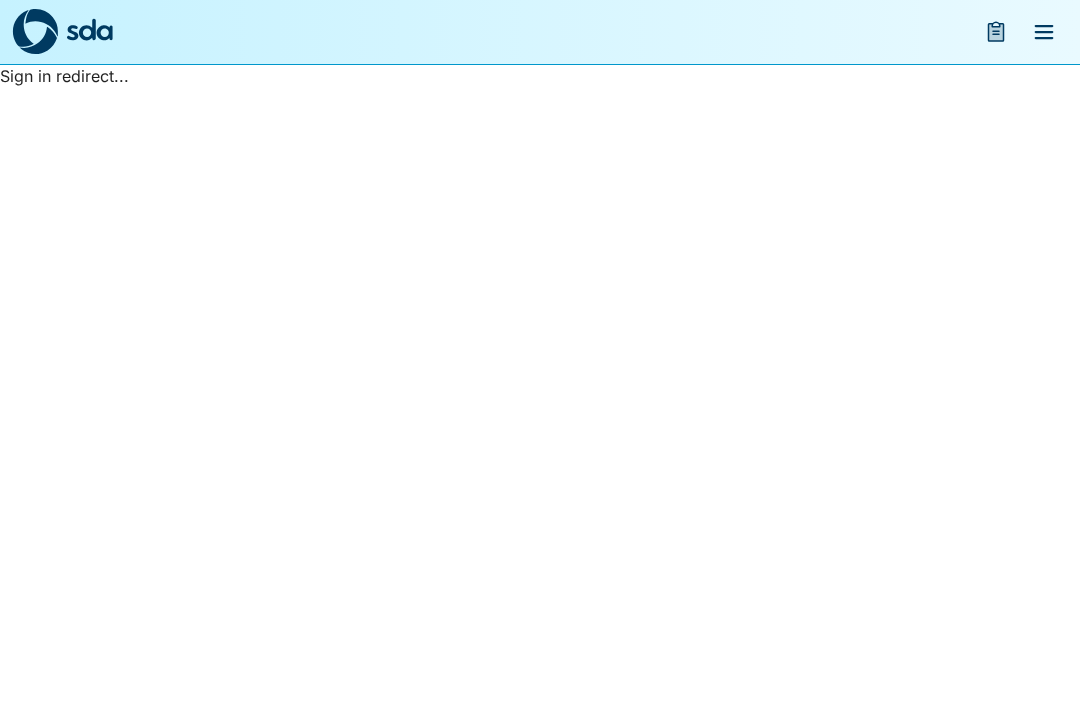 scroll, scrollTop: 0, scrollLeft: 0, axis: both 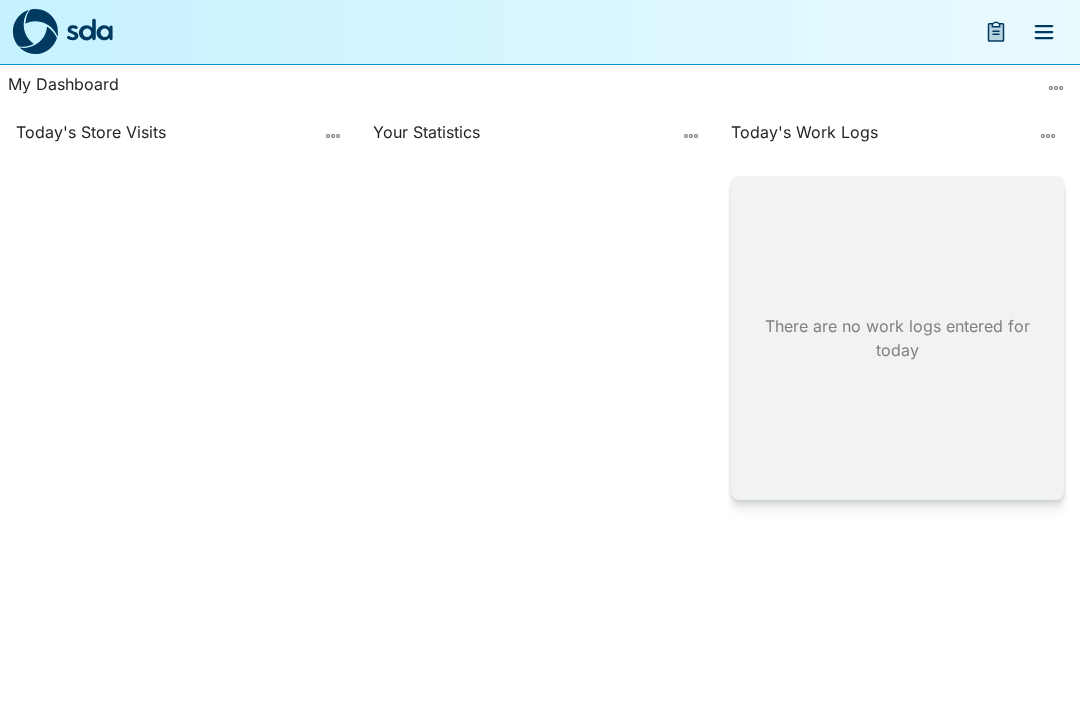 click 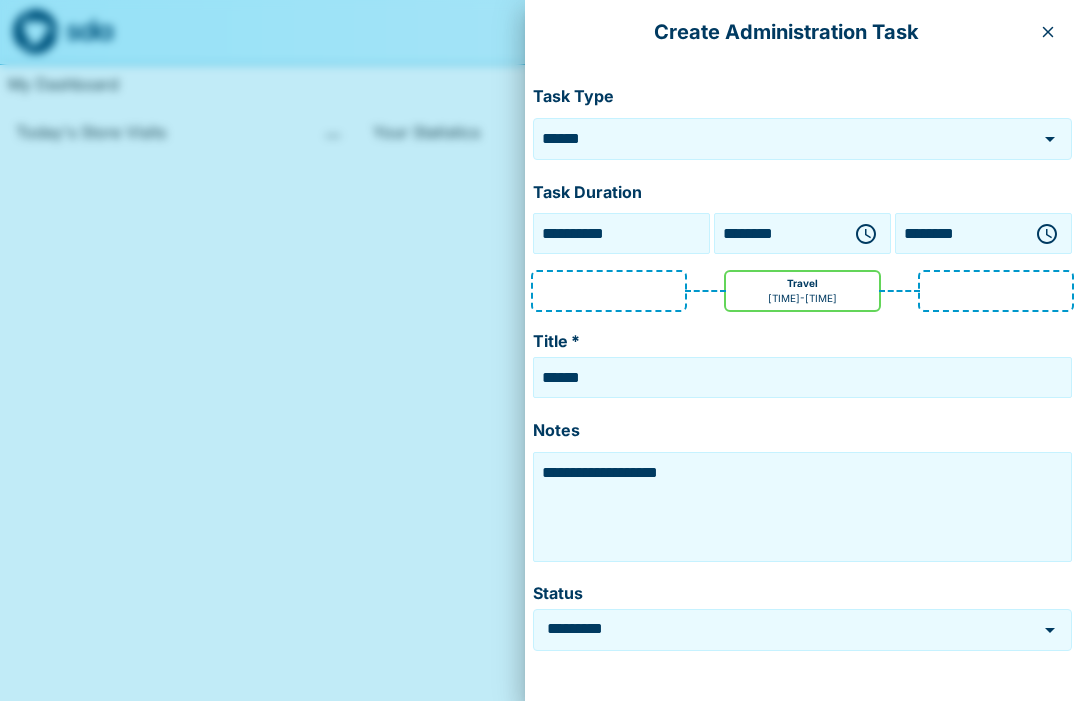 click 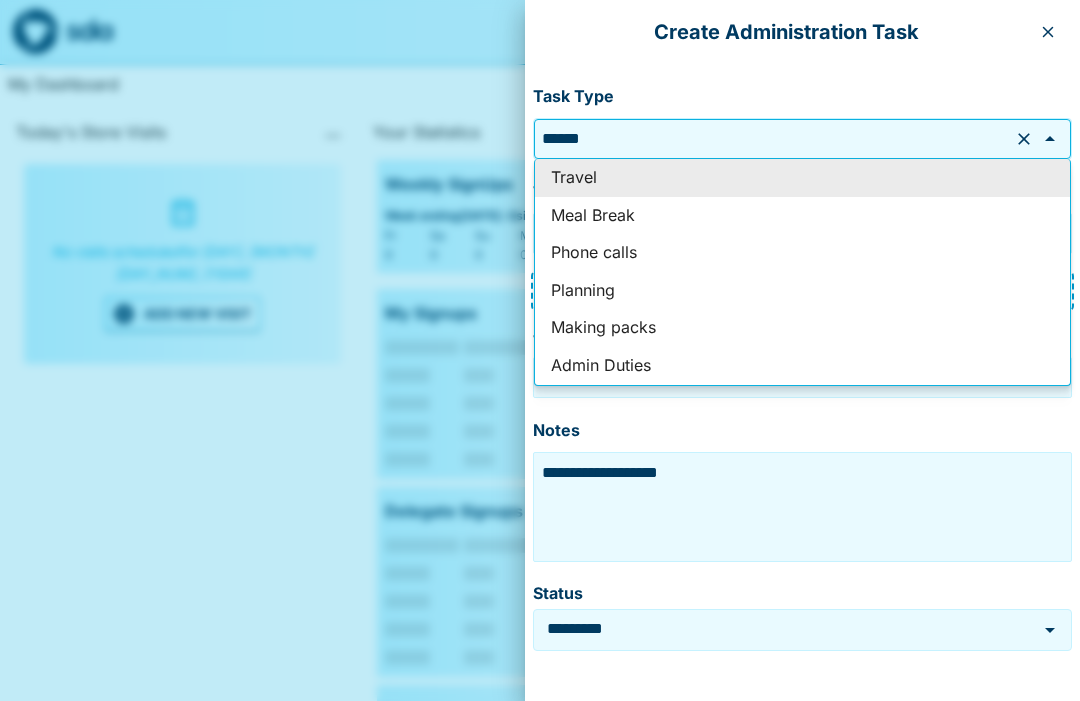 click on "Phone calls" at bounding box center [802, 253] 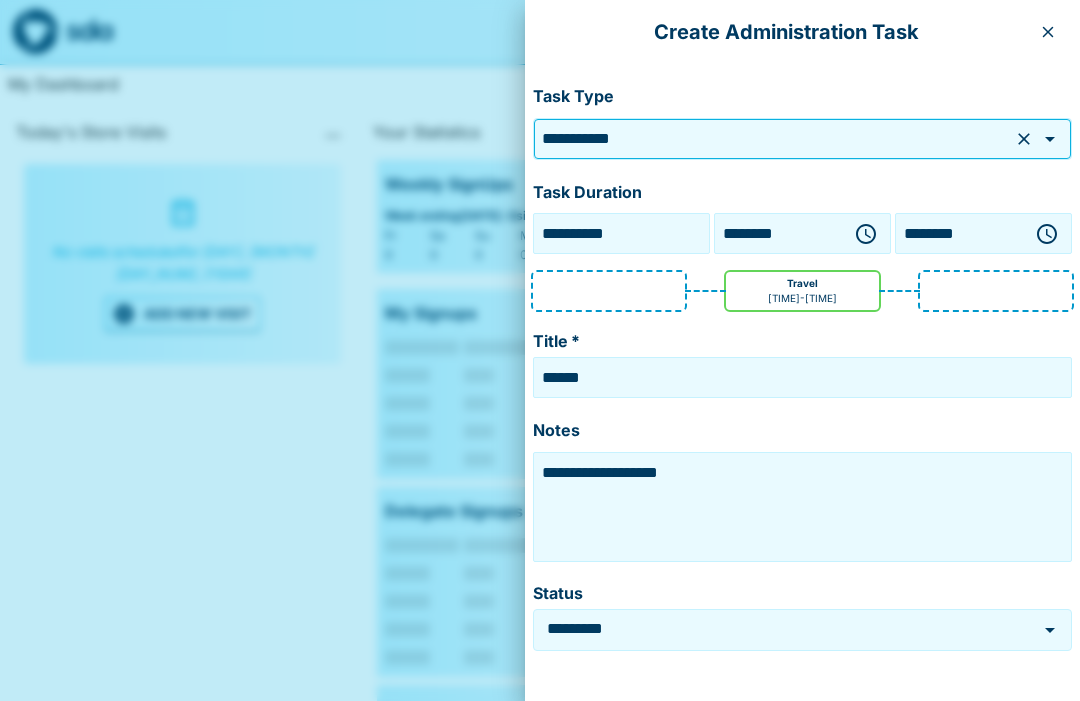 type on "**********" 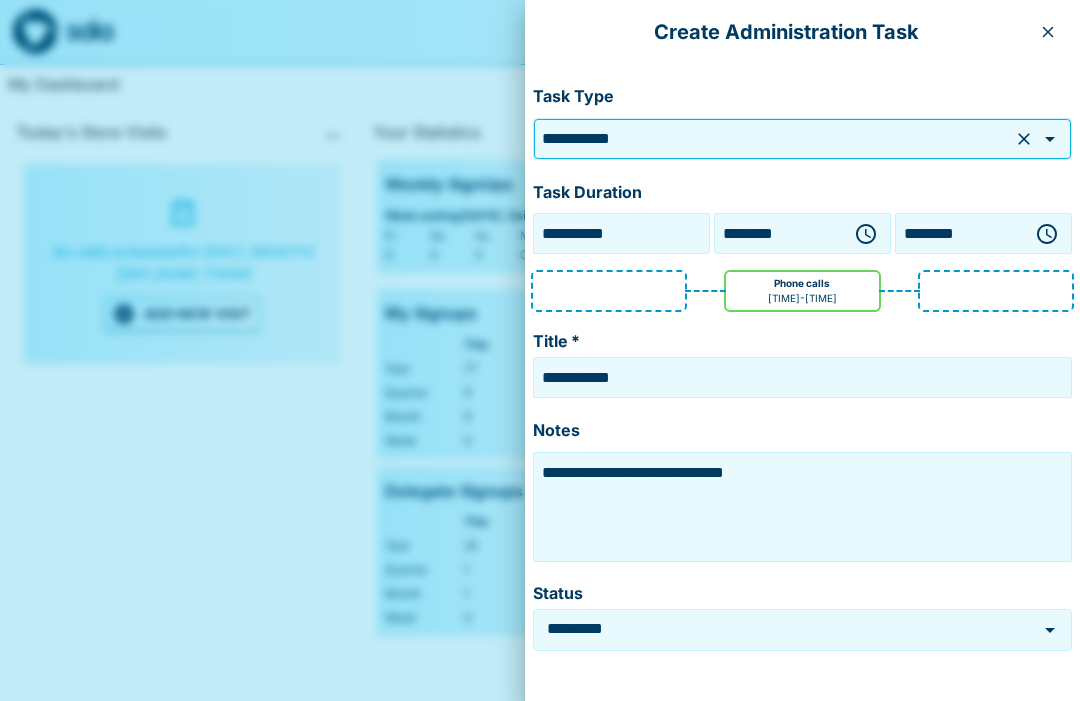 click on "**********" at bounding box center [621, 233] 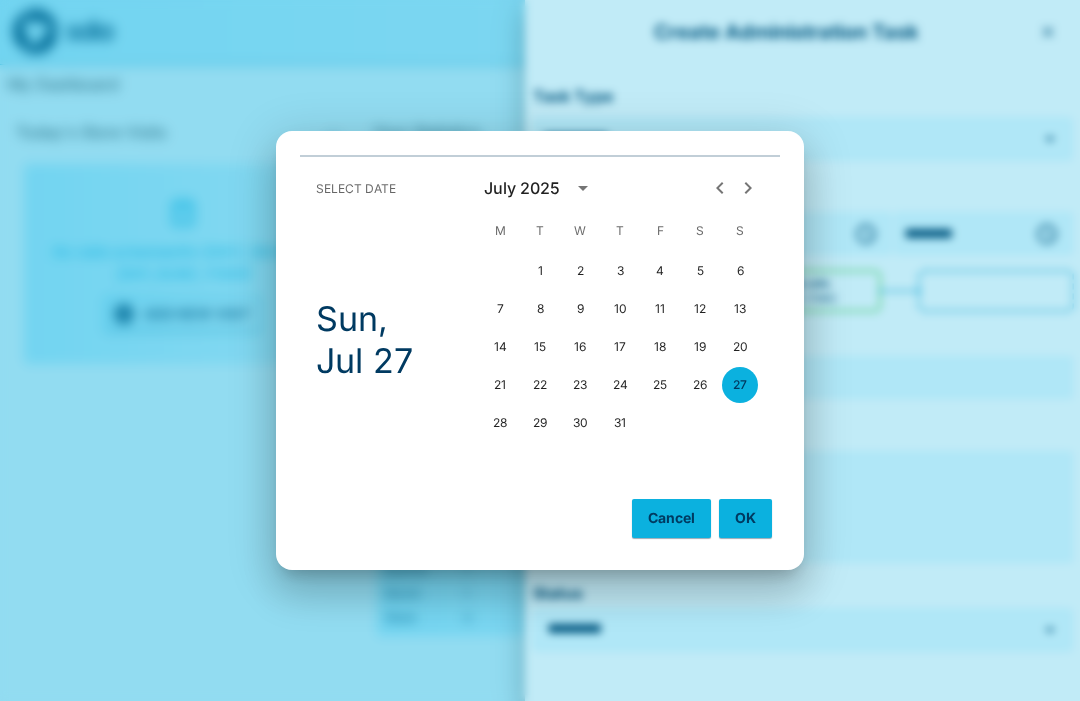 click on "25" at bounding box center (660, 385) 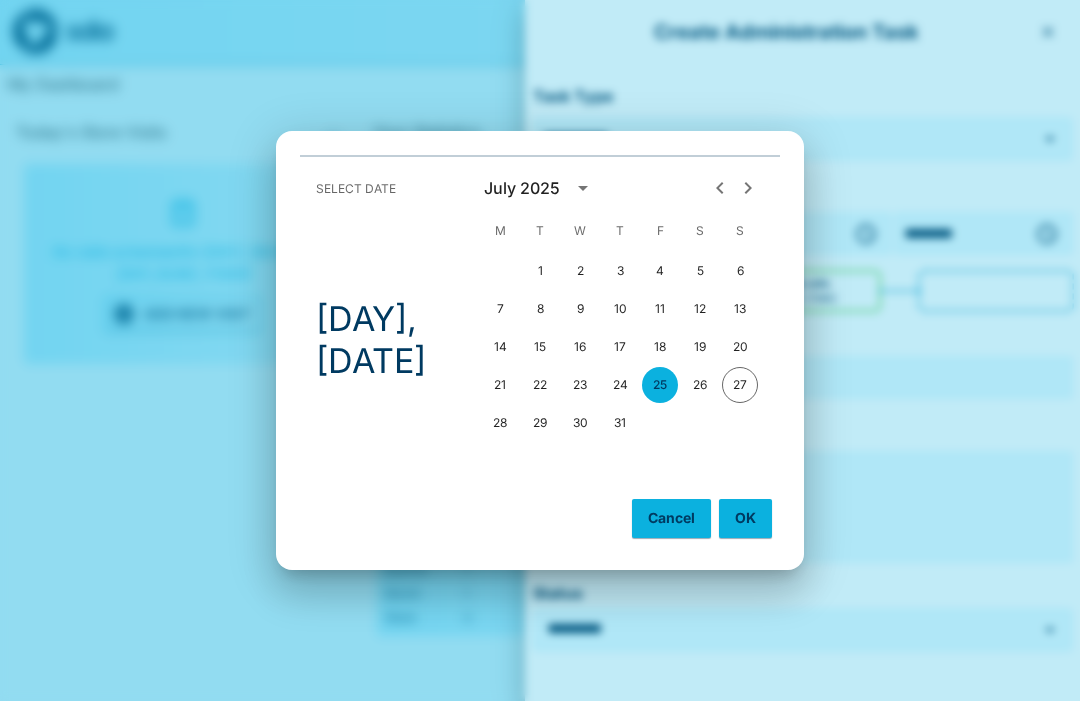 click on "OK" at bounding box center (745, 518) 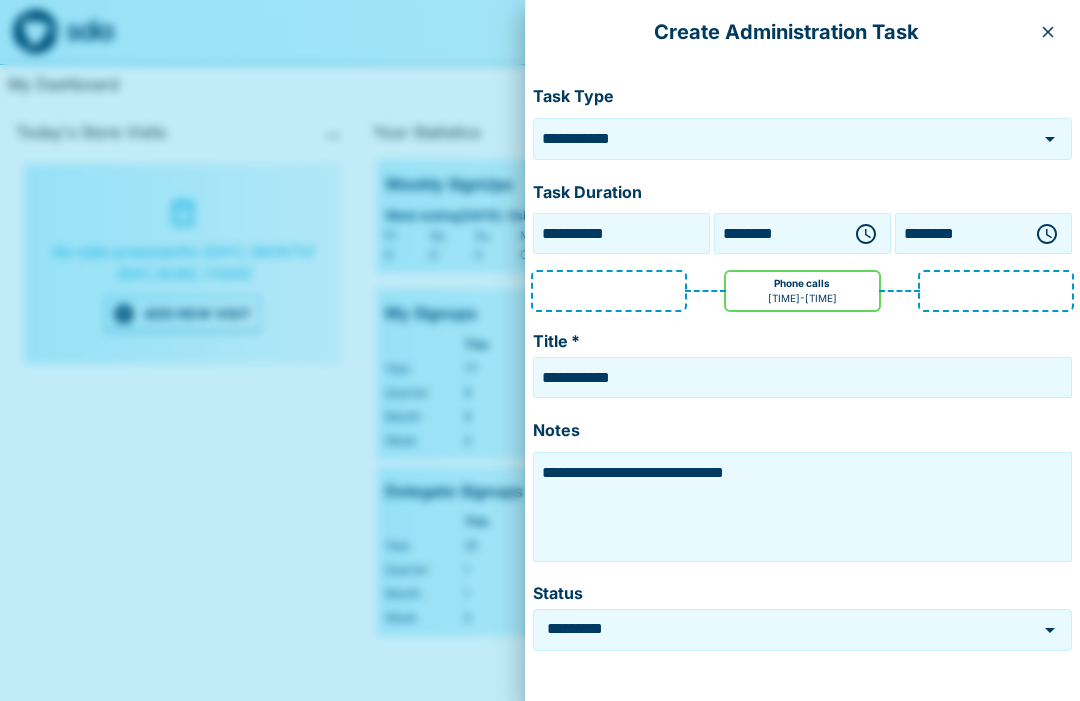 click 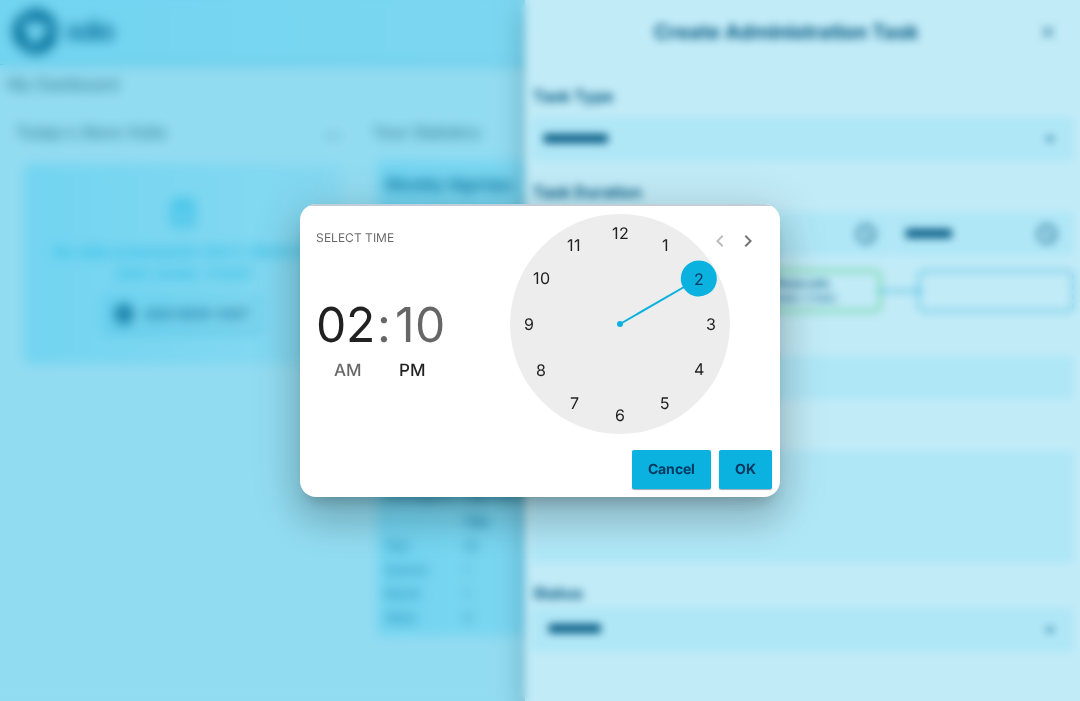 click at bounding box center [620, 324] 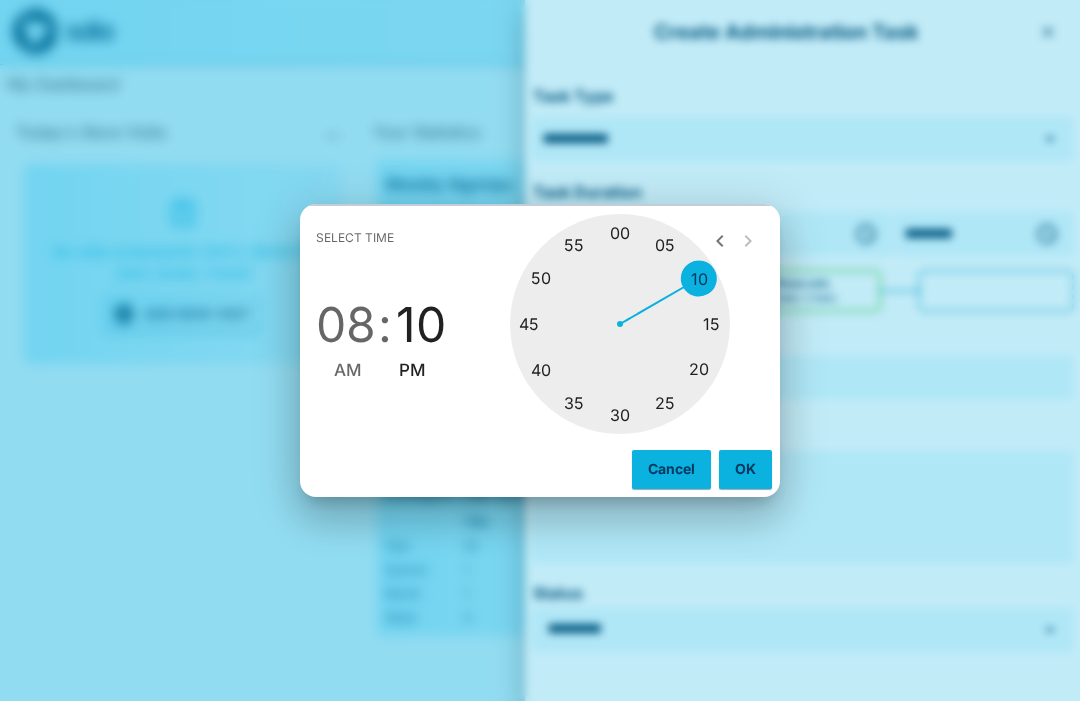 click on "AM" at bounding box center [348, 370] 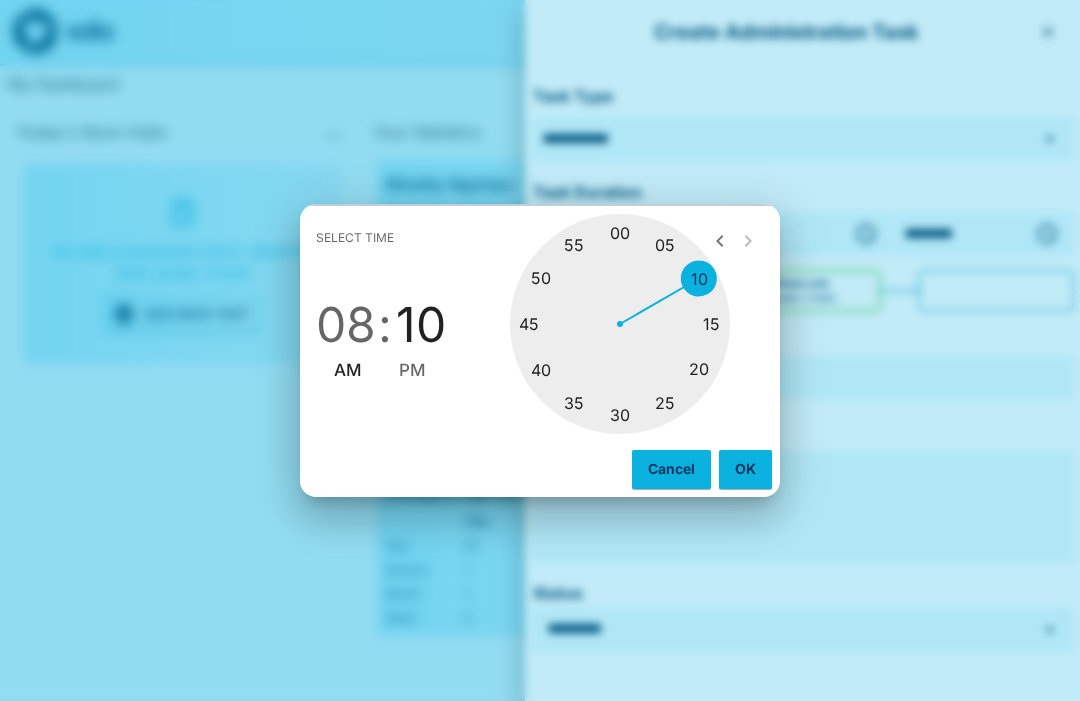 click at bounding box center (620, 324) 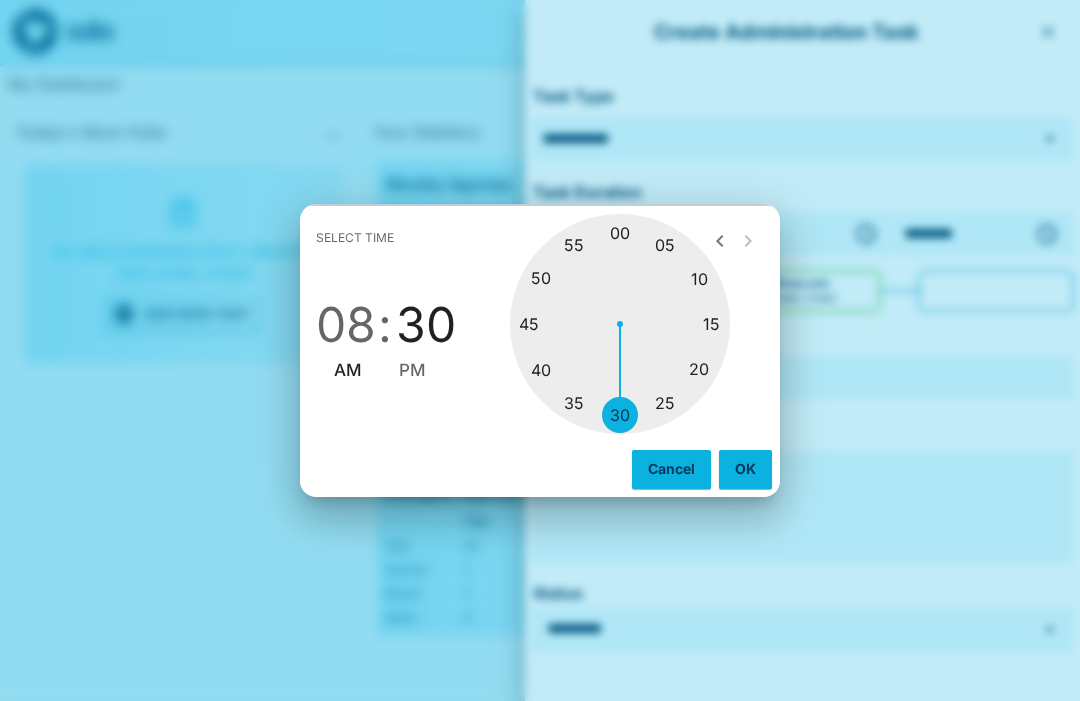 click on "OK" at bounding box center (745, 469) 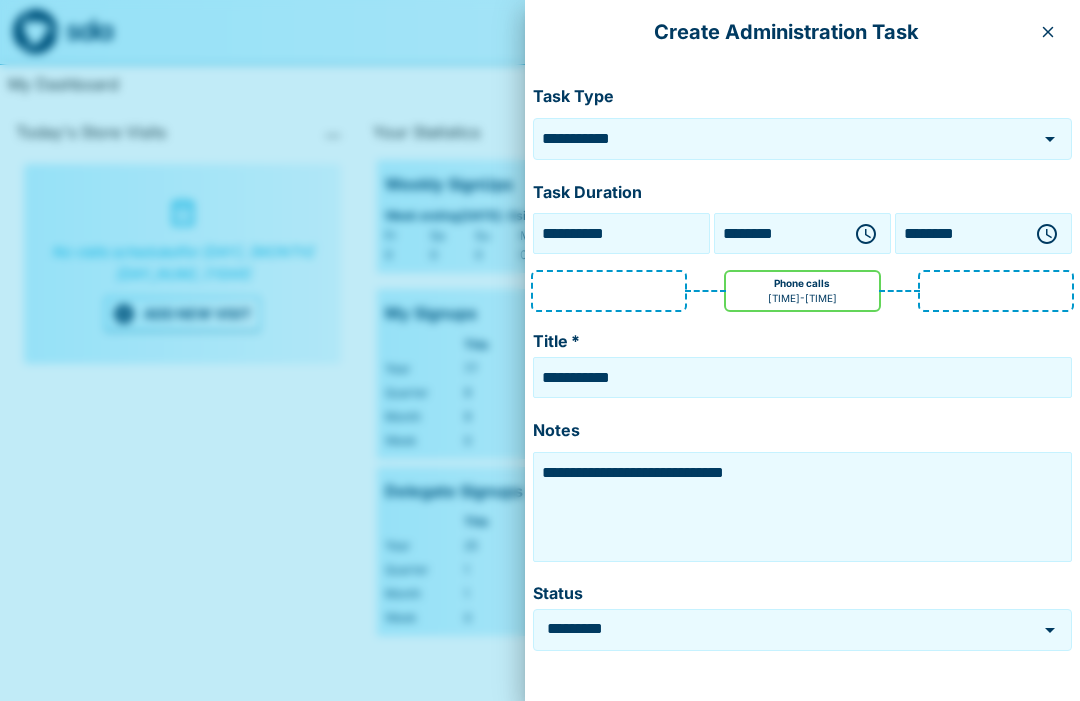 click 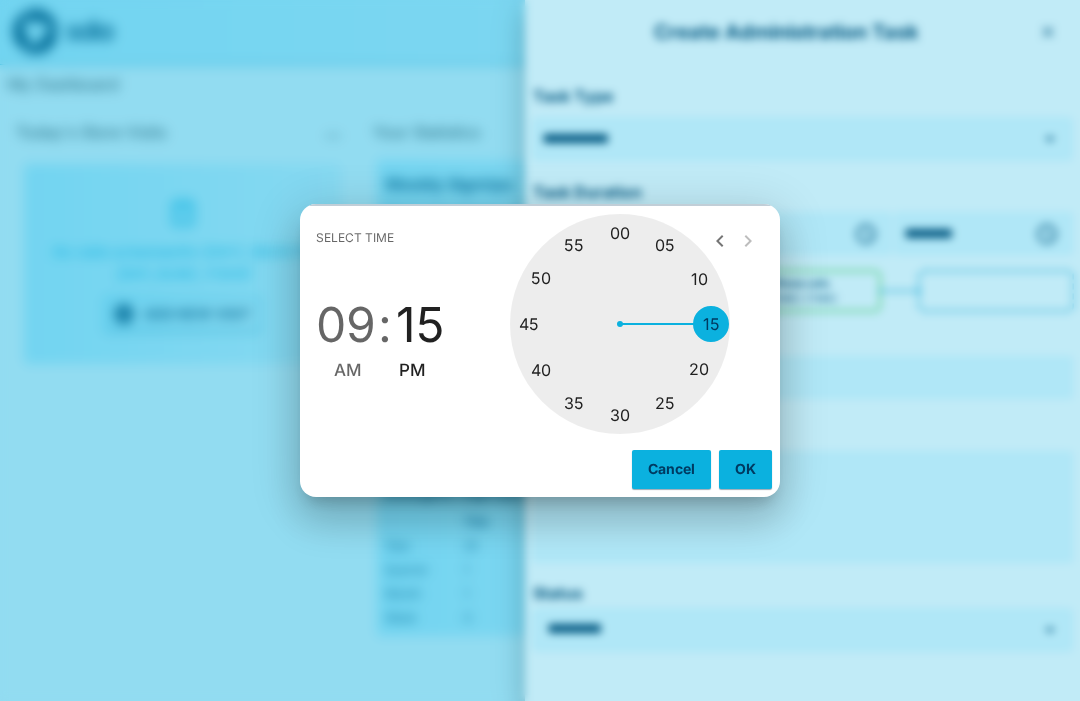 click on "AM" at bounding box center (348, 370) 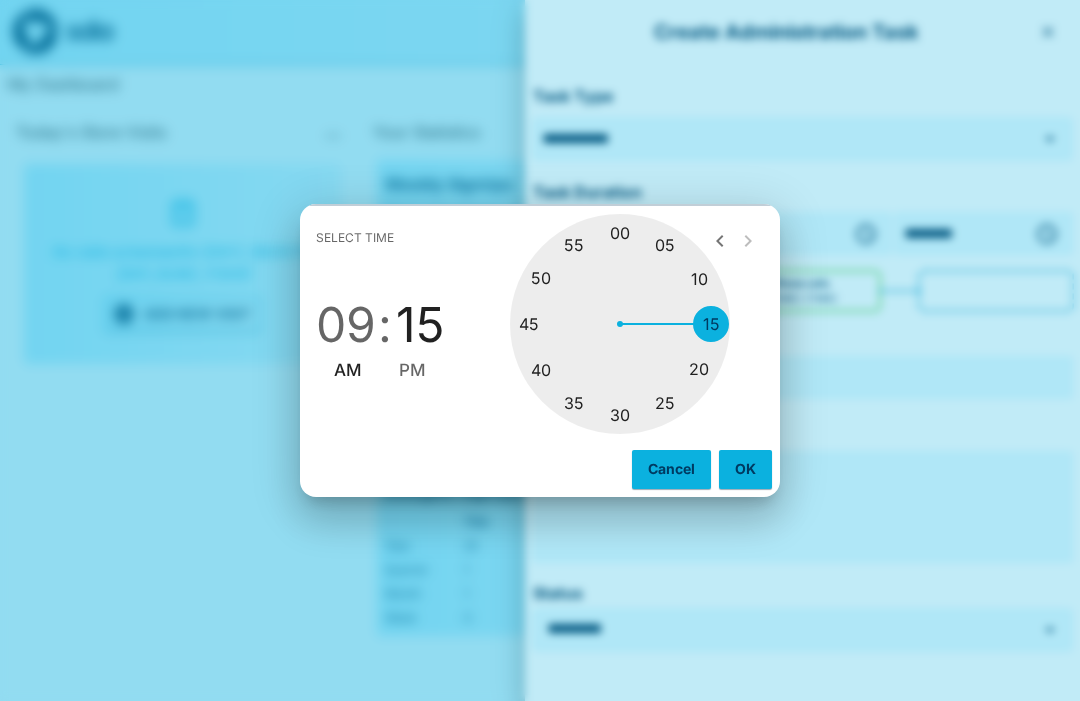 click on "OK" at bounding box center [745, 469] 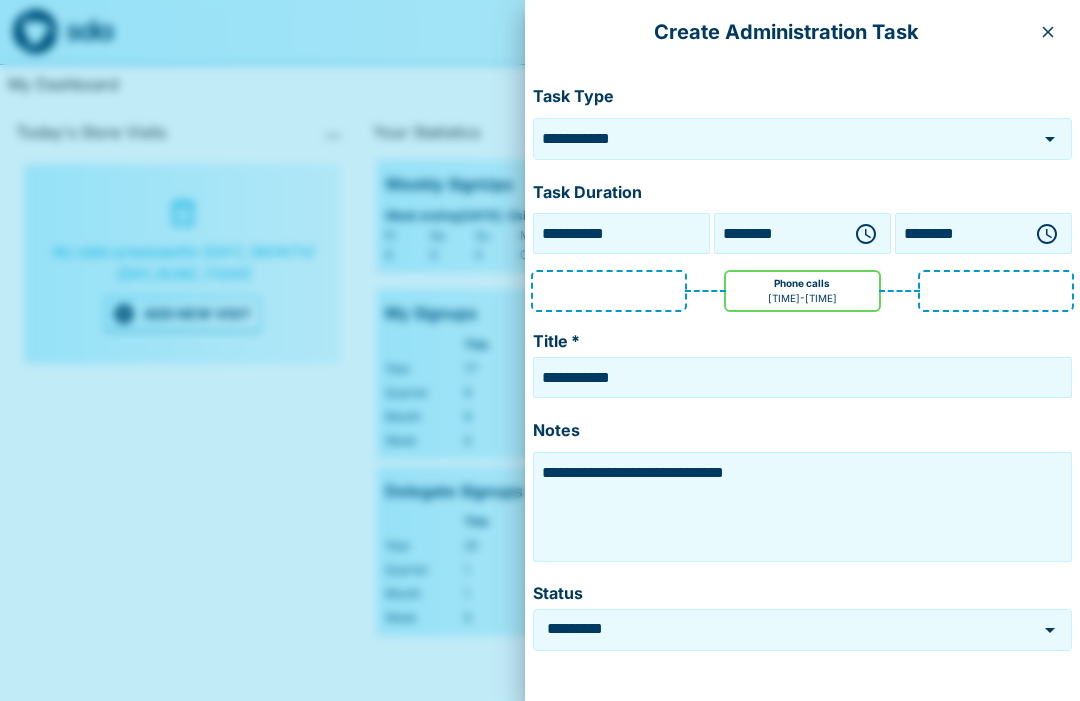 click on "**********" at bounding box center (802, 507) 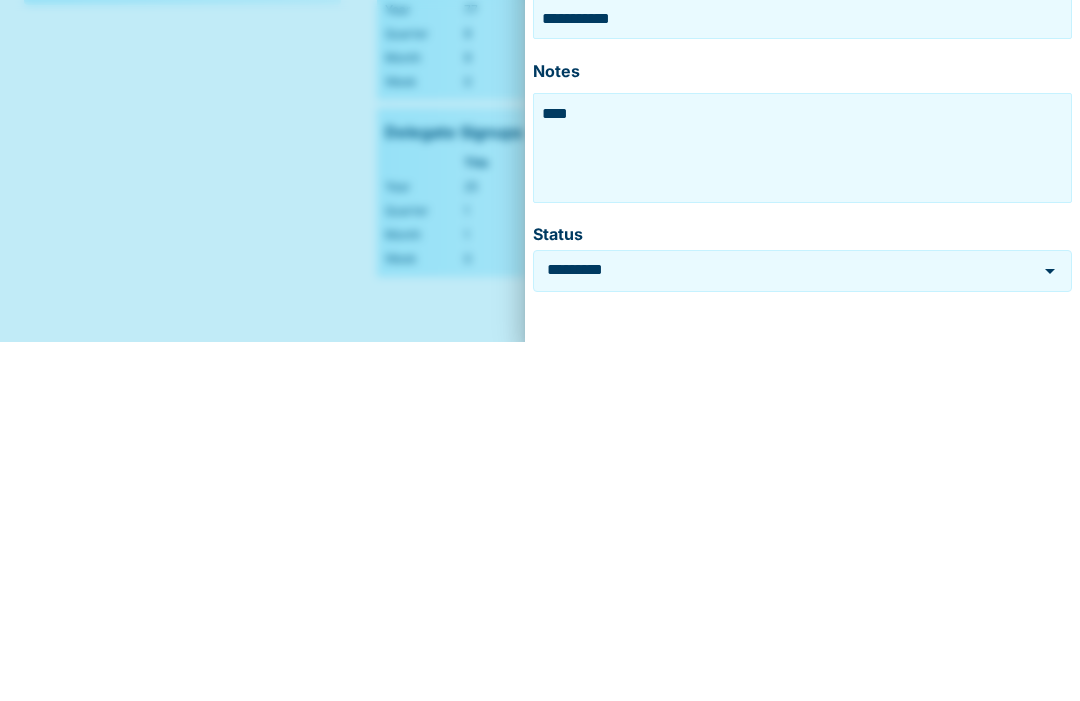 type on "***" 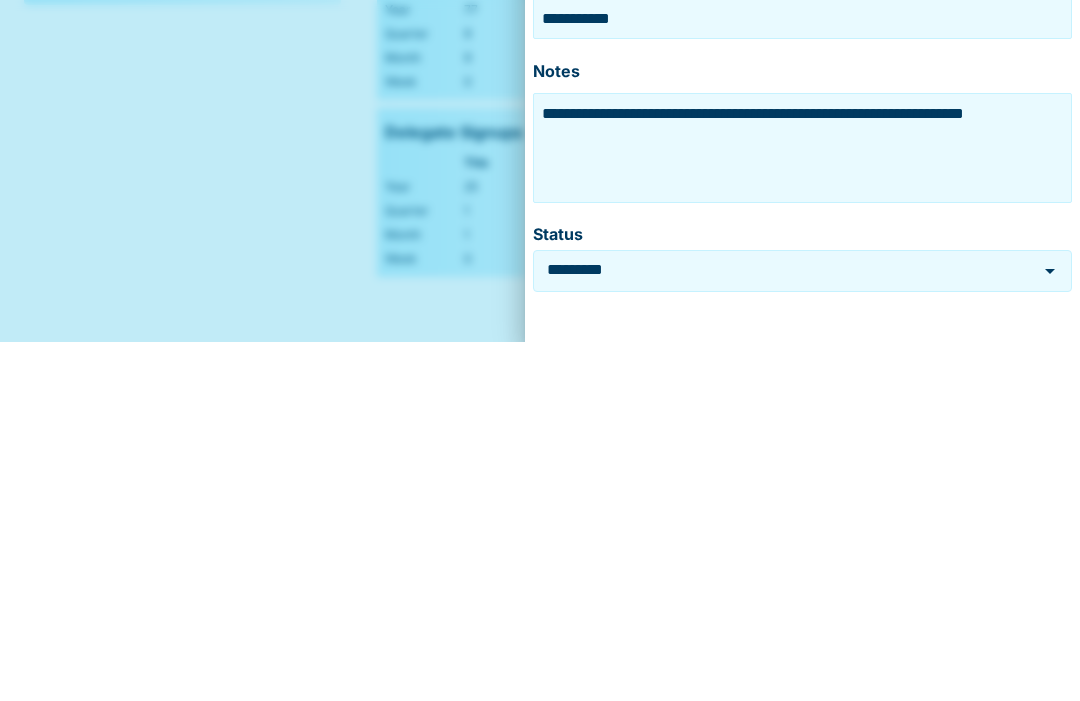 scroll, scrollTop: 67, scrollLeft: 0, axis: vertical 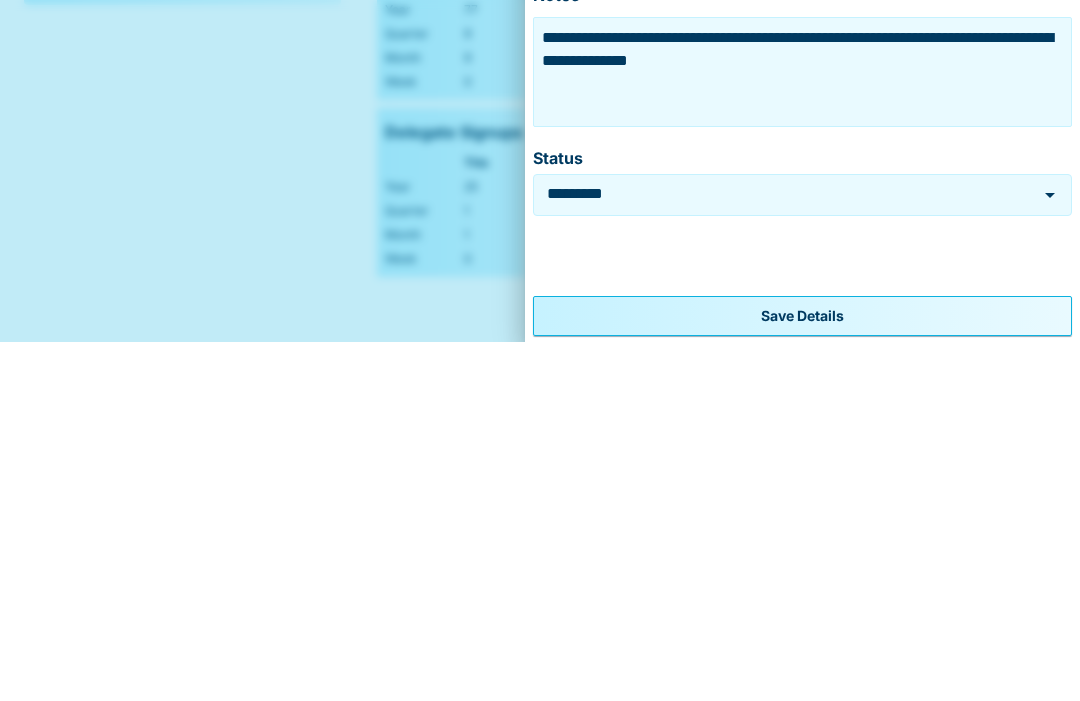 type on "**********" 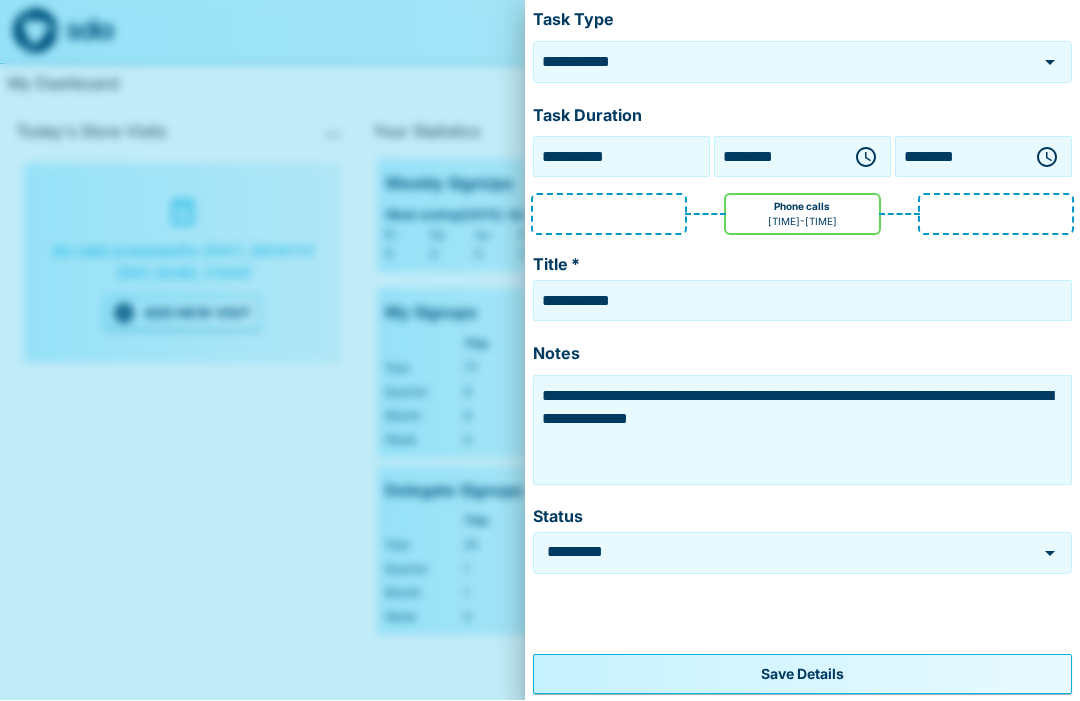 click on "Save Details" at bounding box center [802, 675] 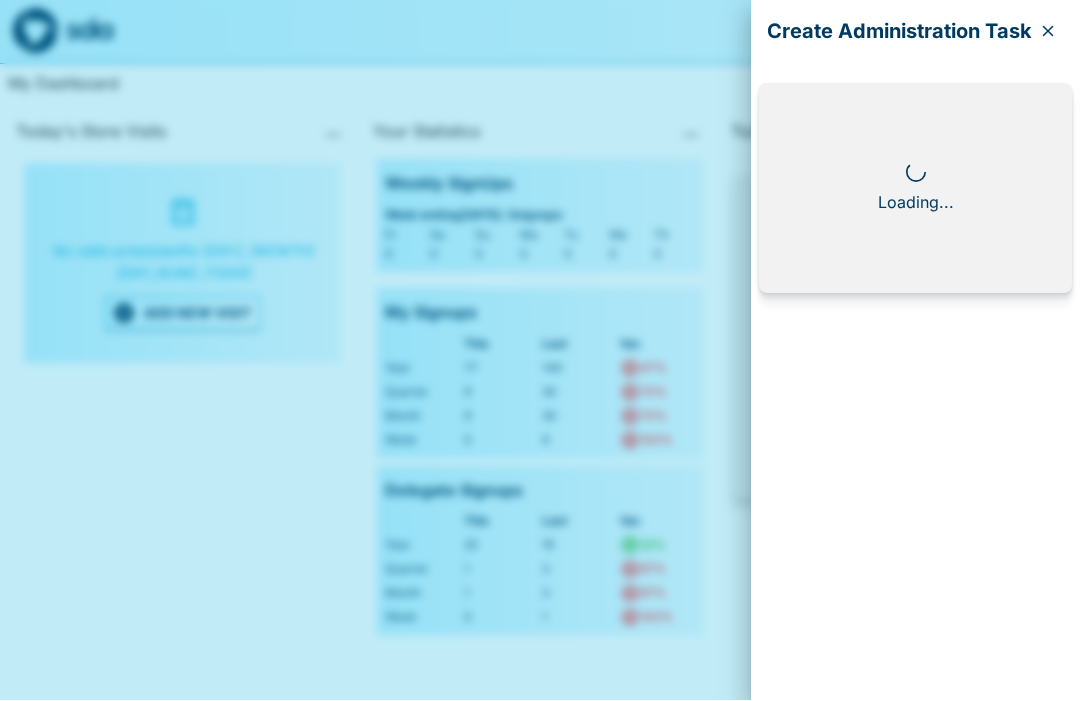 scroll, scrollTop: 0, scrollLeft: 0, axis: both 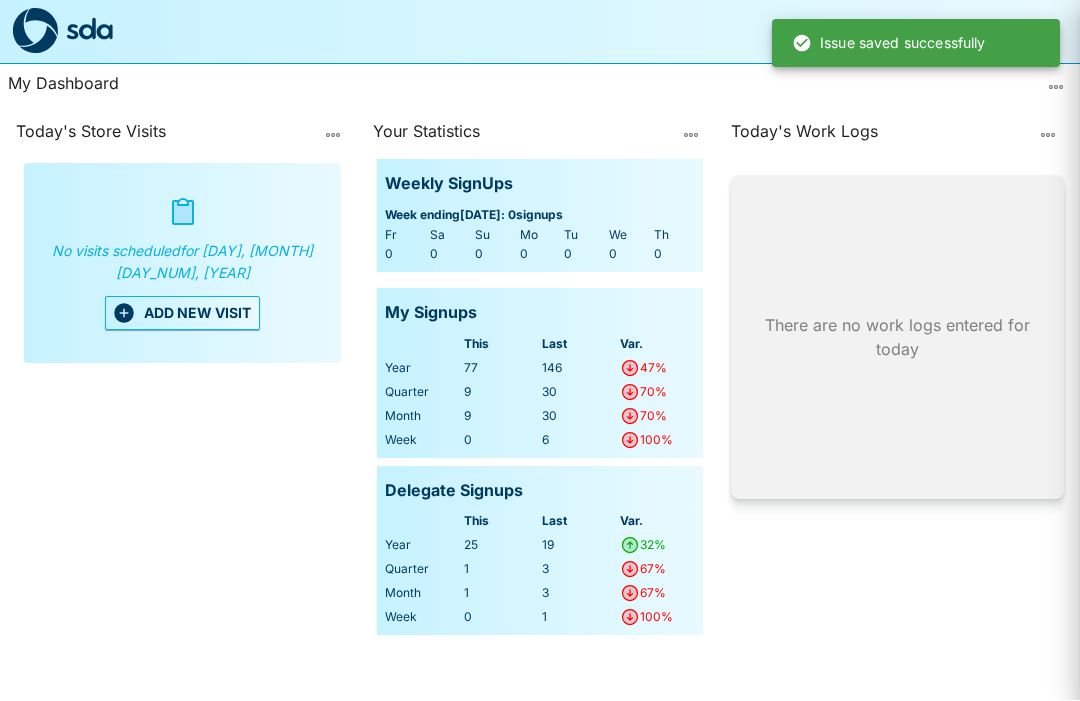 type on "**********" 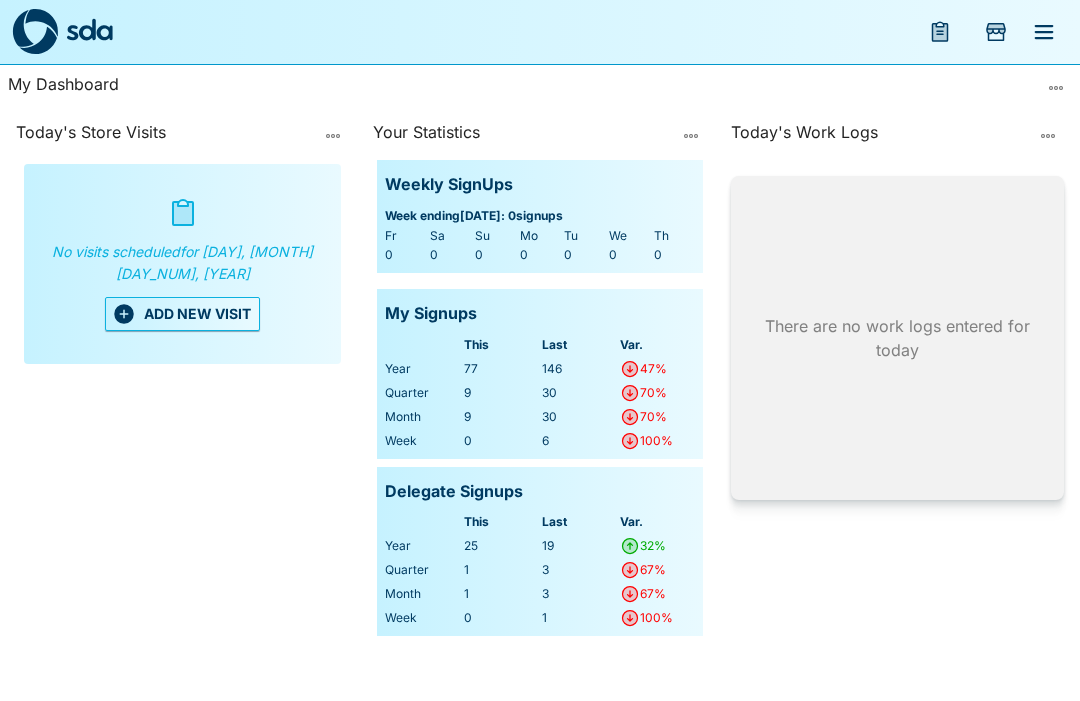click on "ADD NEW VISIT" at bounding box center (182, 314) 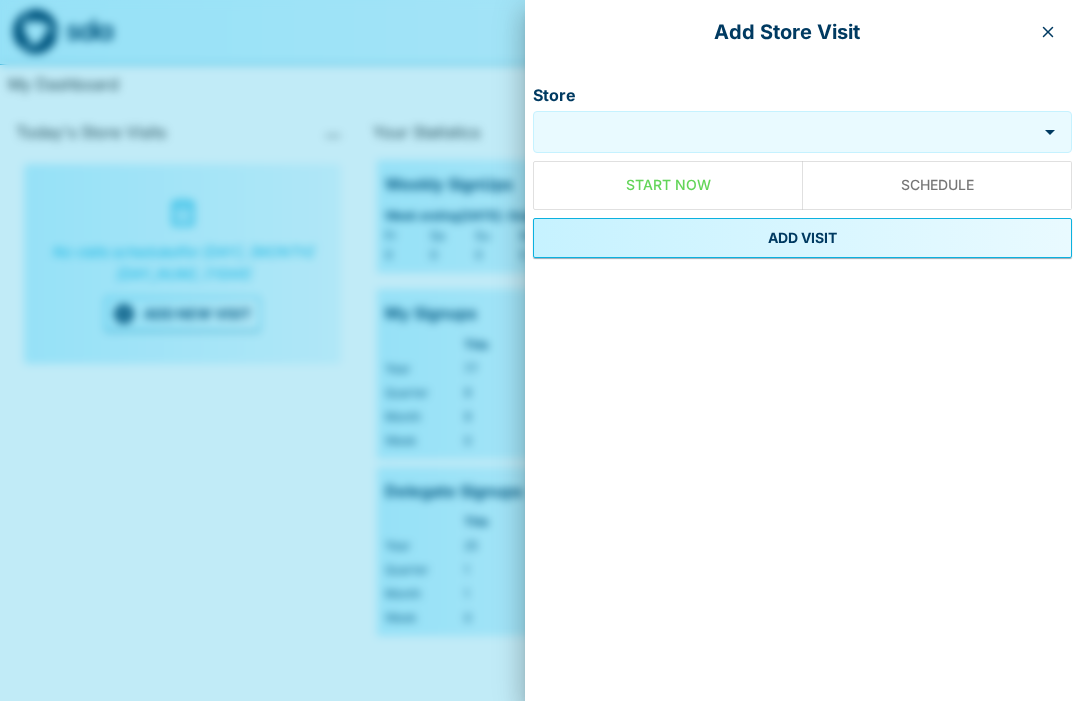 click on "Store" at bounding box center (787, 131) 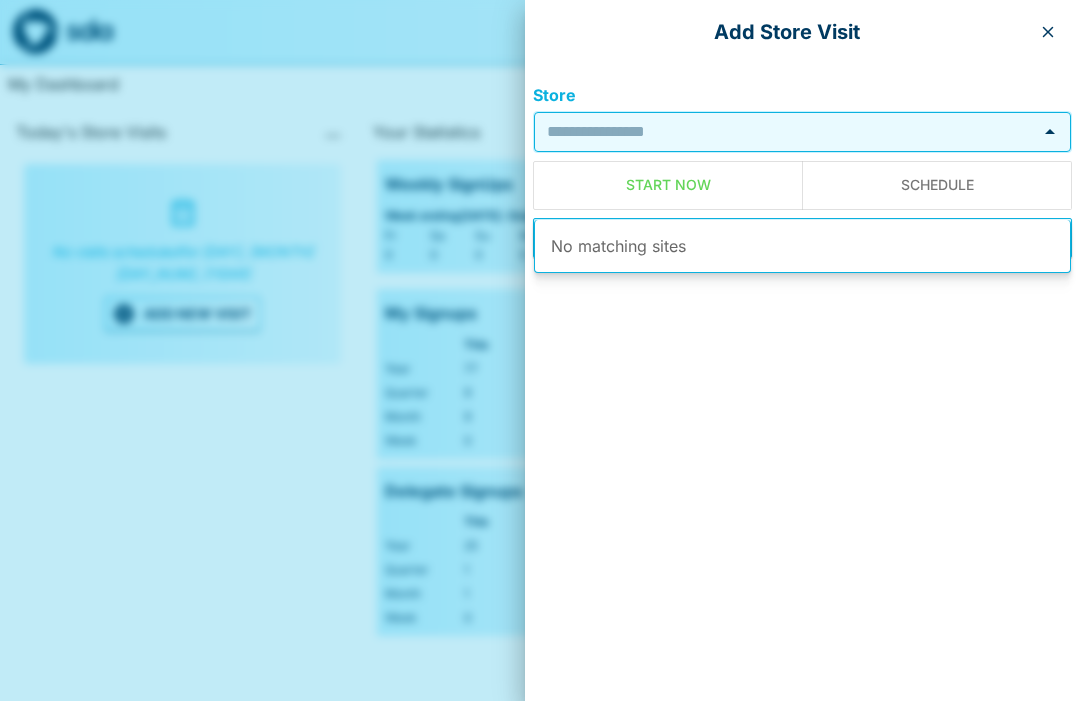 click at bounding box center (1048, 32) 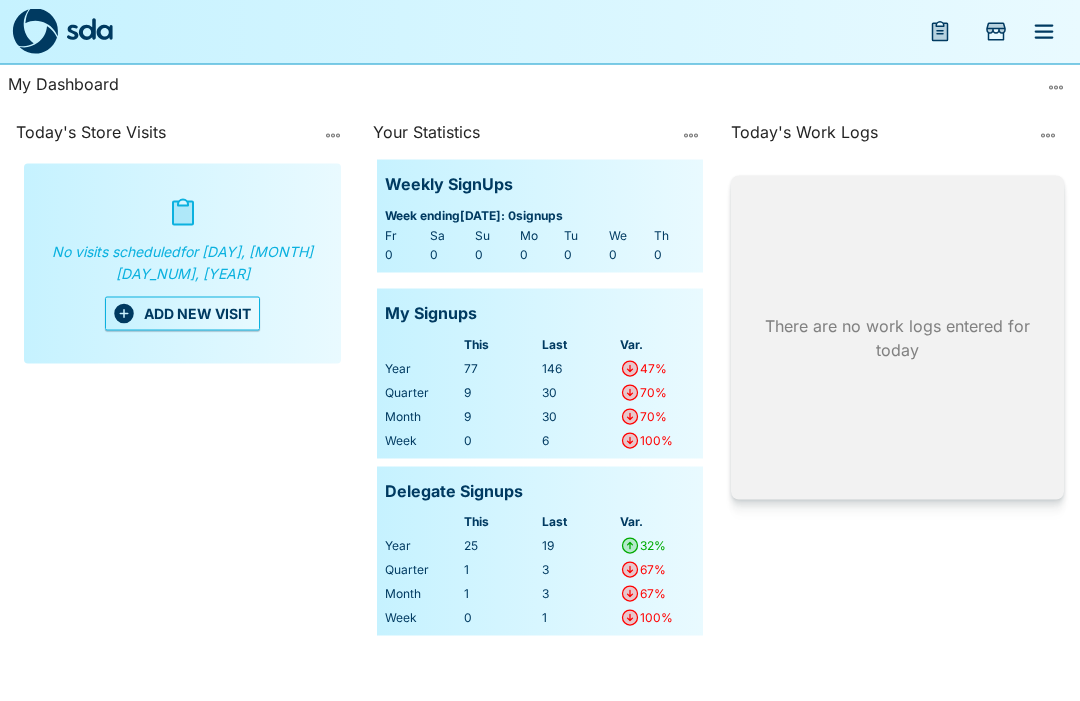 scroll, scrollTop: 0, scrollLeft: 0, axis: both 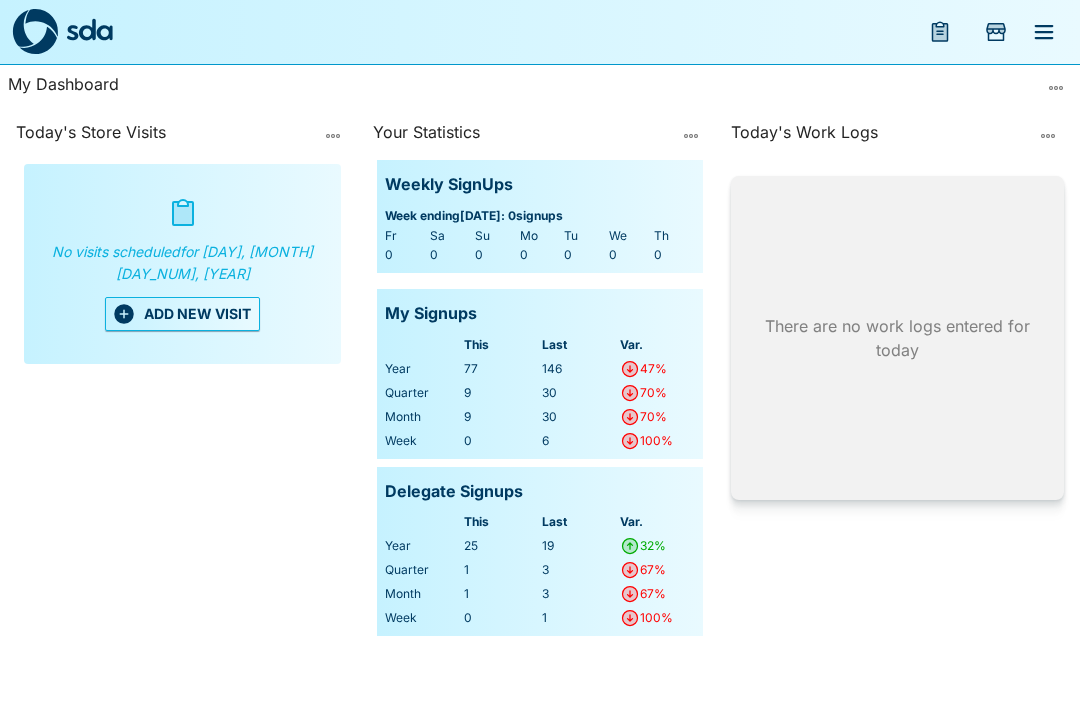 click 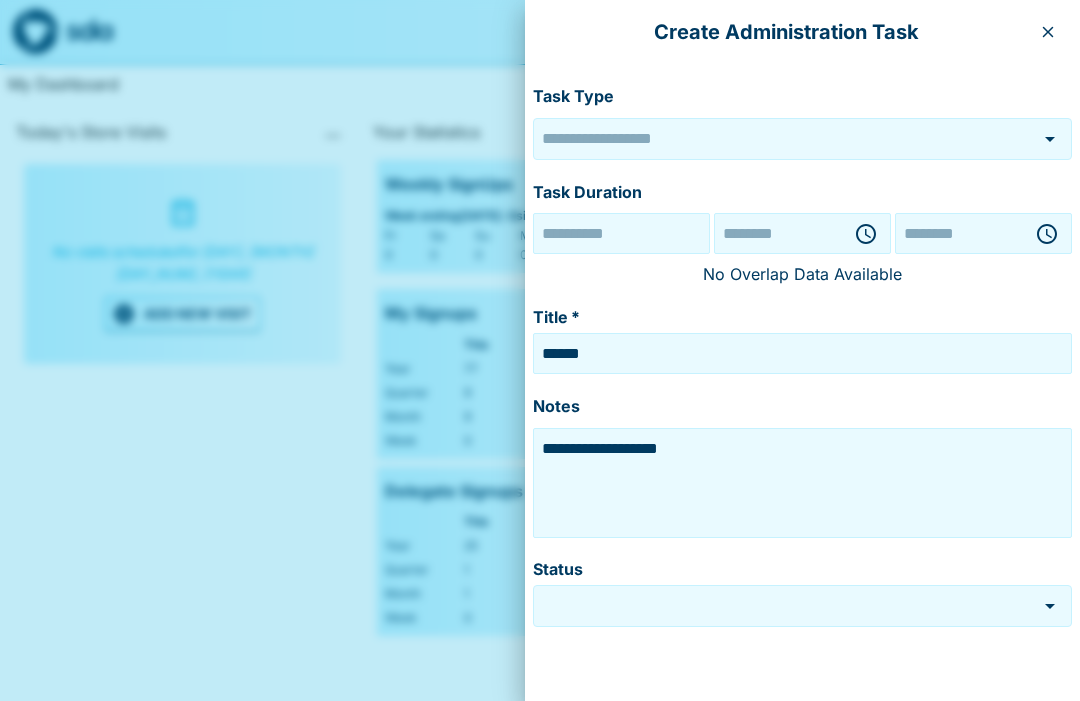 type on "******" 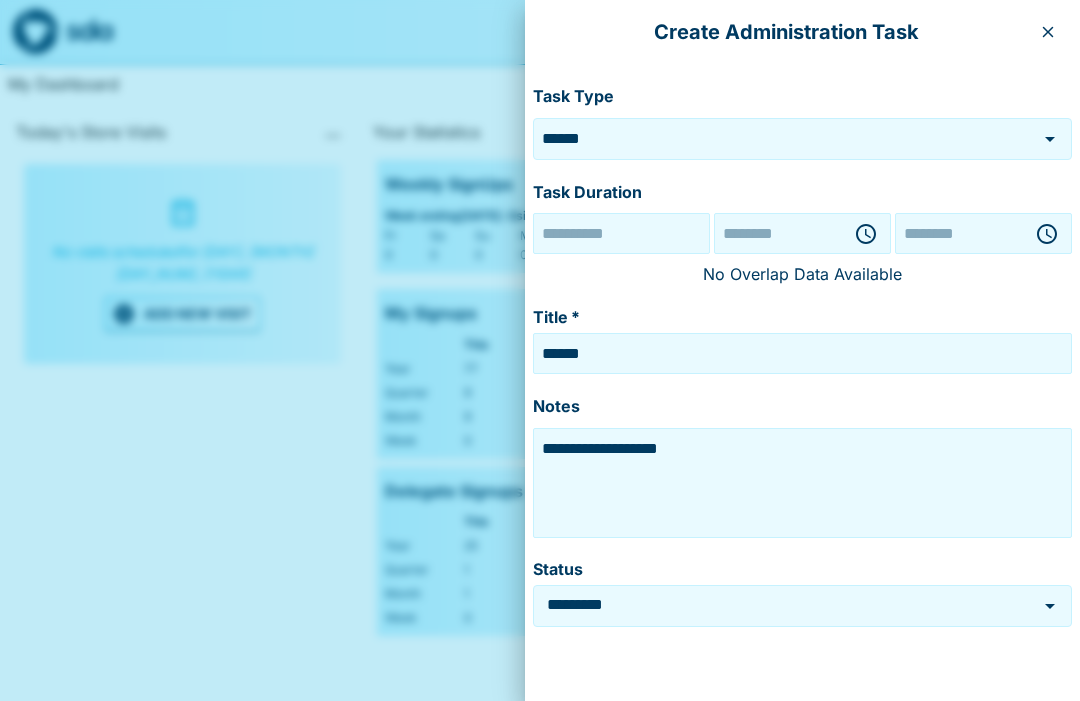 type on "**********" 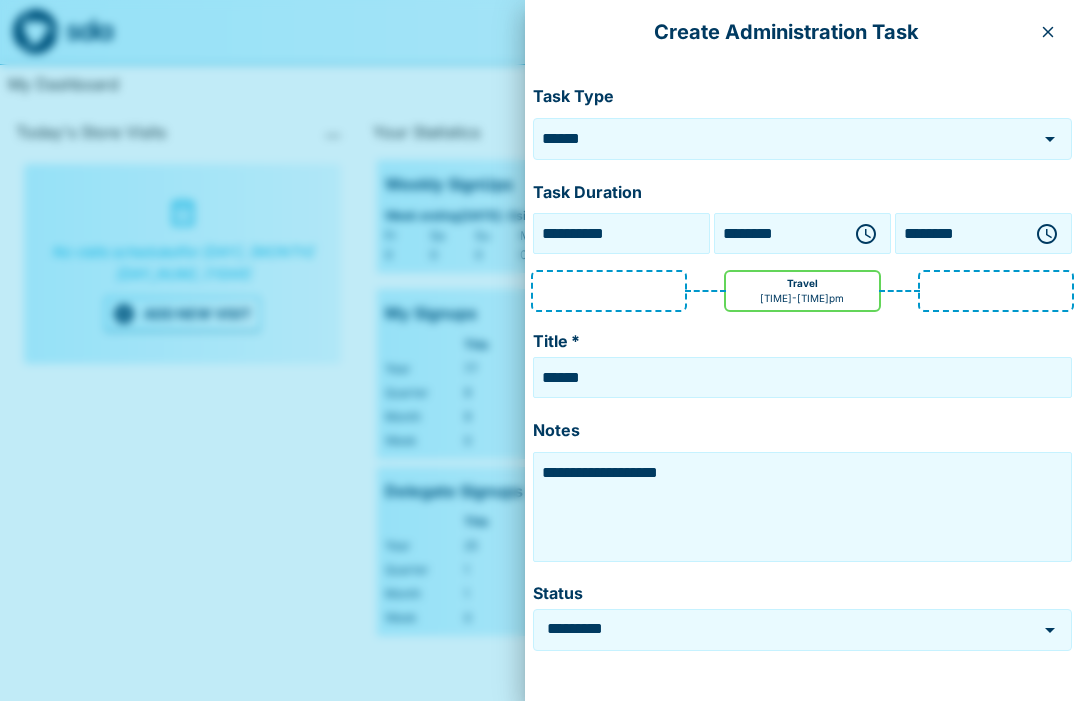 click 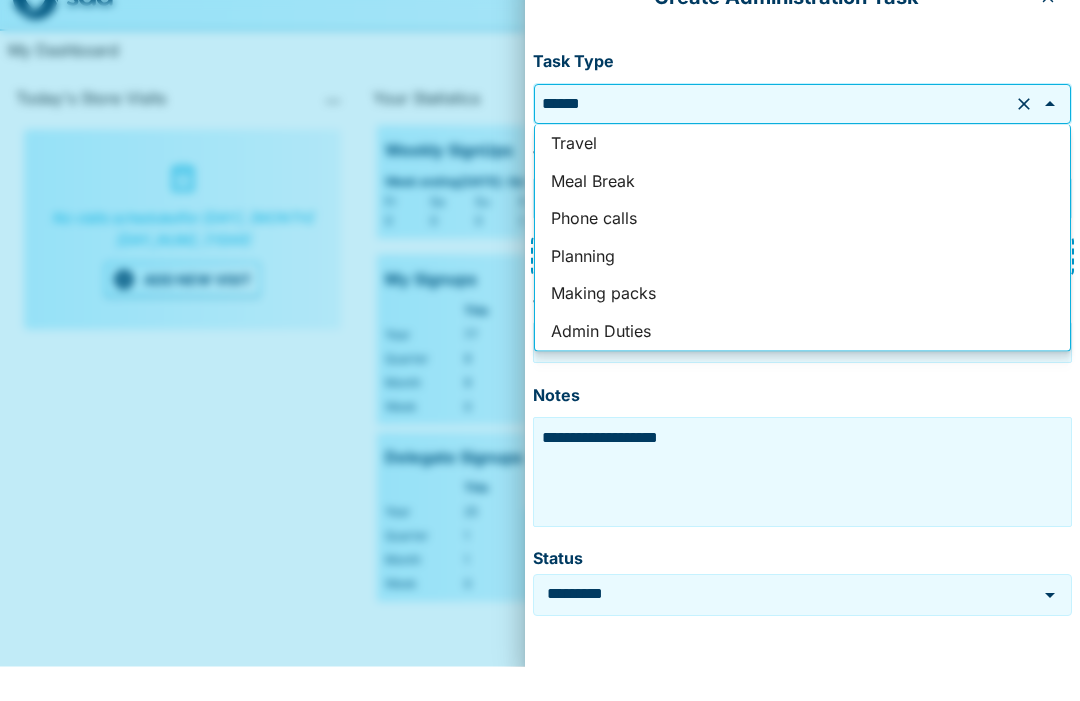 click on "Phone calls" at bounding box center [802, 253] 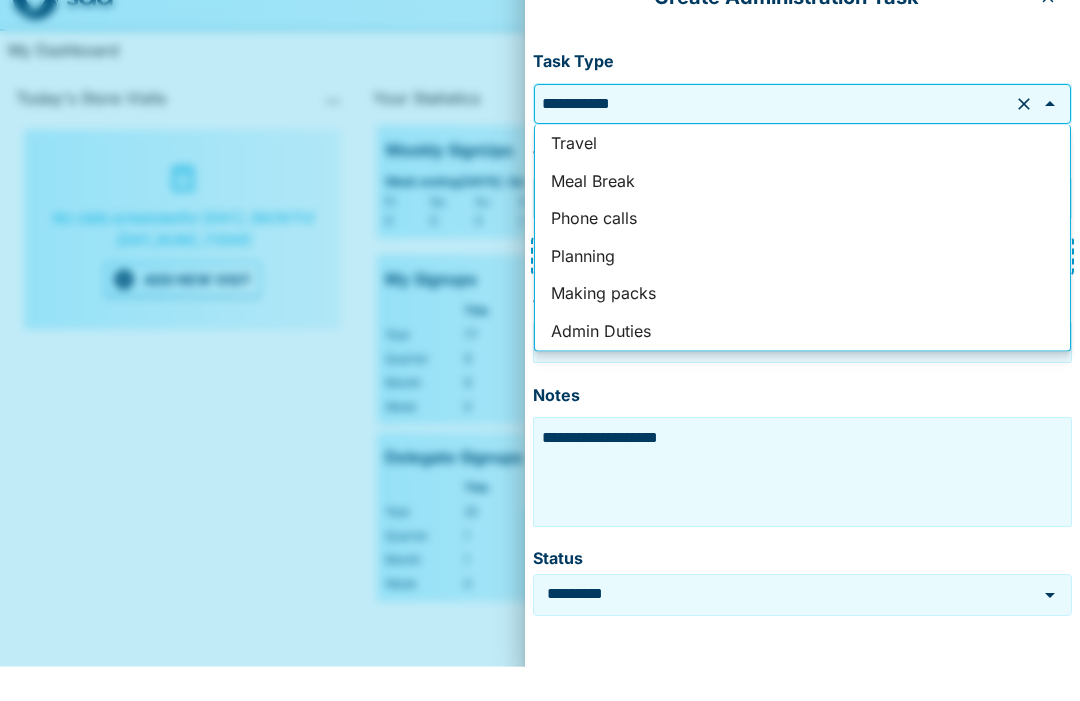 type on "**********" 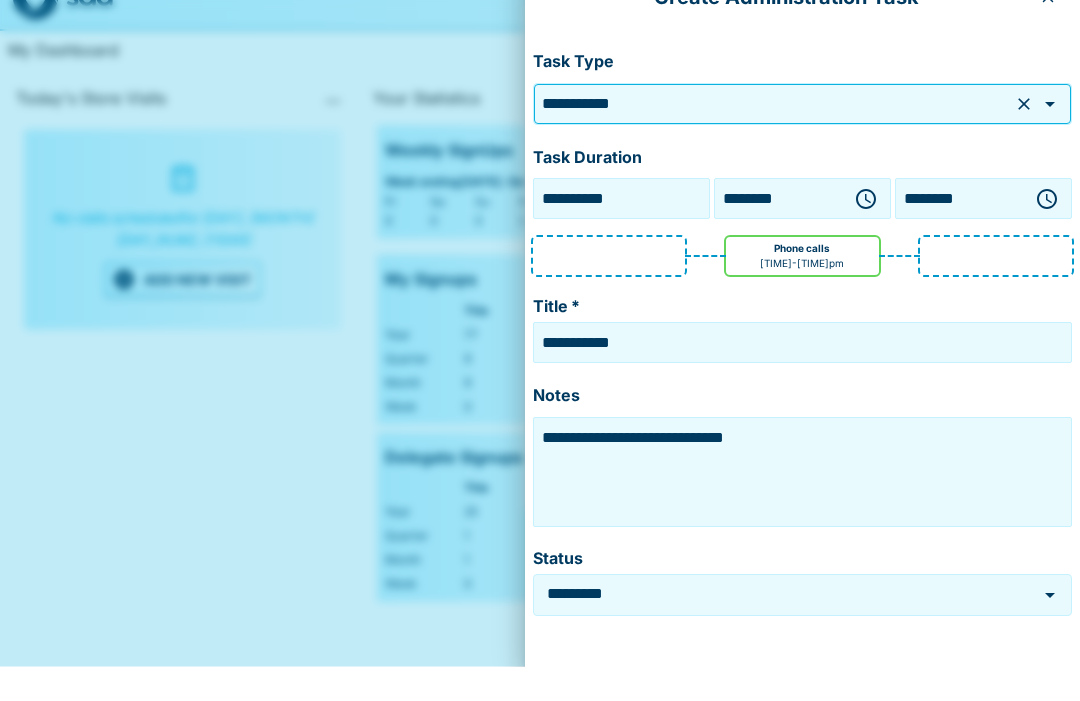 click on "**********" at bounding box center (621, 233) 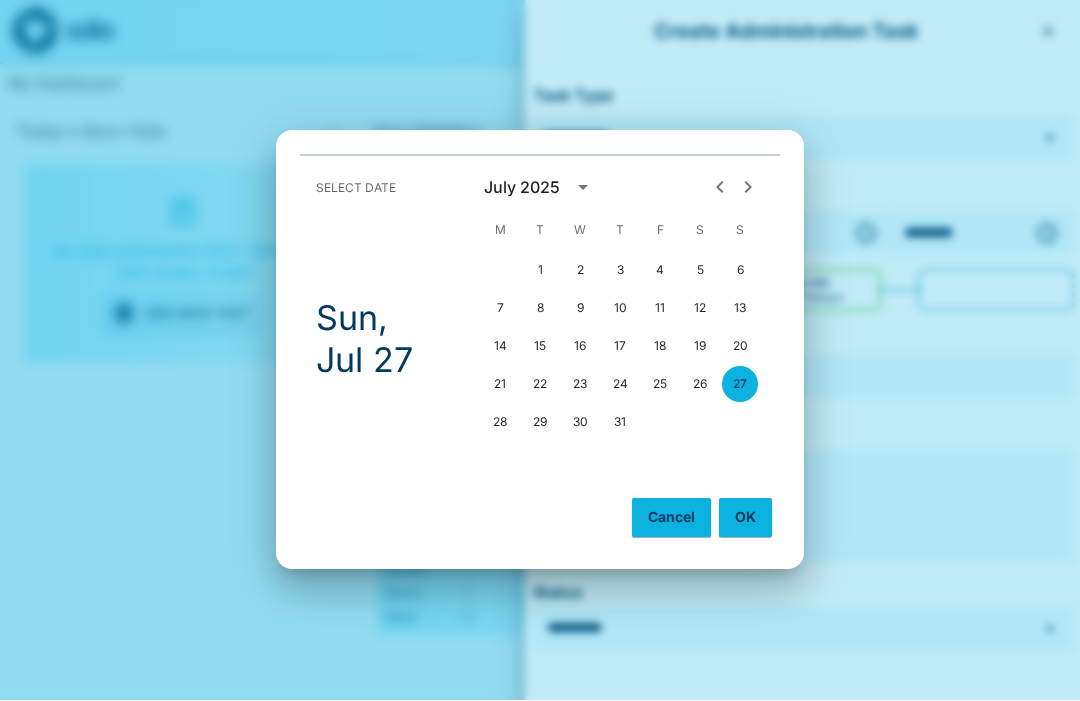 click on "25" at bounding box center (660, 385) 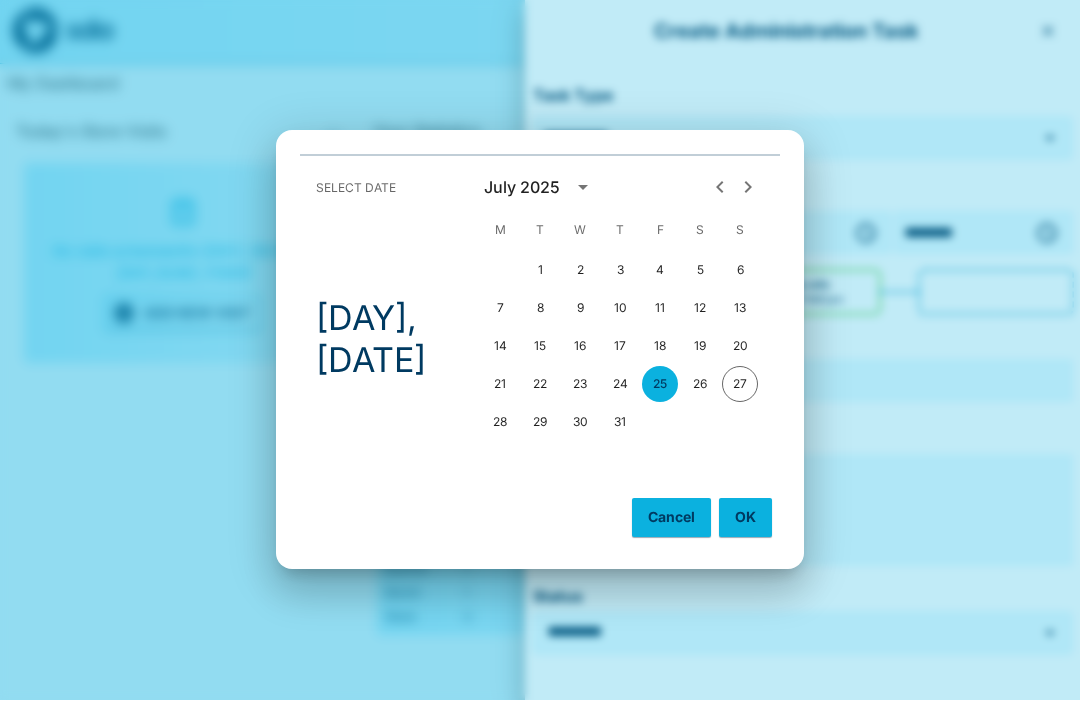 click on "OK" at bounding box center [745, 518] 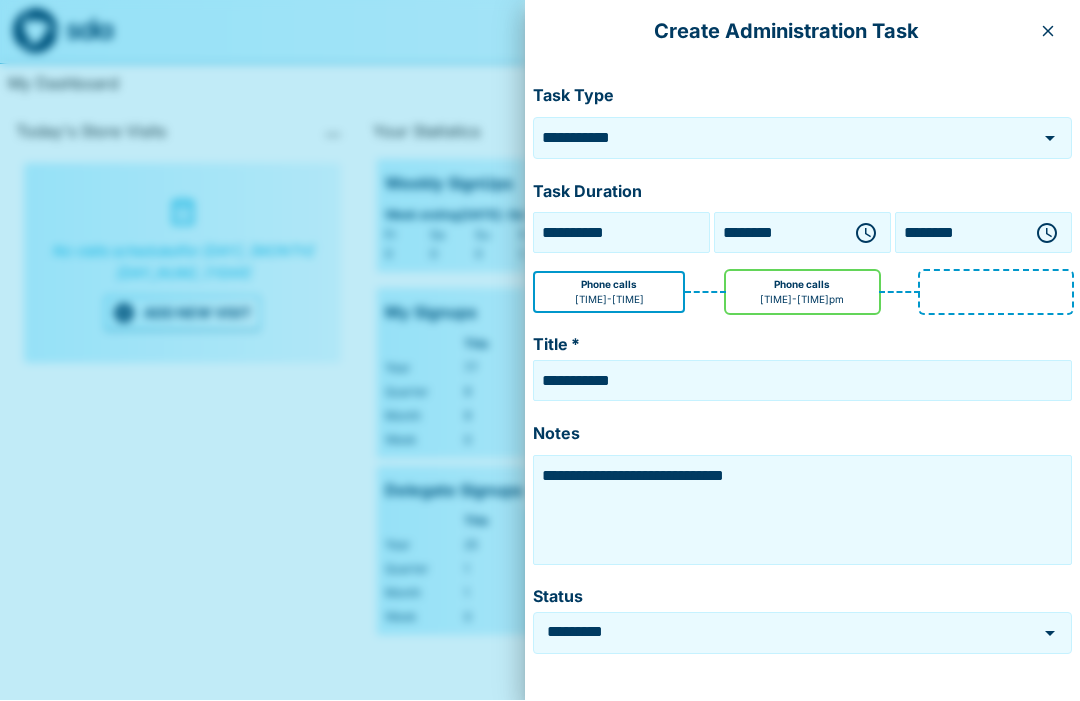 click 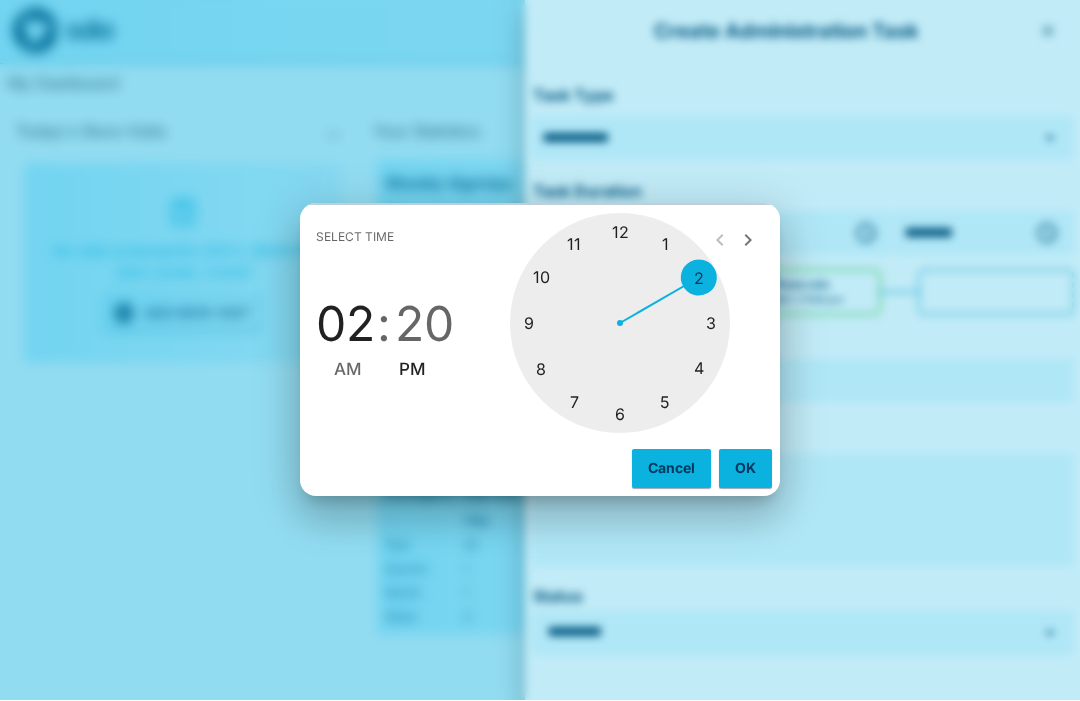 click at bounding box center [620, 324] 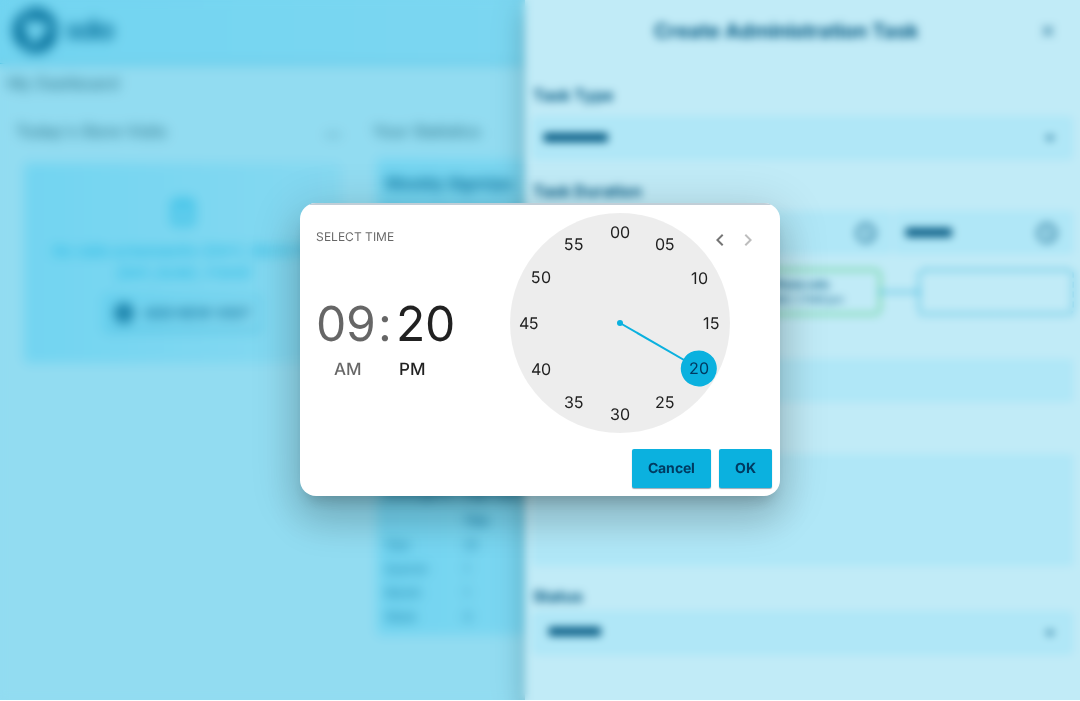 click at bounding box center [620, 324] 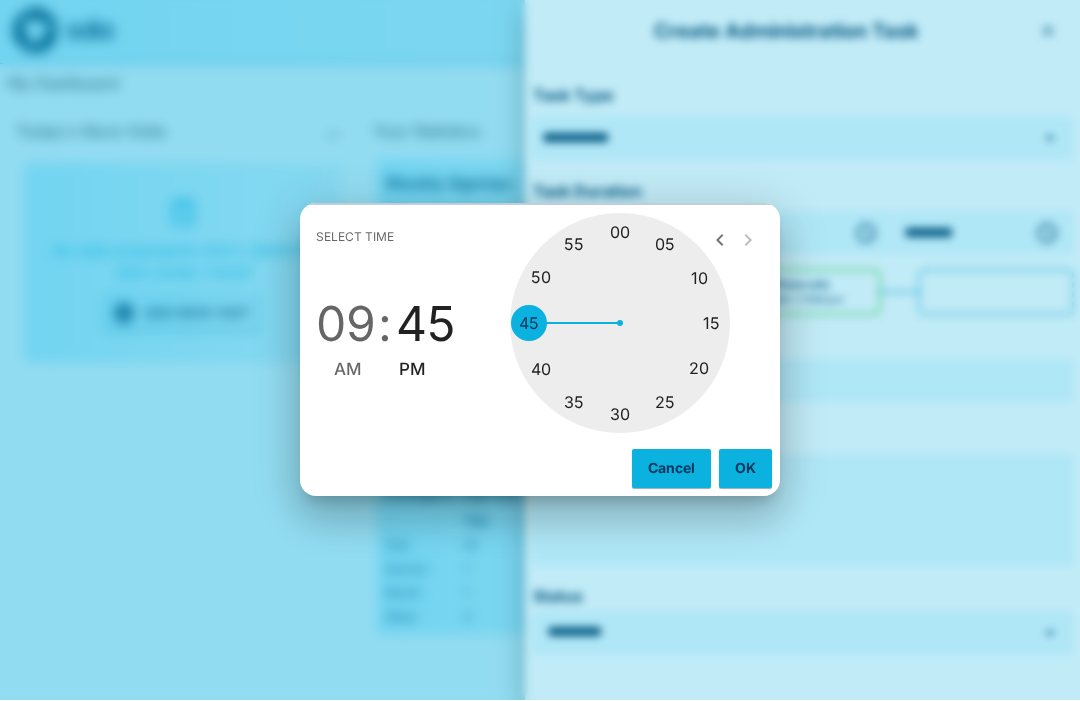 click on "AM" at bounding box center (348, 370) 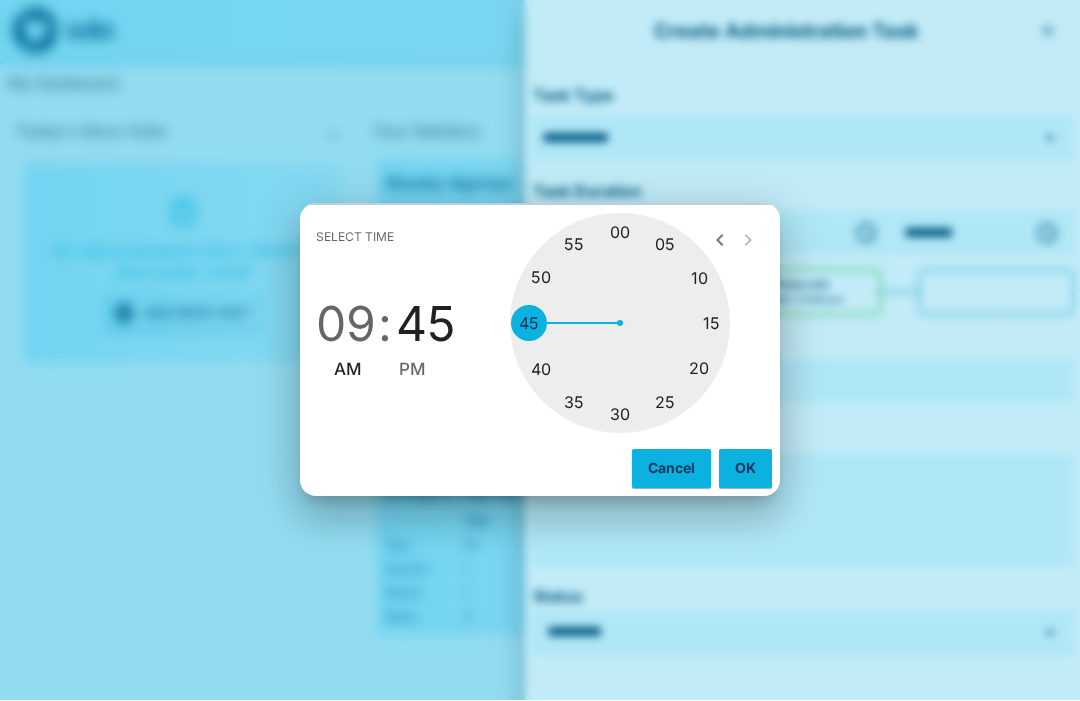 type on "********" 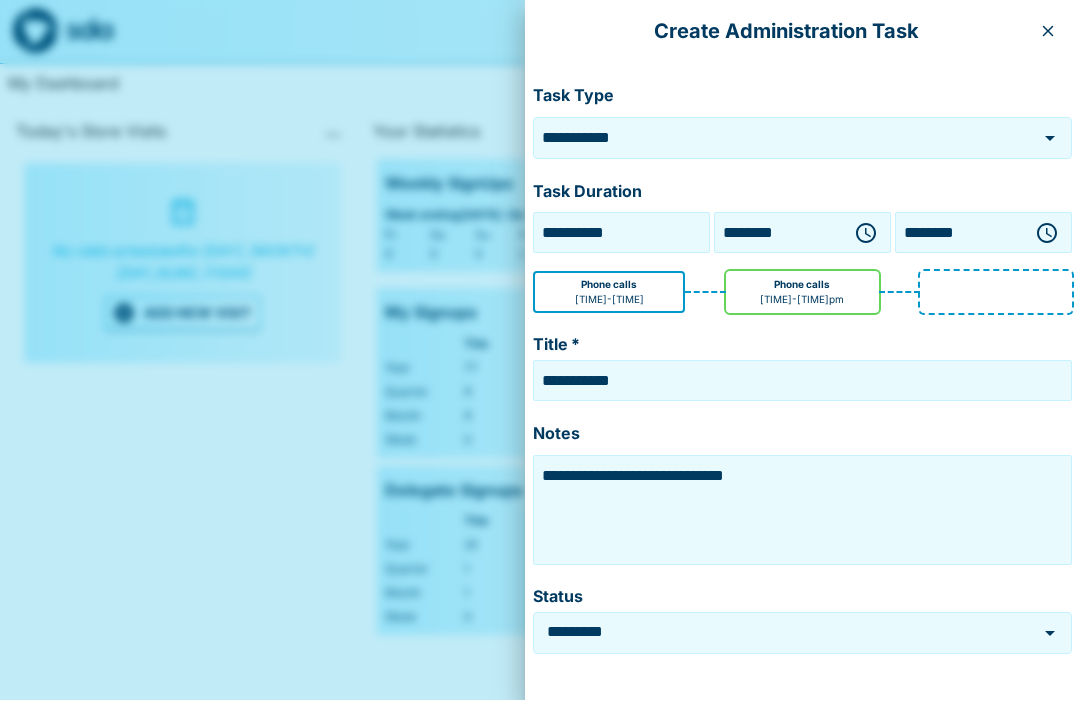 click 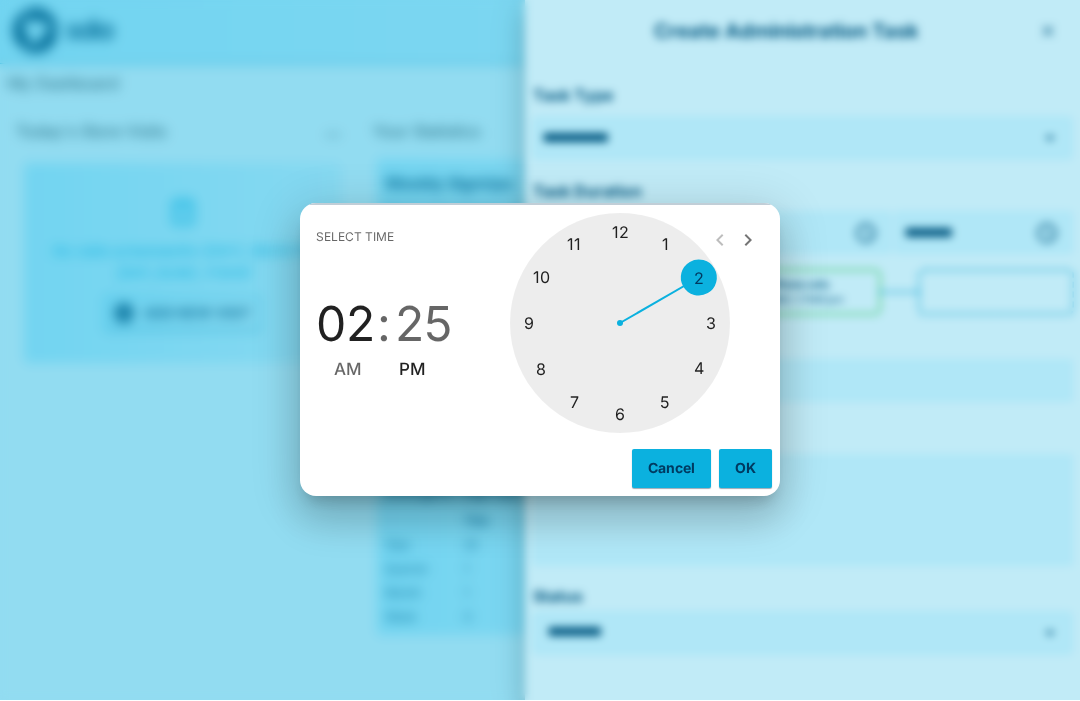 click at bounding box center (620, 324) 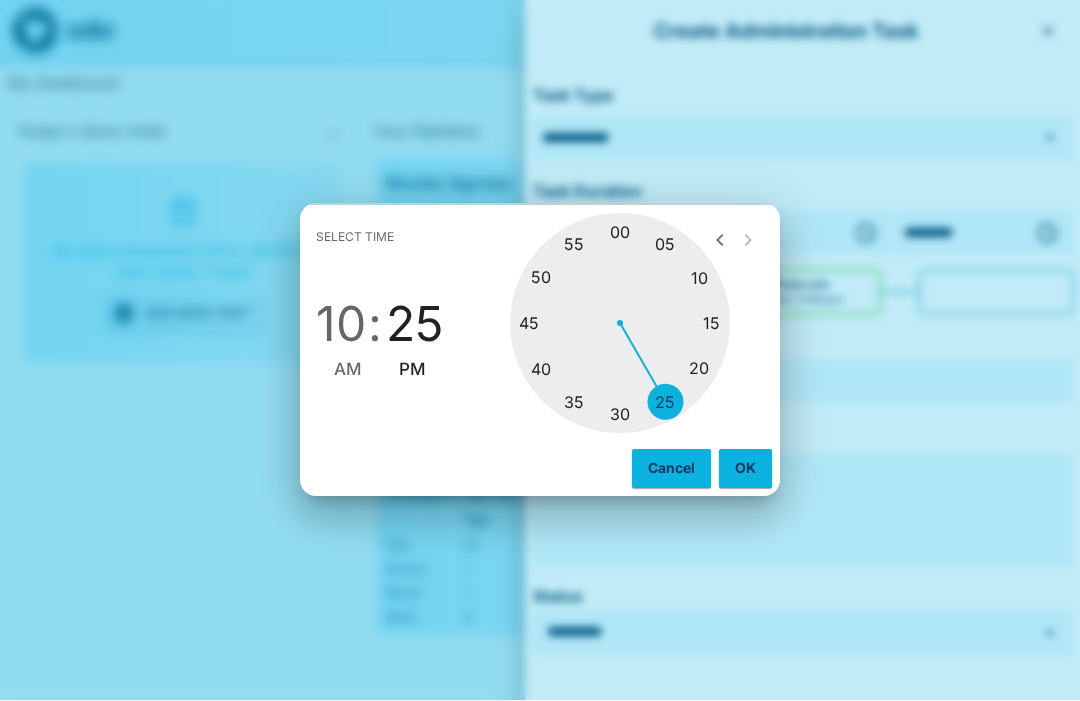 click at bounding box center (620, 324) 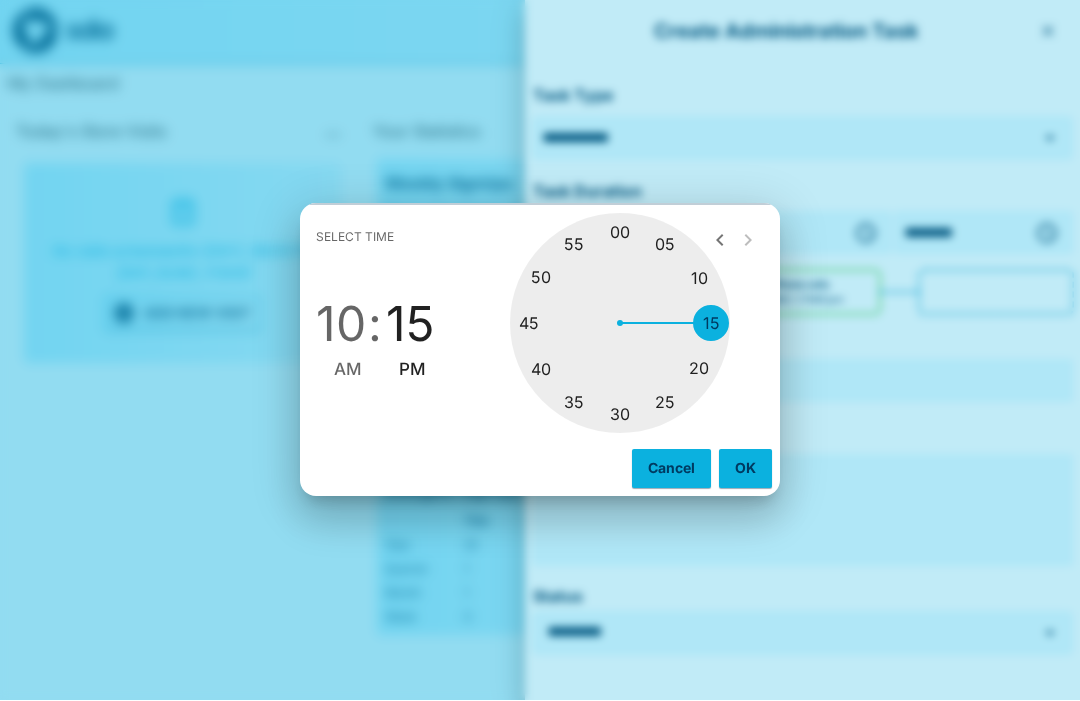 click on "AM" at bounding box center (348, 370) 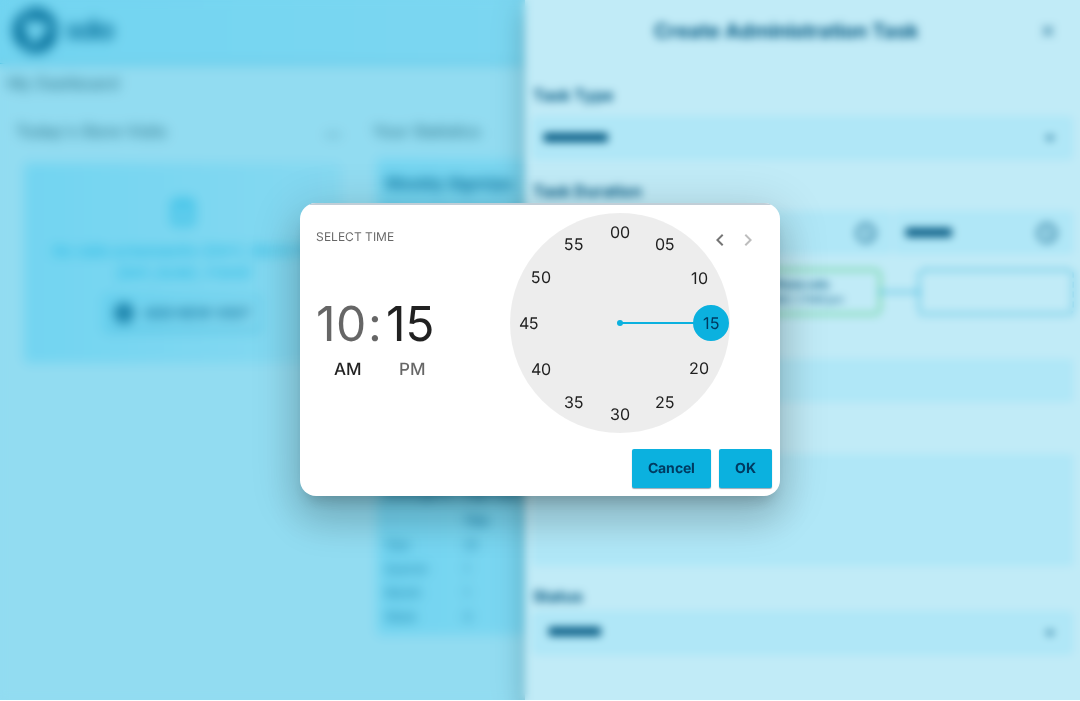 click on "OK" at bounding box center [745, 469] 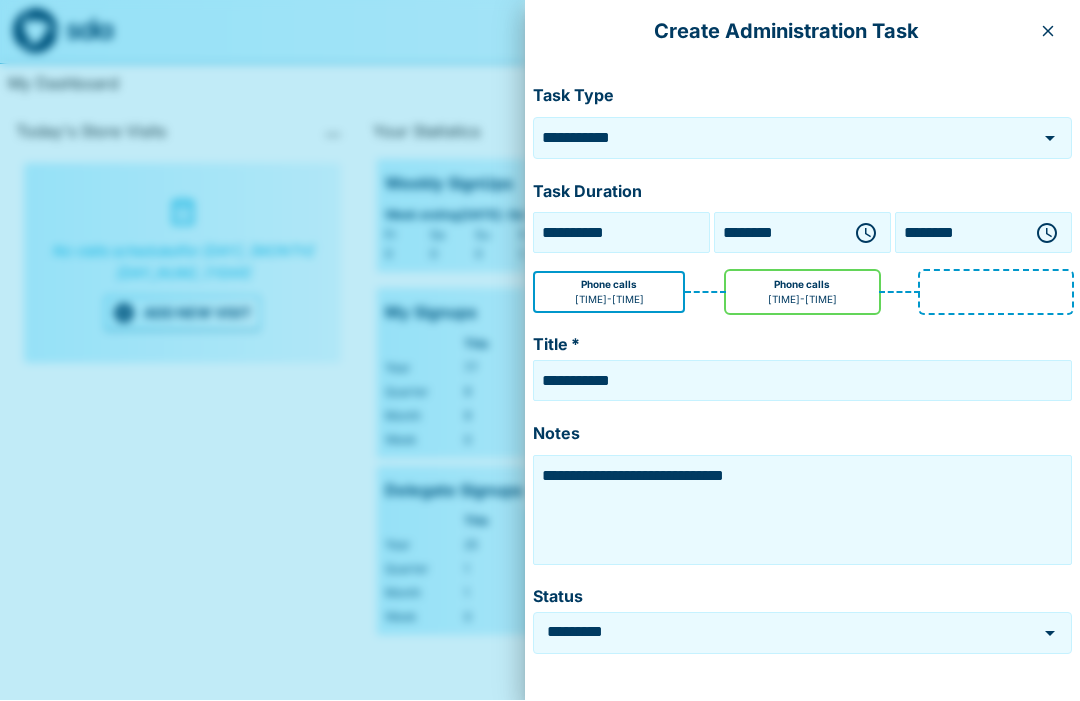 click on "**********" at bounding box center (802, 511) 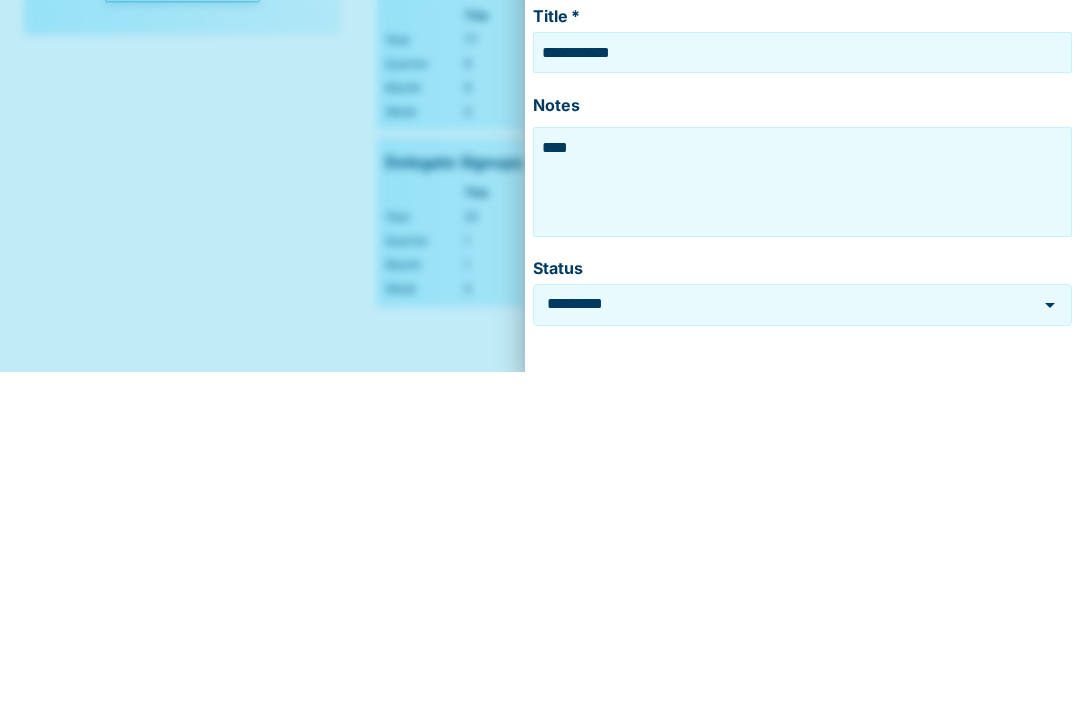 type on "***" 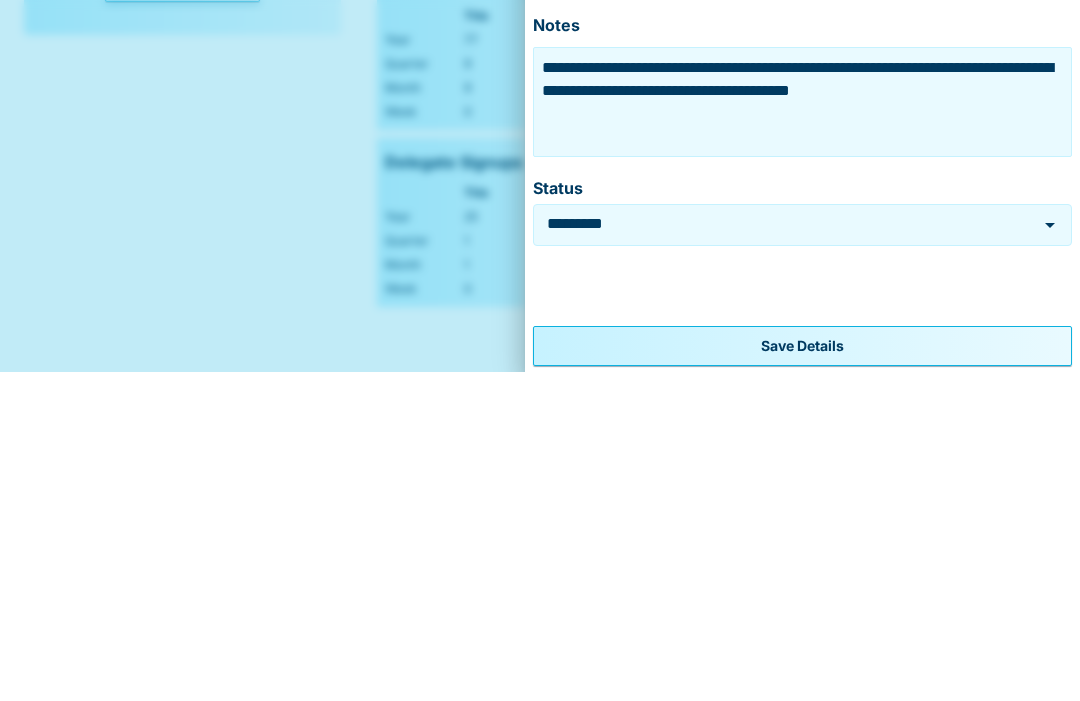 type on "**********" 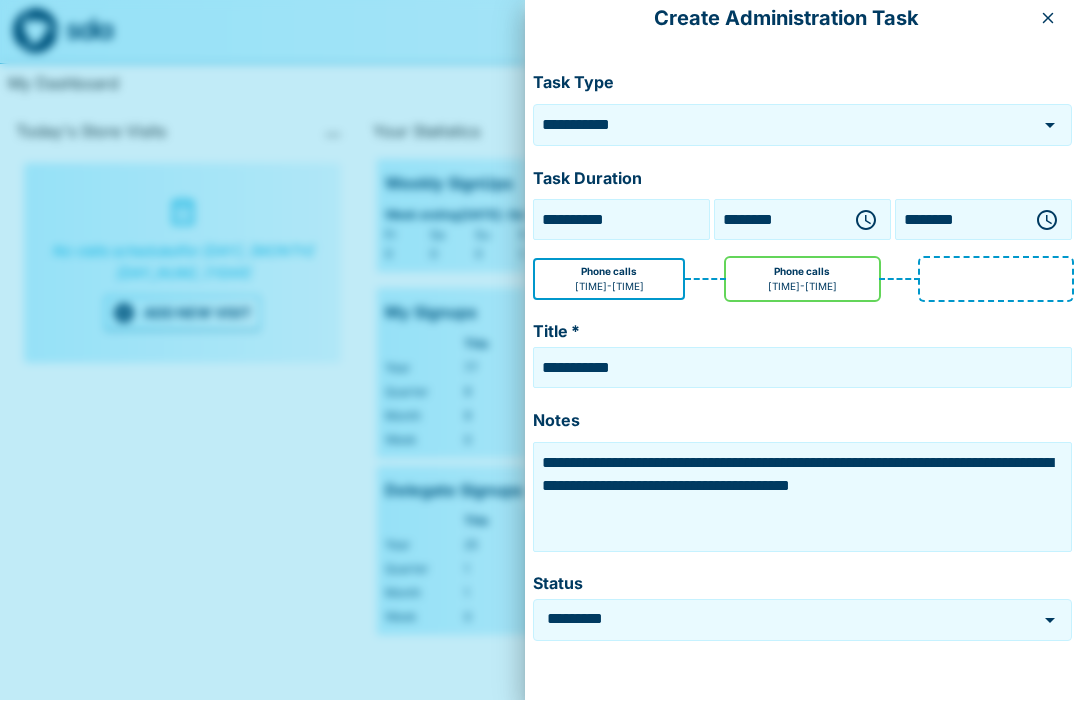 click on "Save Details" at bounding box center (802, 742) 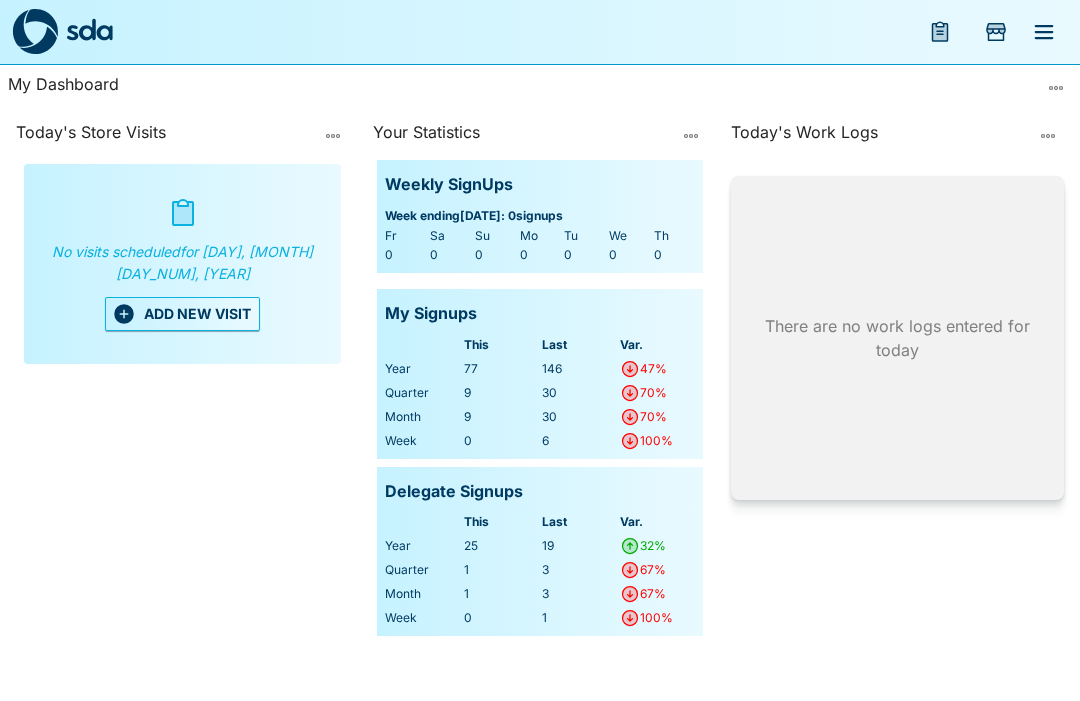 click on "ADD NEW VISIT" at bounding box center (182, 314) 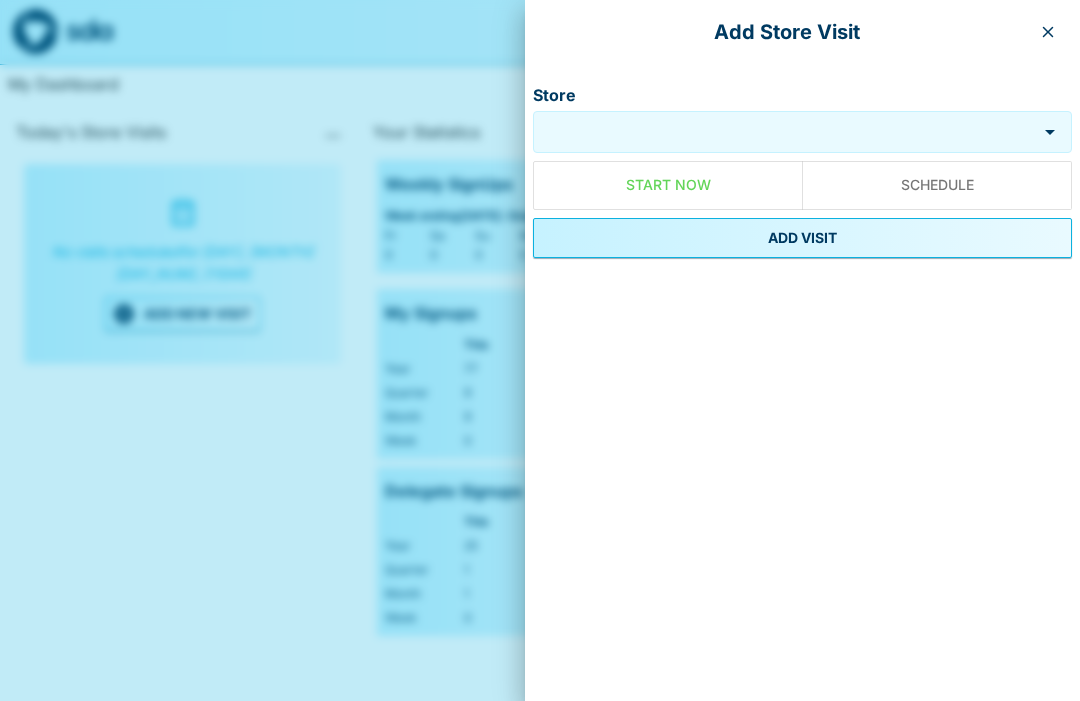 click on "Store" at bounding box center (787, 131) 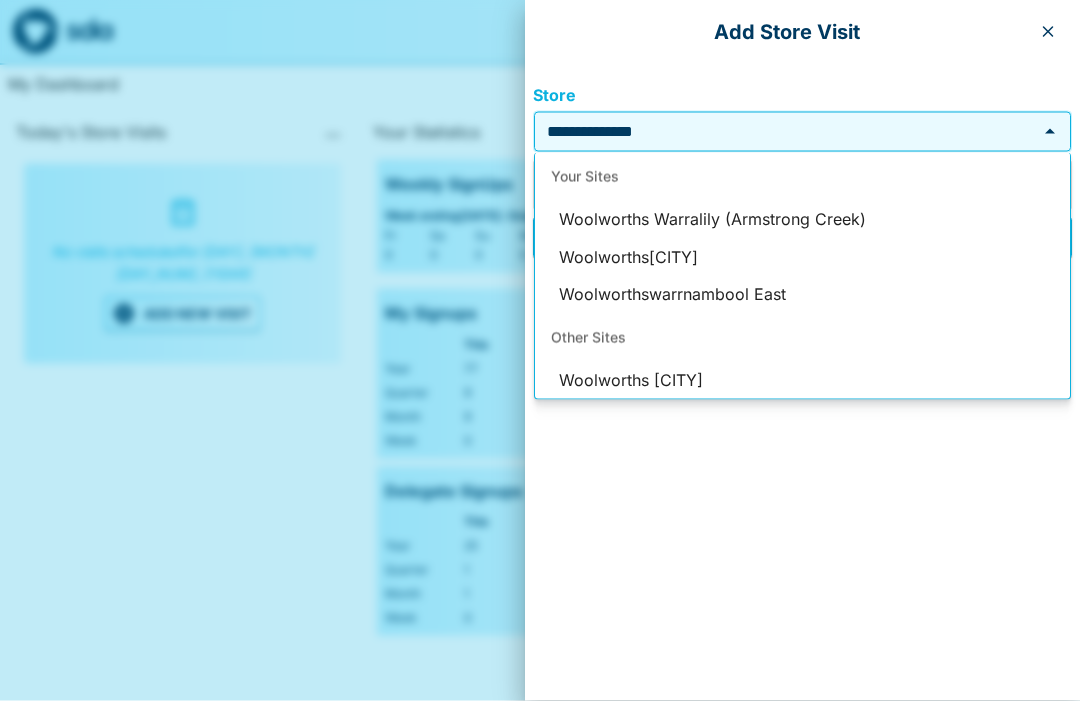 click on "Woolworths Warralily (Armstrong Creek)" at bounding box center (802, 220) 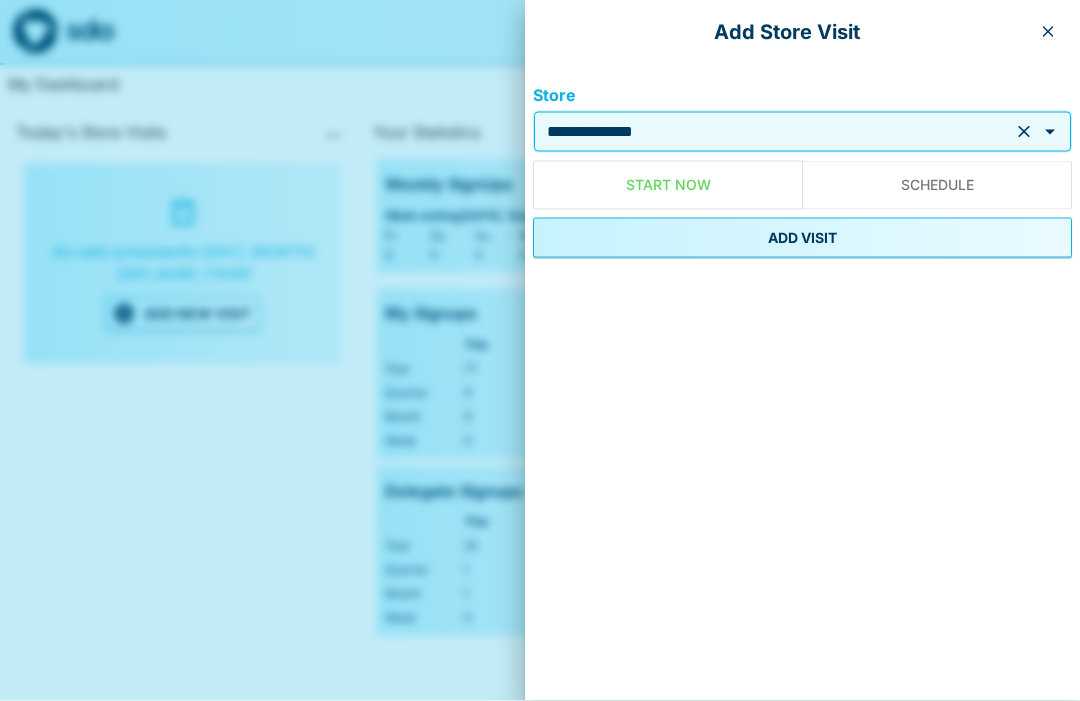 type on "**********" 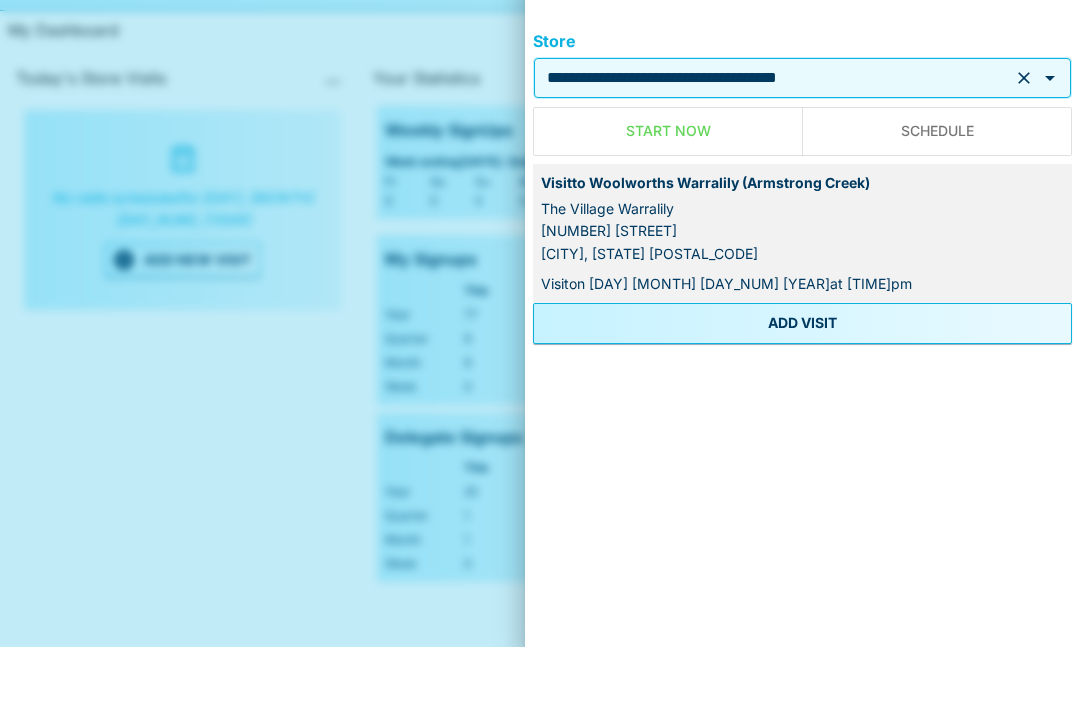 click on "ADD VISIT" at bounding box center [802, 377] 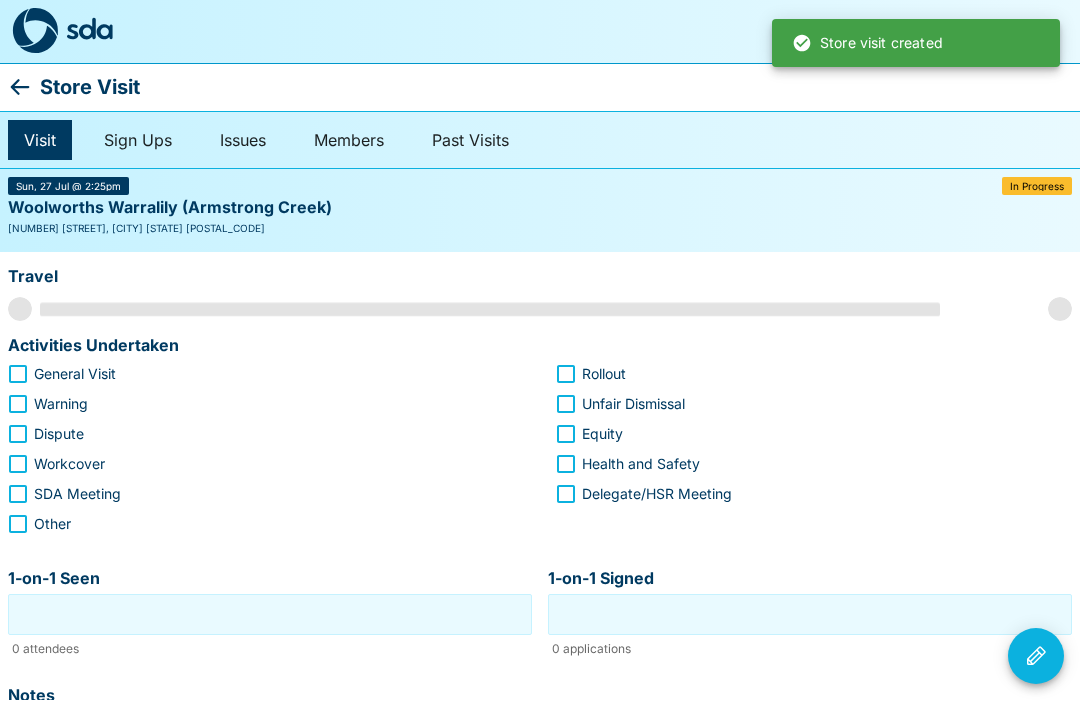 scroll, scrollTop: 1, scrollLeft: 0, axis: vertical 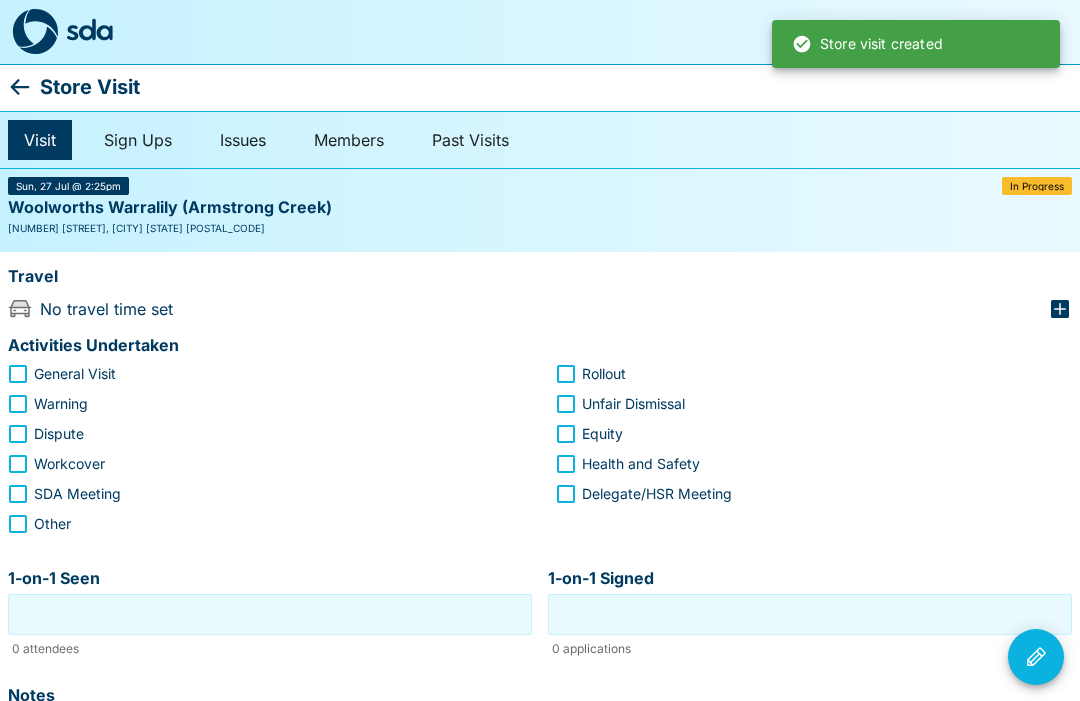 click 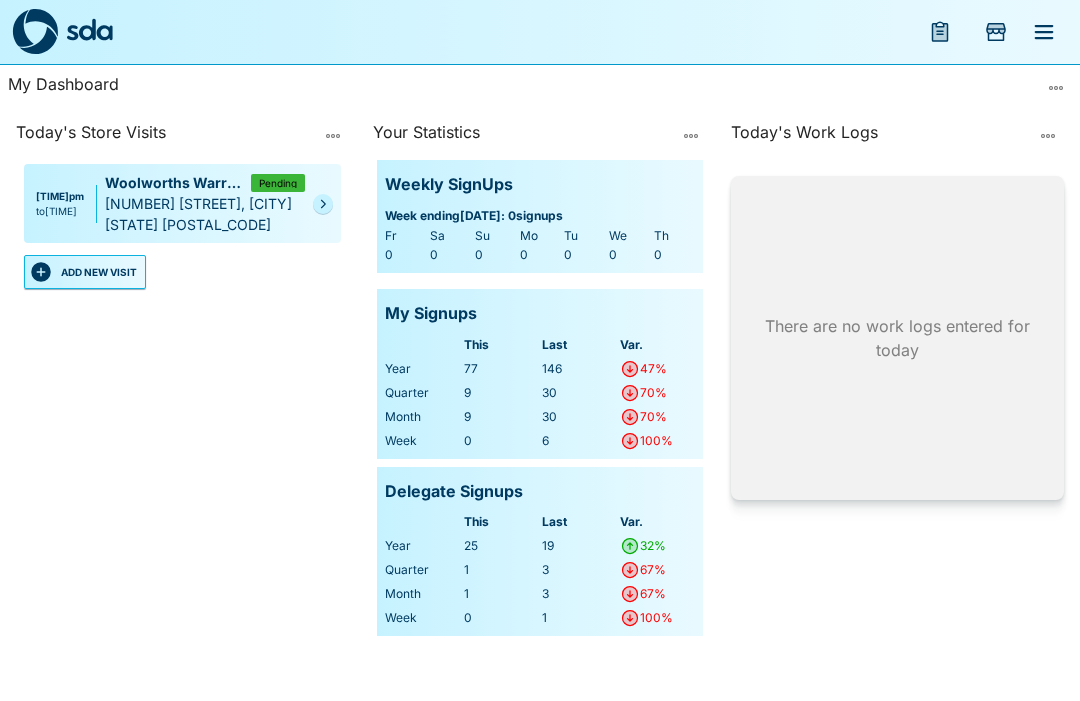 click at bounding box center [323, 204] 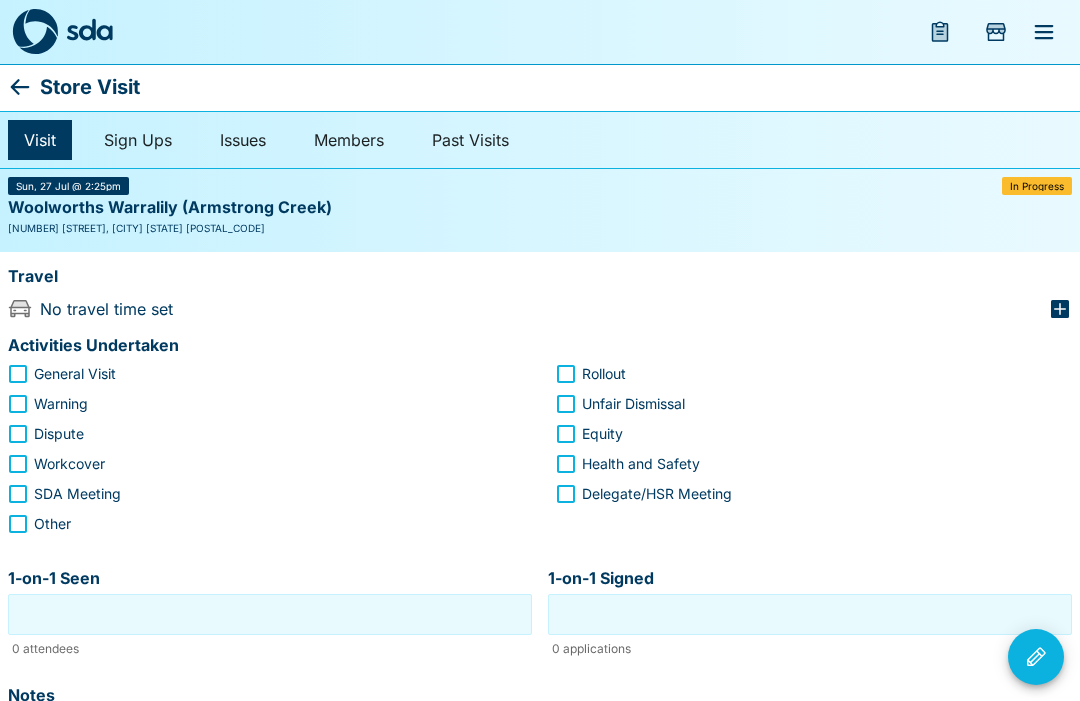 click 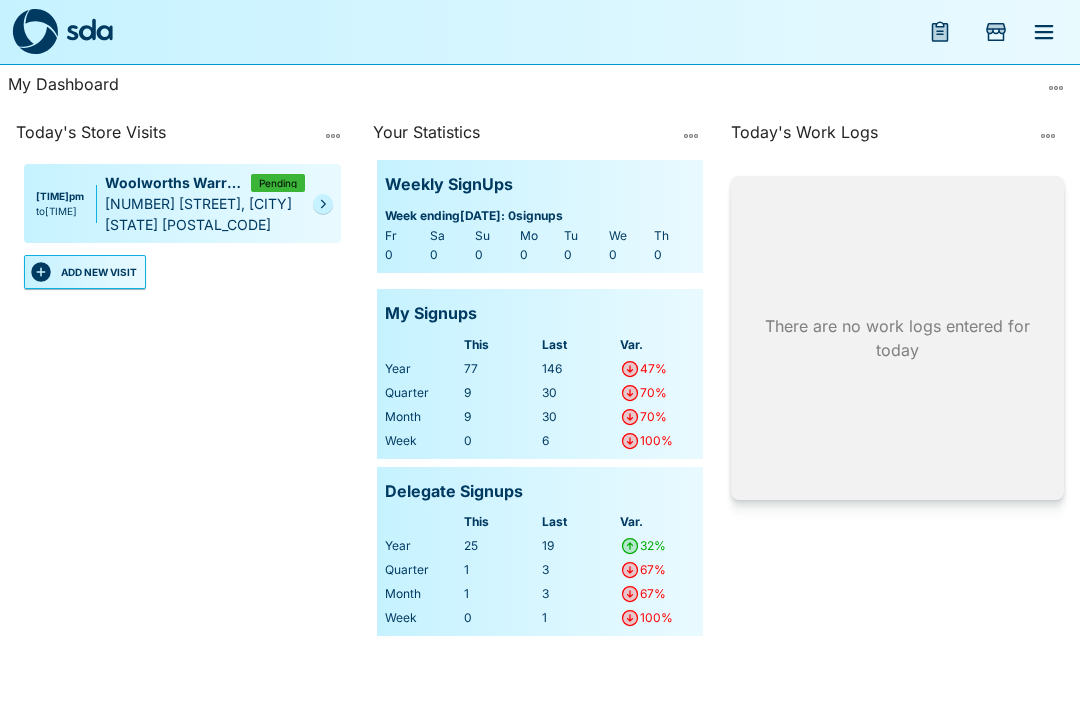 click 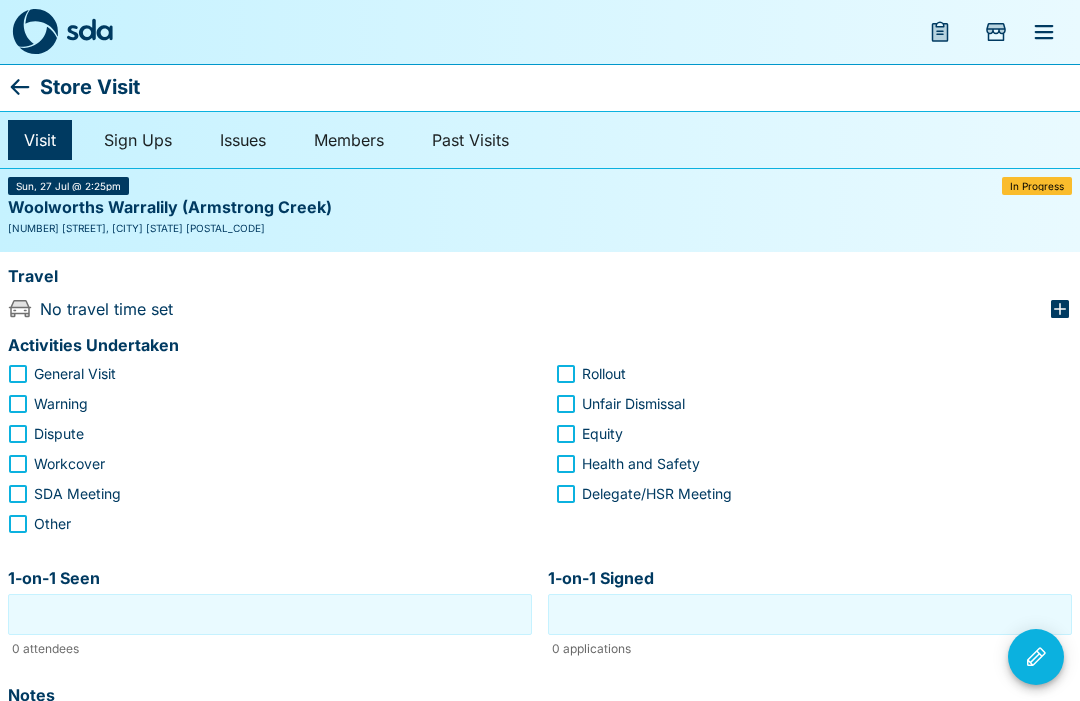 click 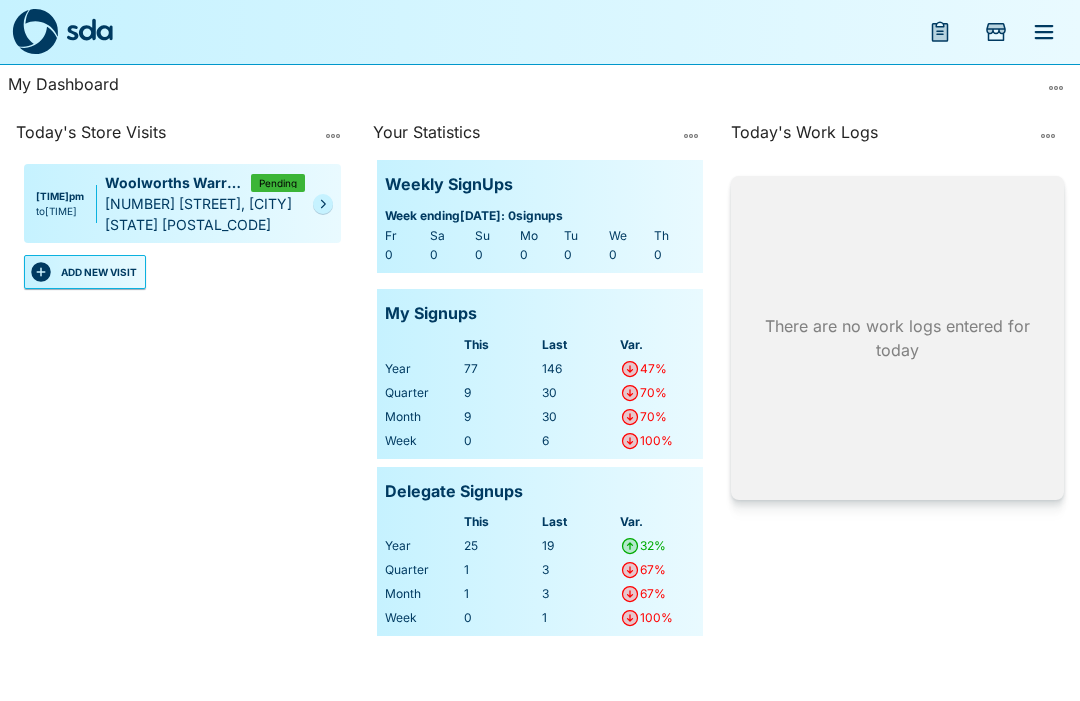 click on "[TIME] to [TIME] Woolworths Warralily (Armstrong Creek) Pending 770 Barwon Heads Road, Armstrong Creek [STATE] 3217" at bounding box center (182, 203) 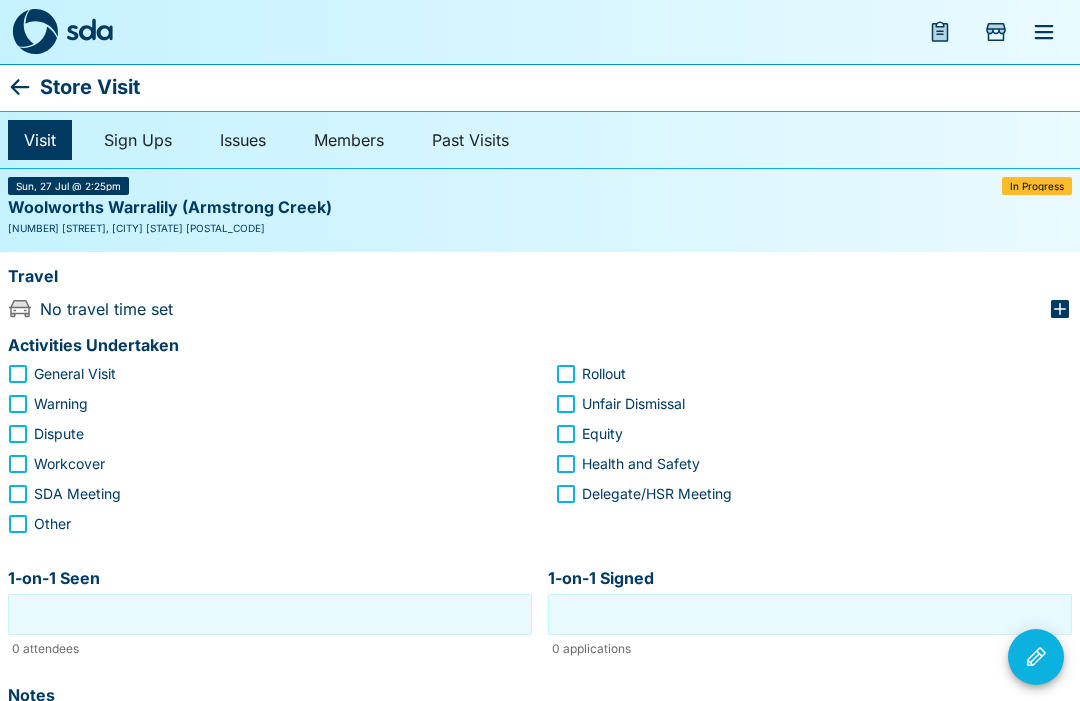 click 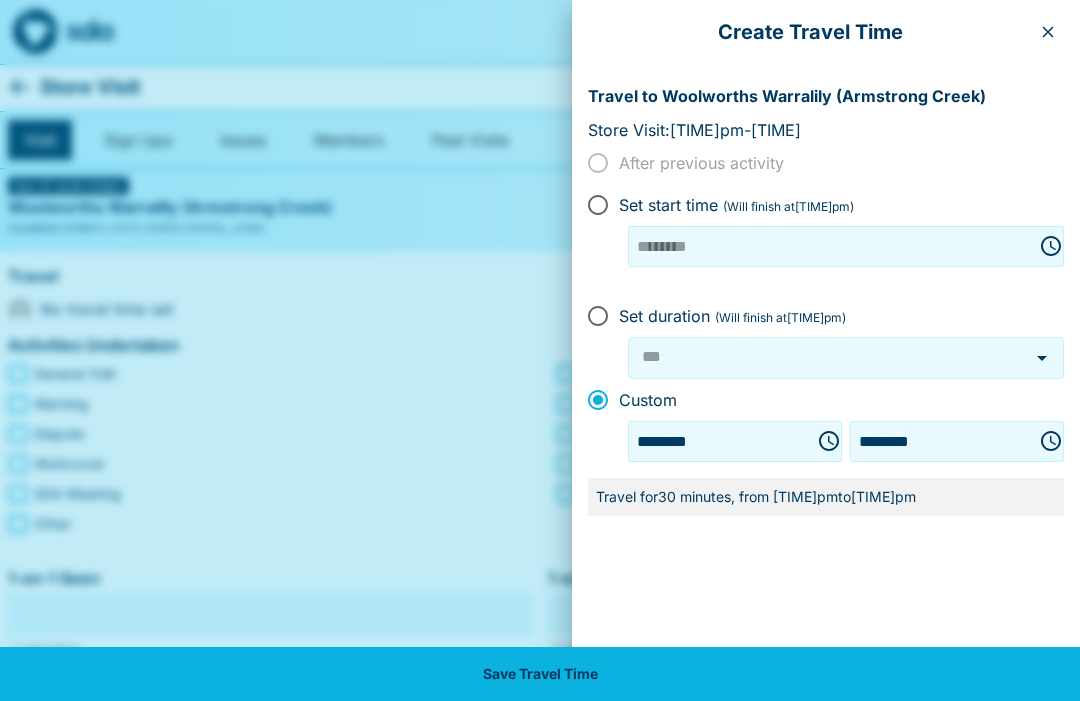 click 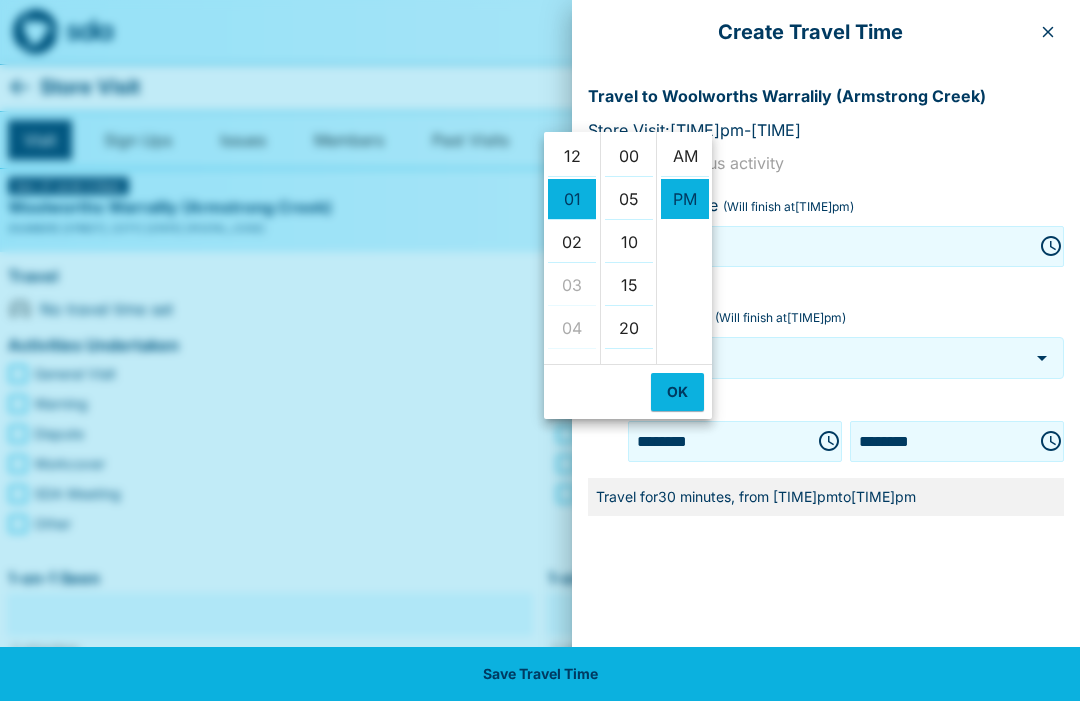 scroll, scrollTop: 43, scrollLeft: 0, axis: vertical 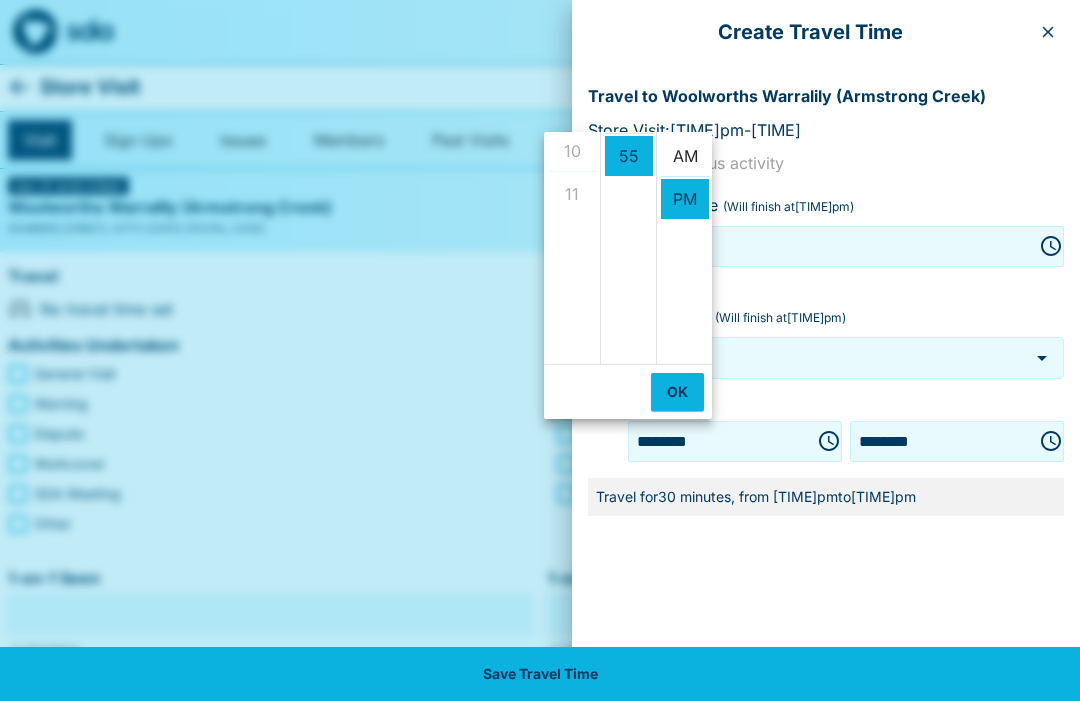 click on "AM" at bounding box center (685, 156) 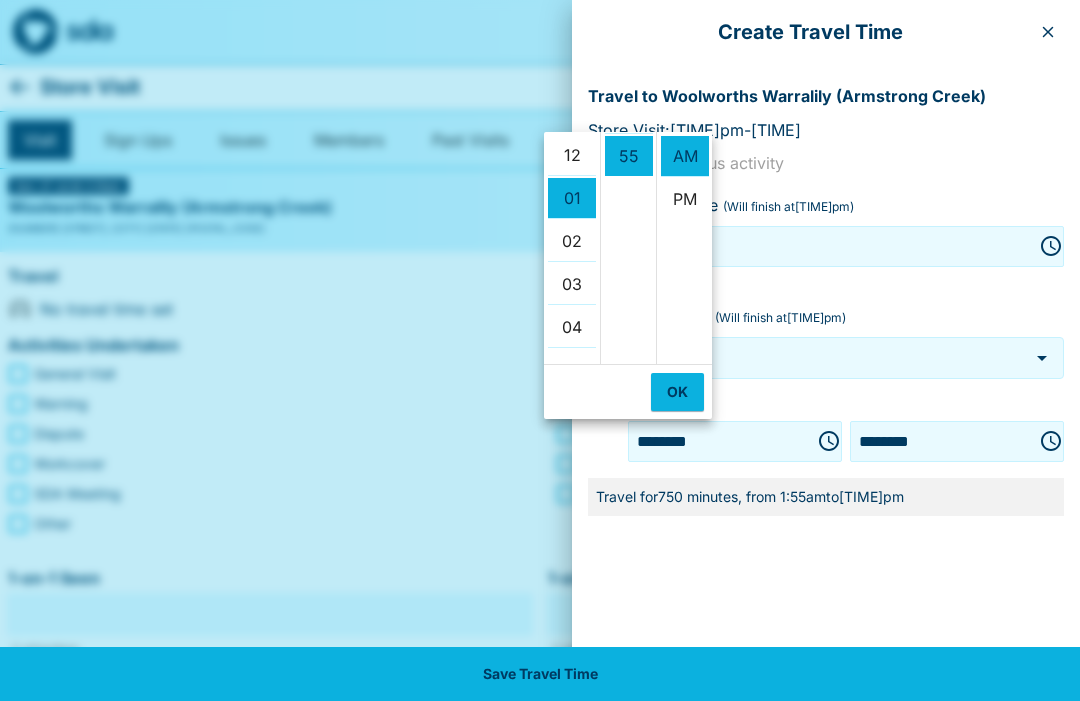 scroll, scrollTop: 0, scrollLeft: 0, axis: both 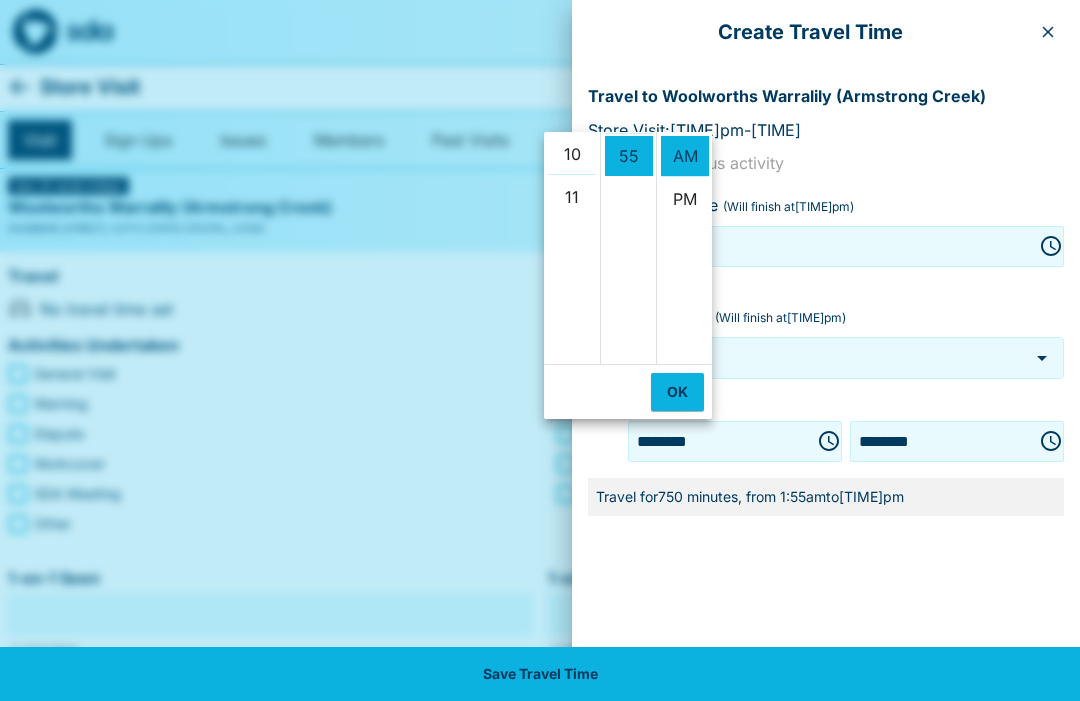 click on "10" at bounding box center (572, 154) 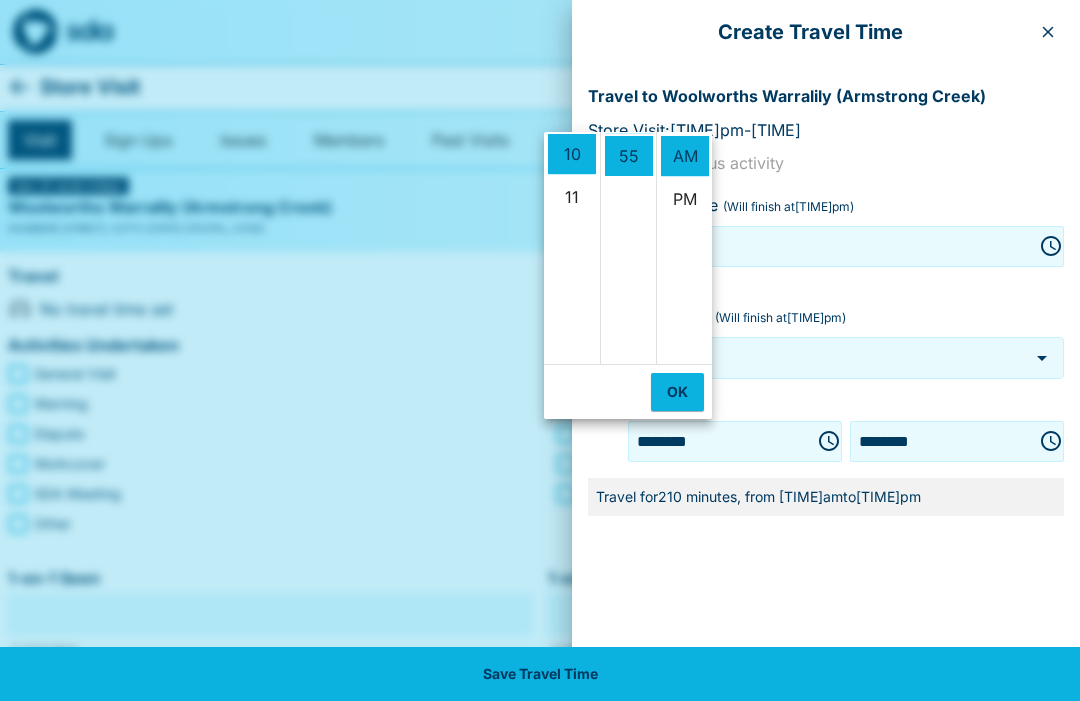 scroll, scrollTop: 430, scrollLeft: 0, axis: vertical 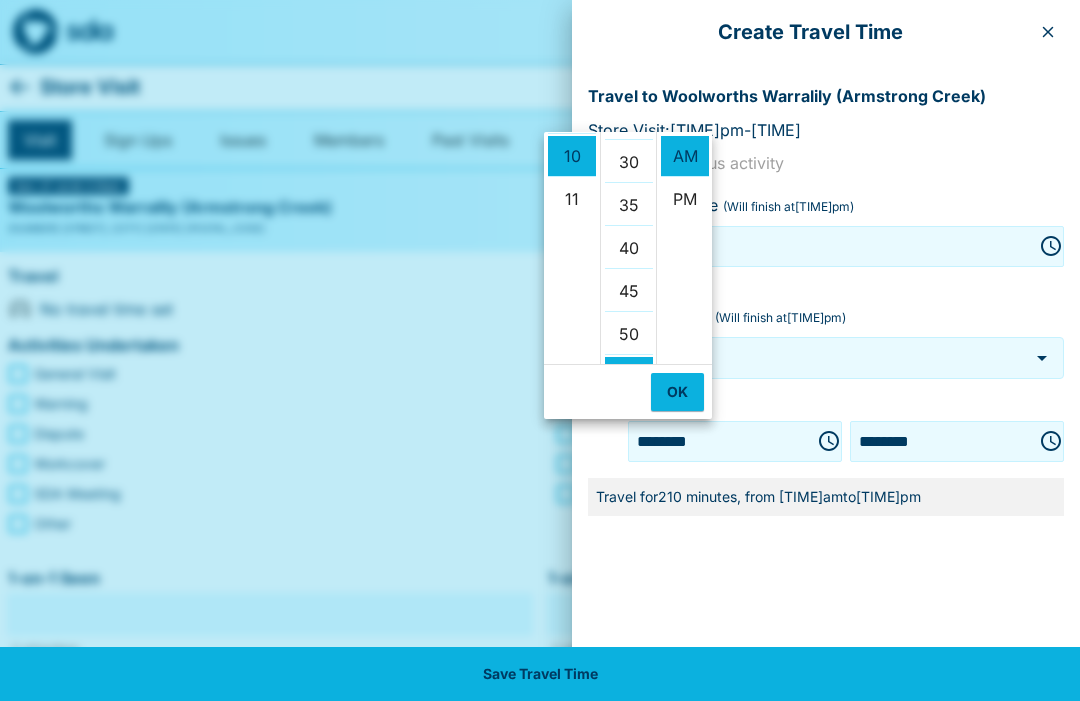 click on "30" at bounding box center (629, 162) 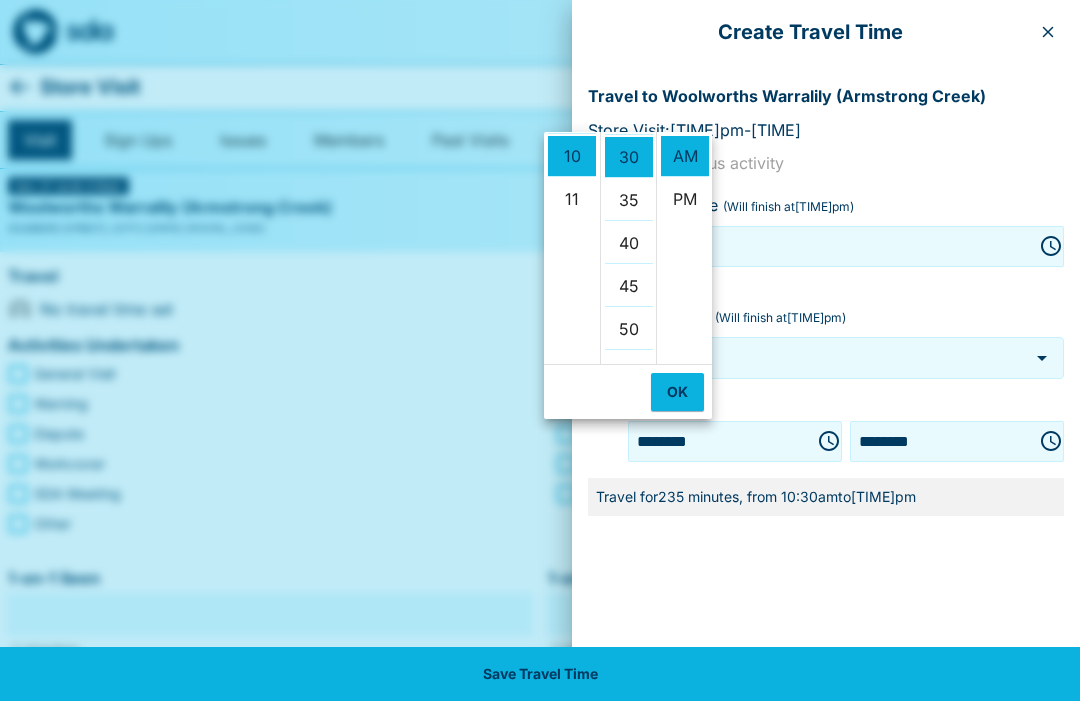 scroll, scrollTop: 258, scrollLeft: 0, axis: vertical 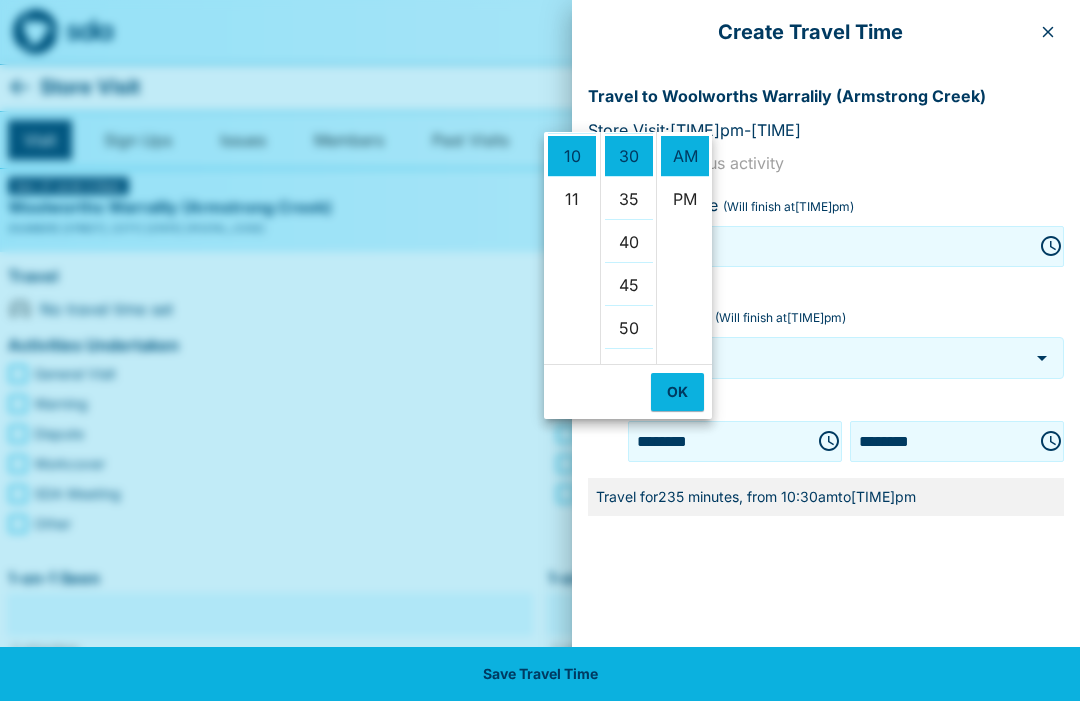 click on "OK" at bounding box center [677, 392] 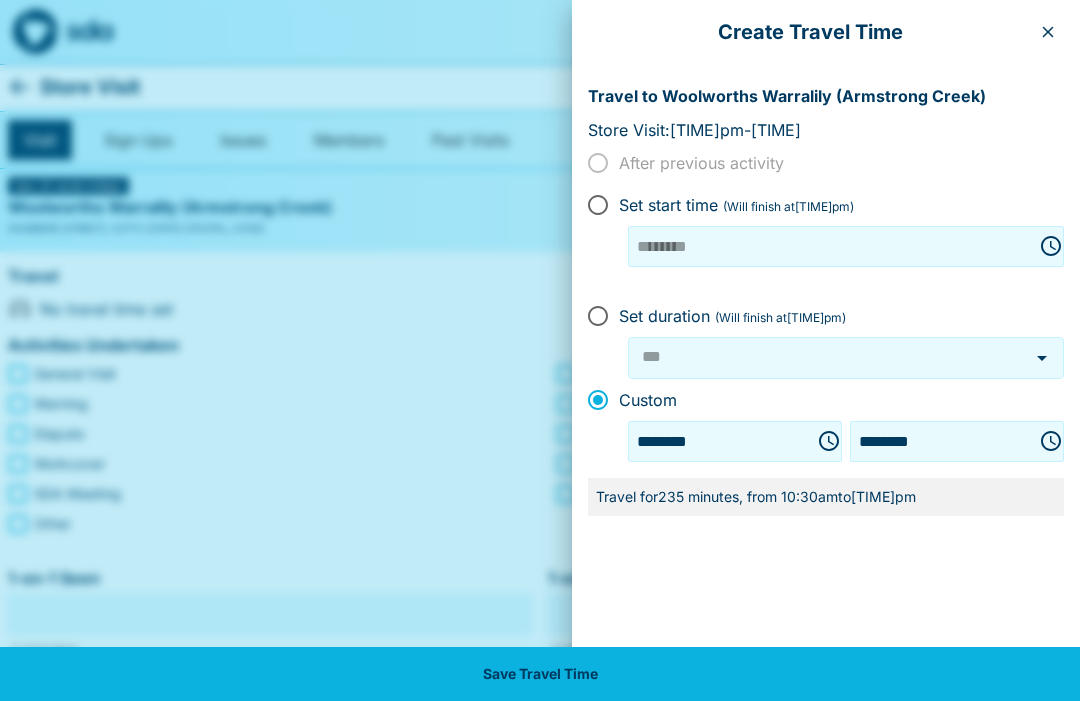 click 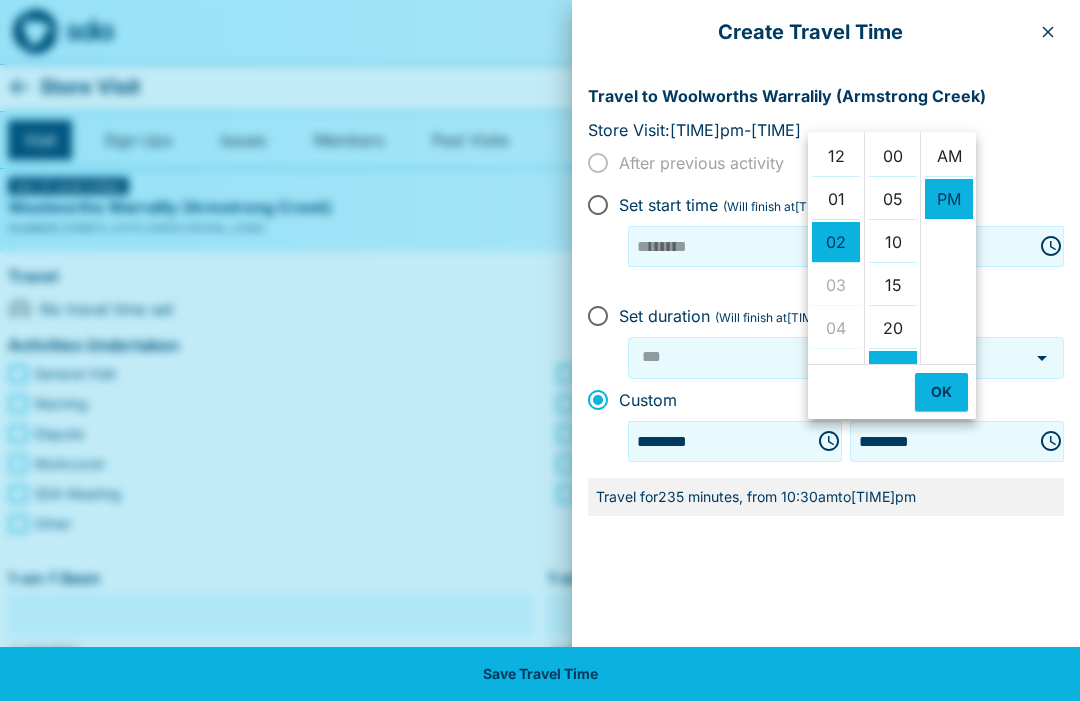 scroll, scrollTop: 86, scrollLeft: 0, axis: vertical 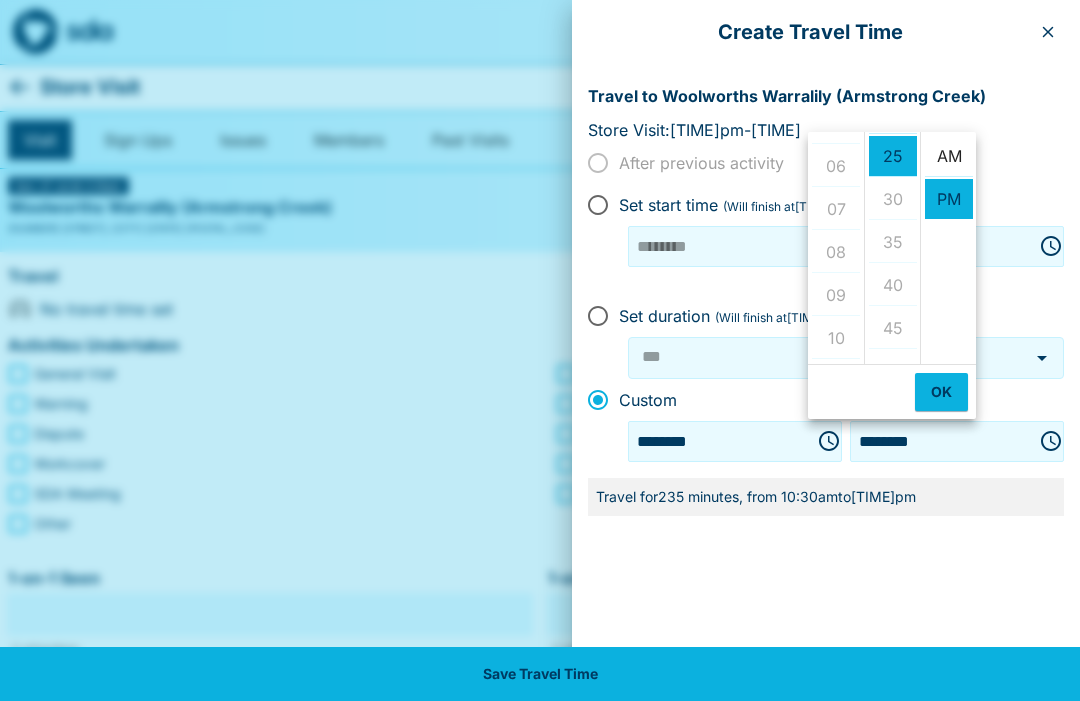click on "AM" at bounding box center [949, 156] 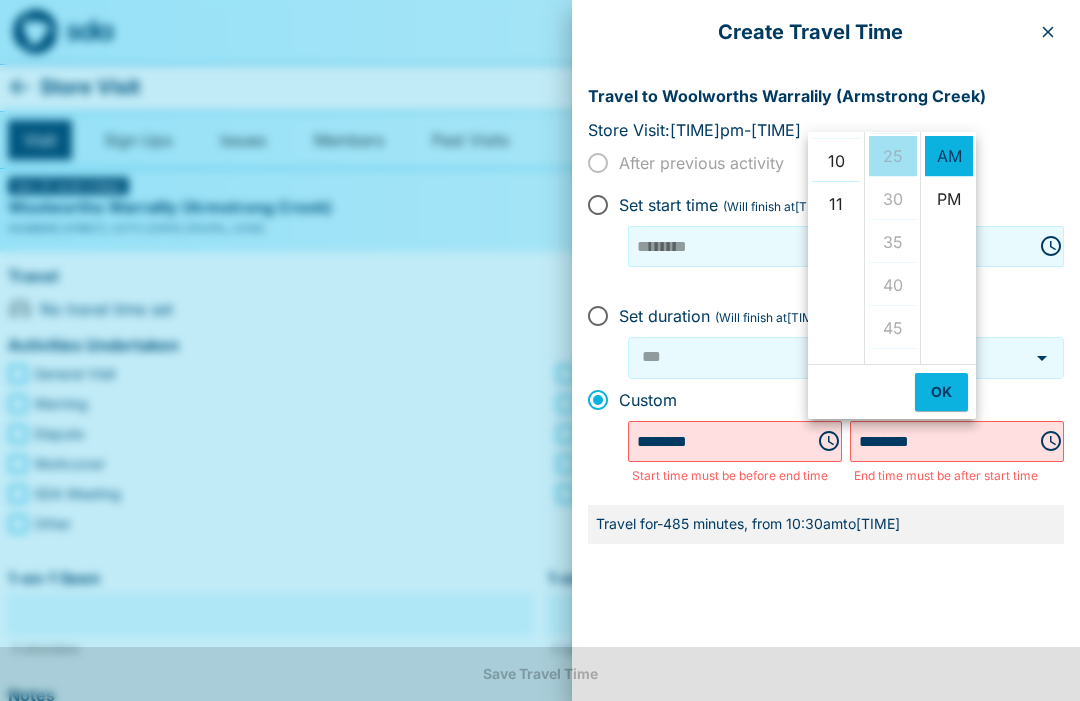 scroll, scrollTop: 441, scrollLeft: 0, axis: vertical 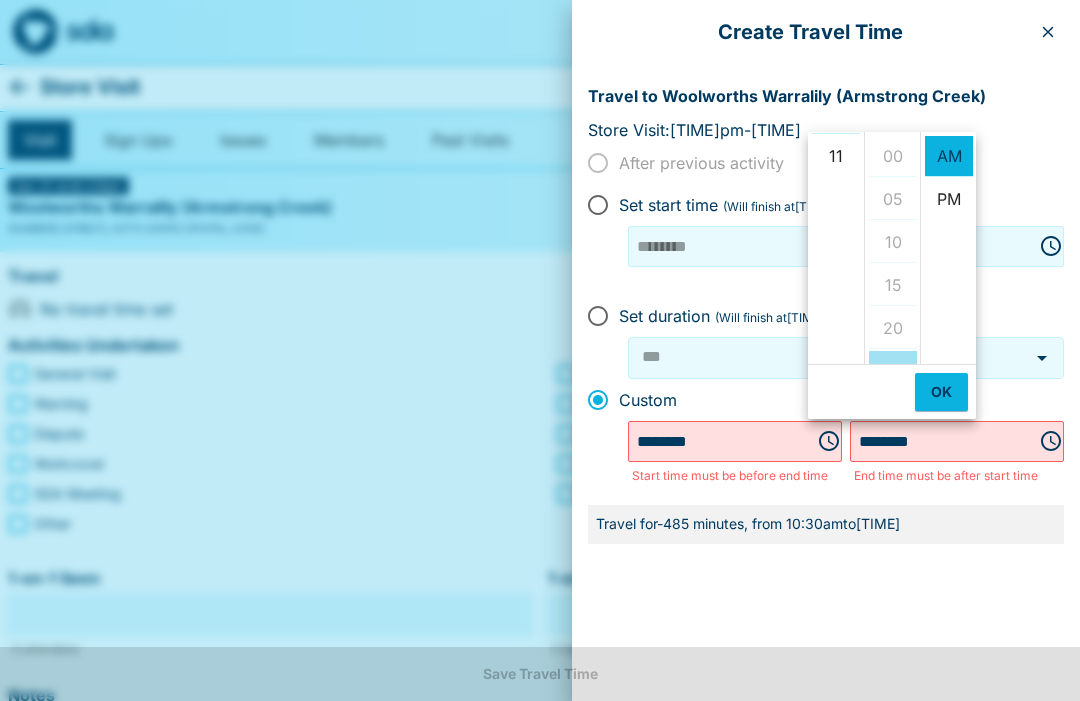 click on "11" at bounding box center [836, 156] 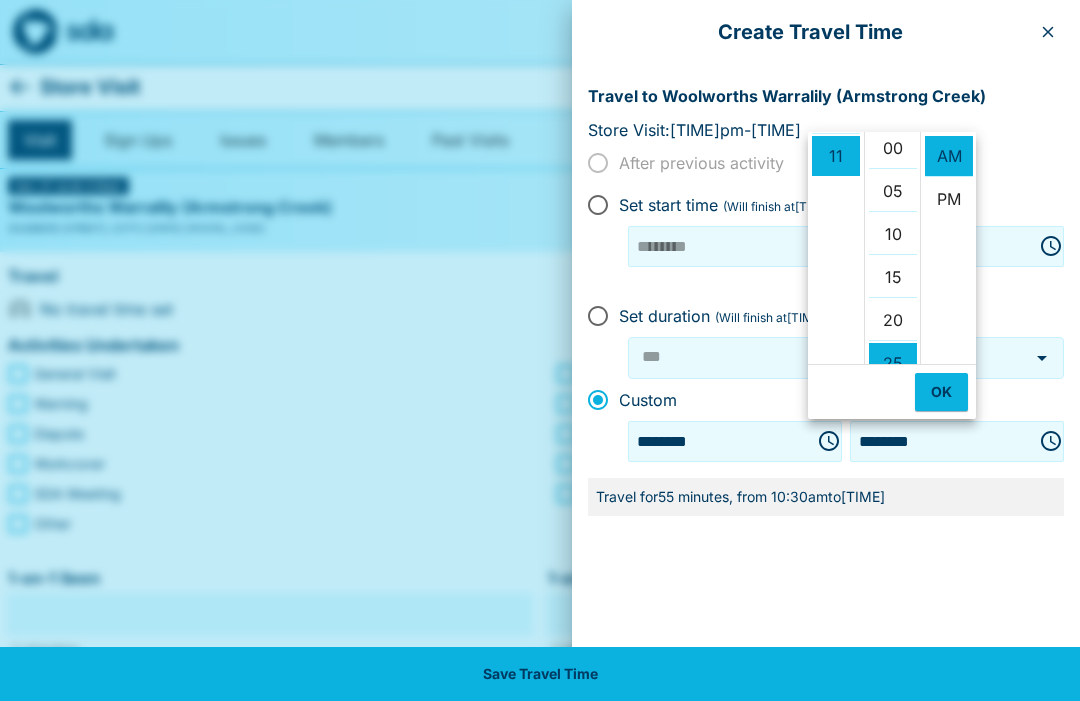 click on "00" at bounding box center (893, 148) 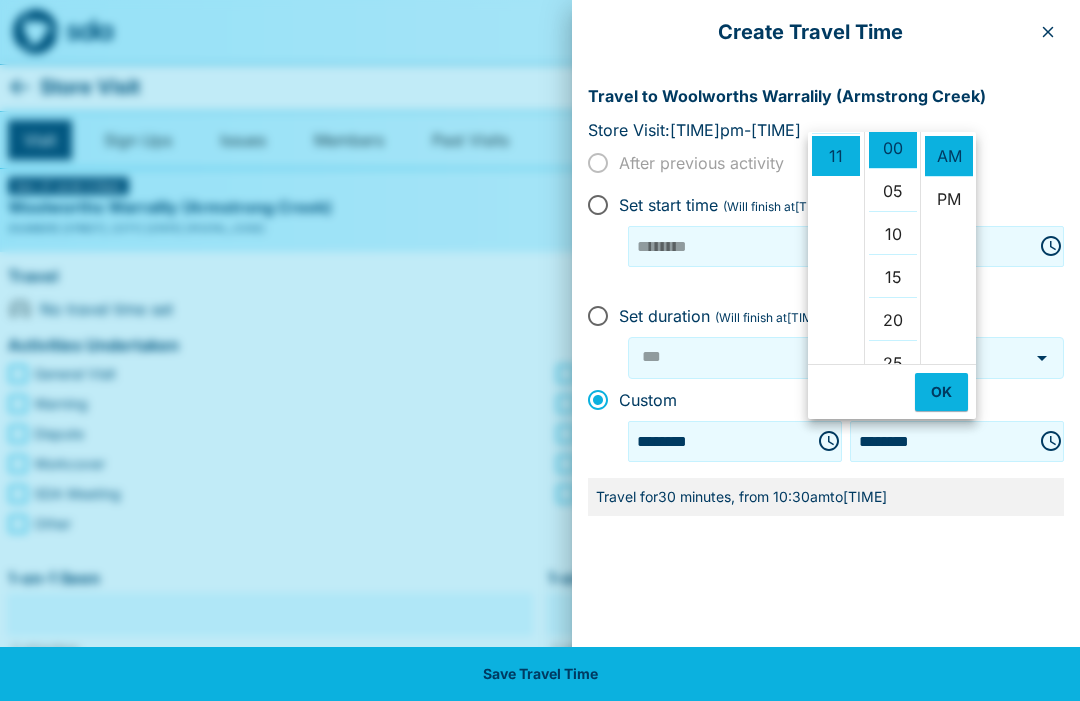 type on "********" 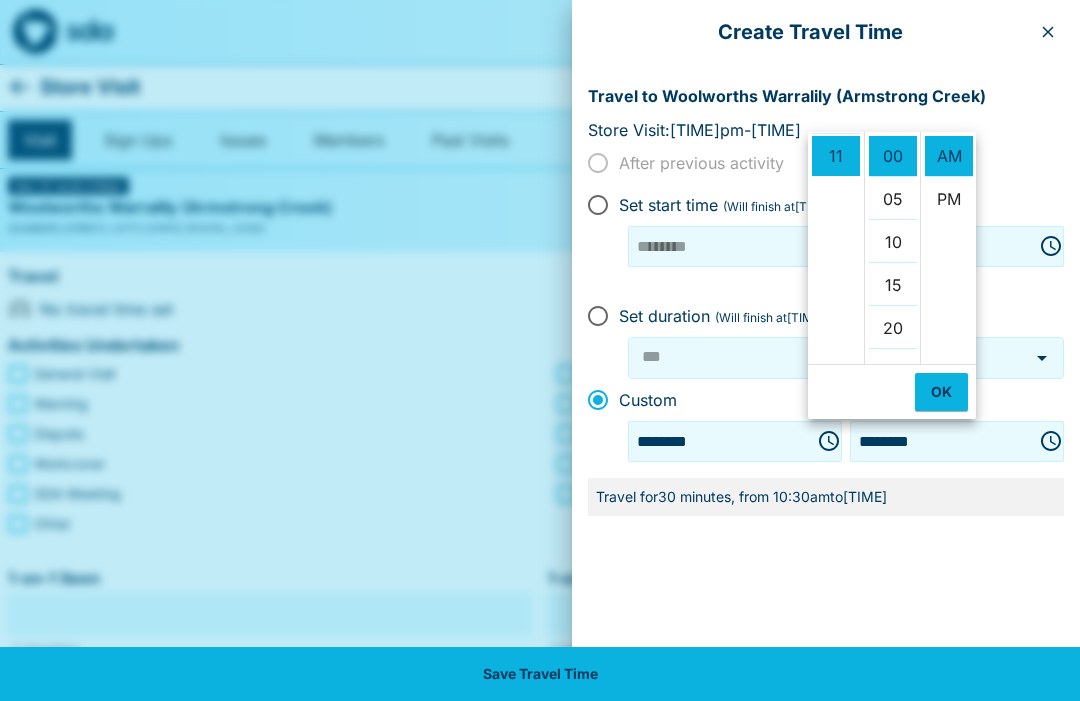 click on "OK" at bounding box center [941, 392] 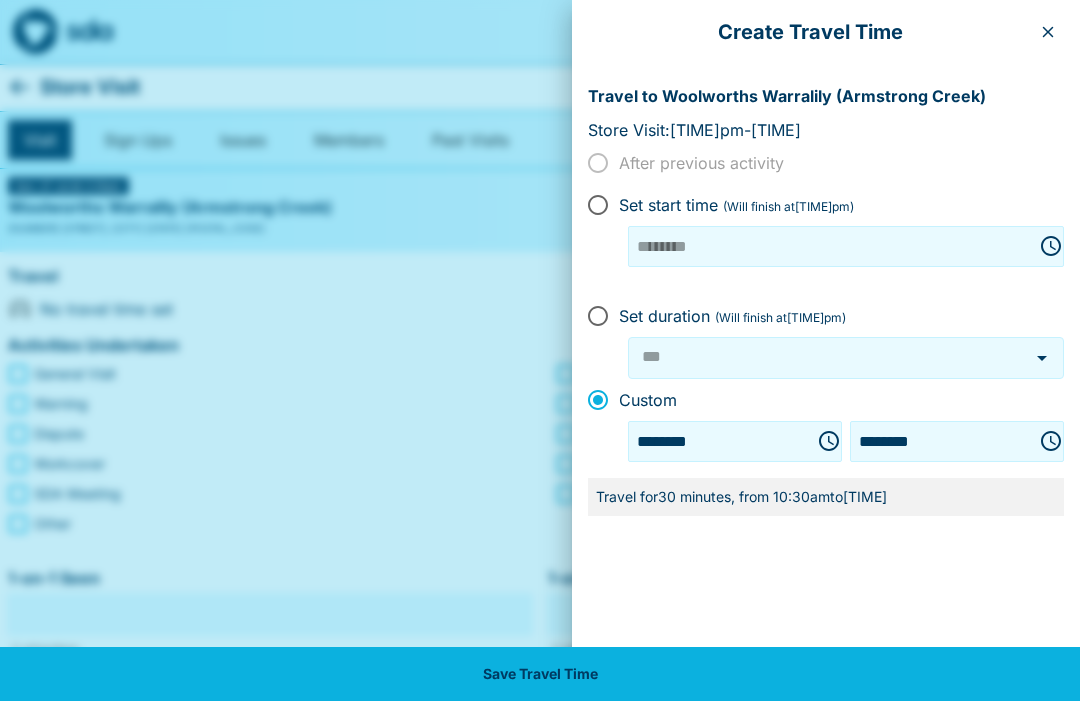 click on "Save Travel Time" at bounding box center [540, 674] 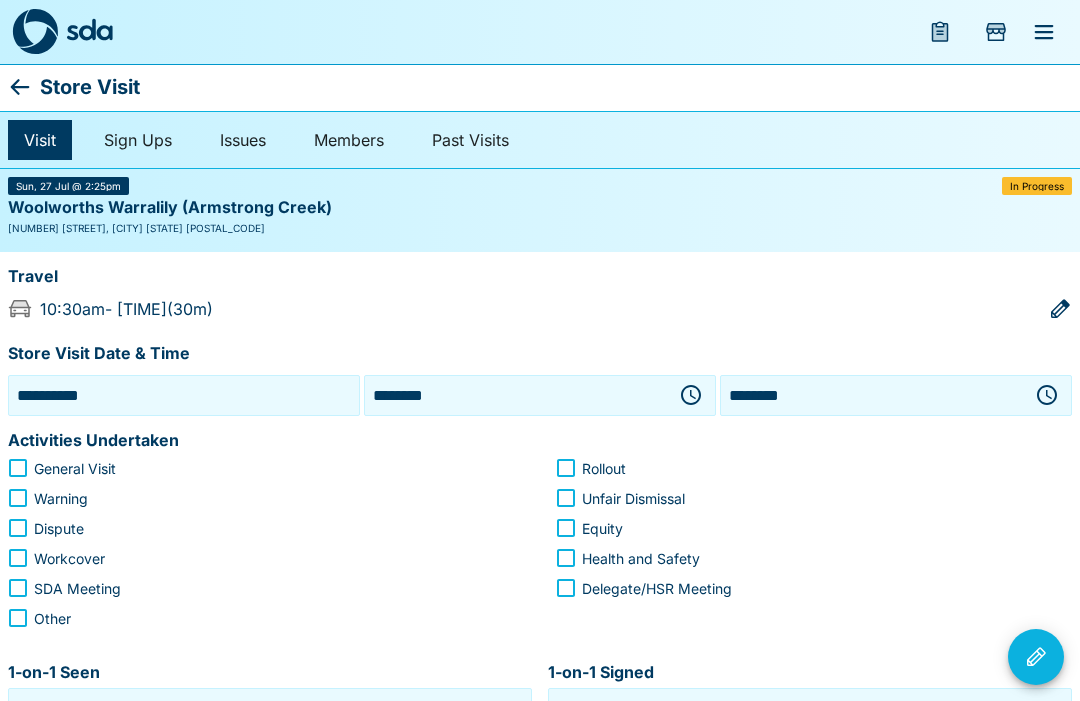 click on "**********" at bounding box center [184, 395] 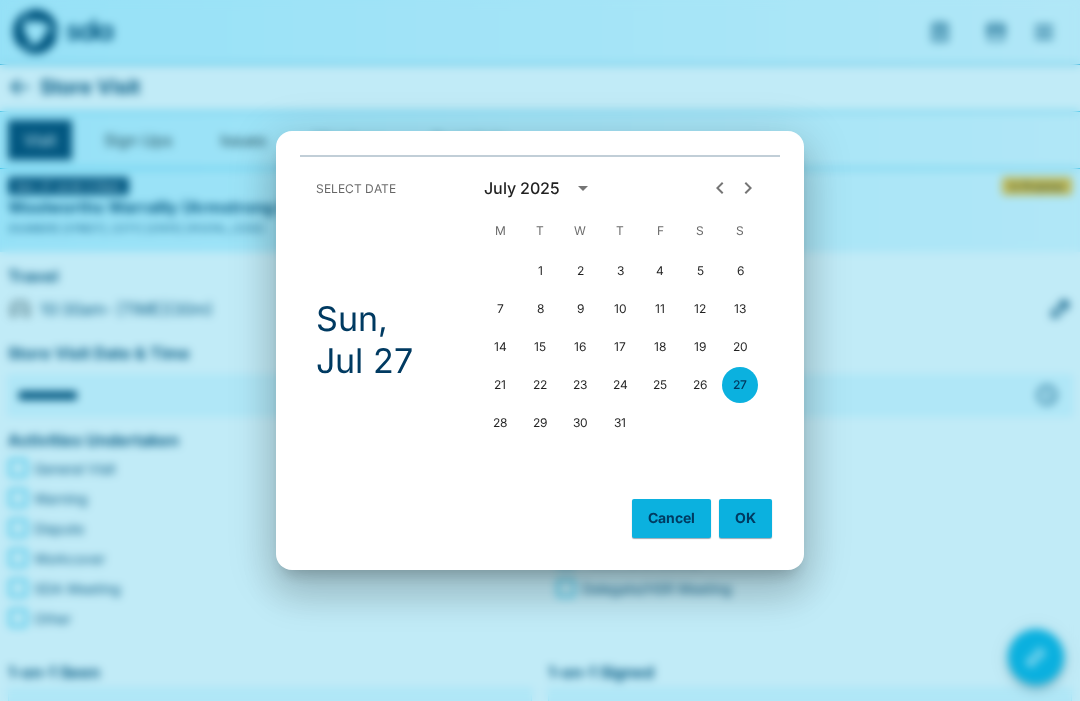 click on "25" at bounding box center (660, 385) 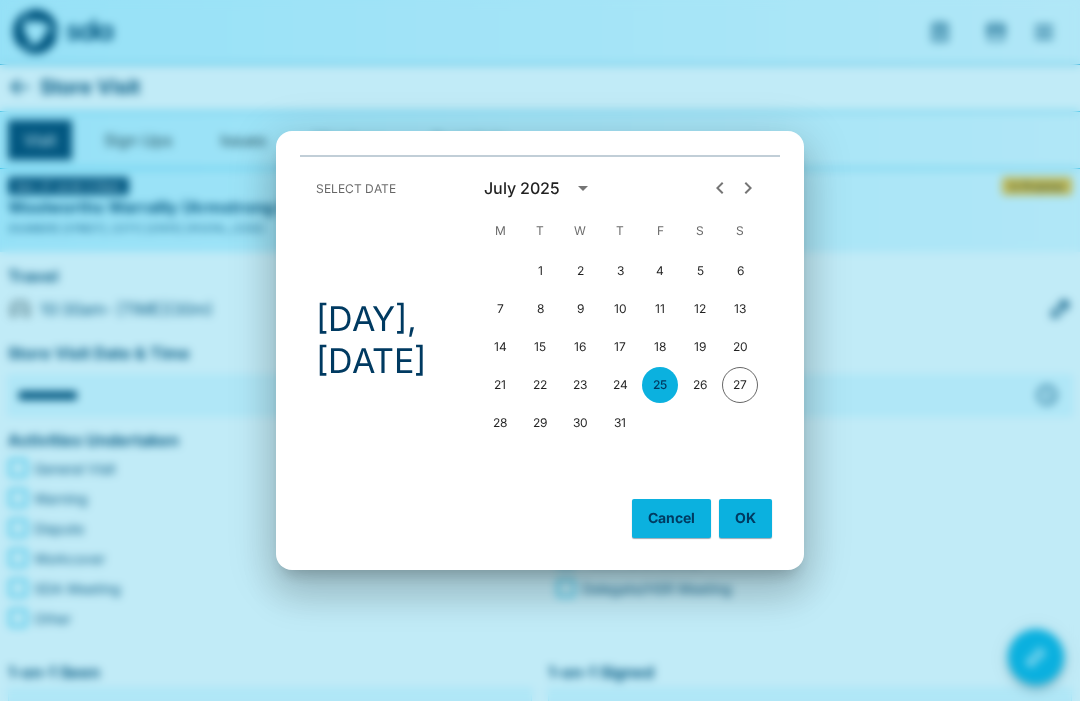 click on "OK" at bounding box center (745, 518) 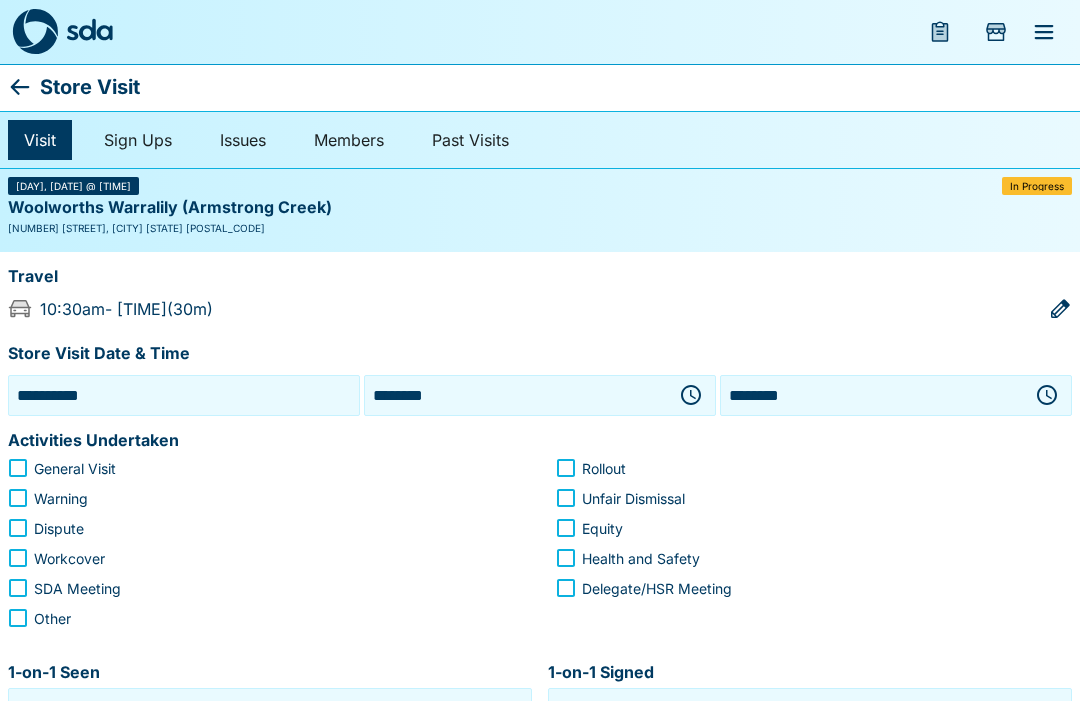 click 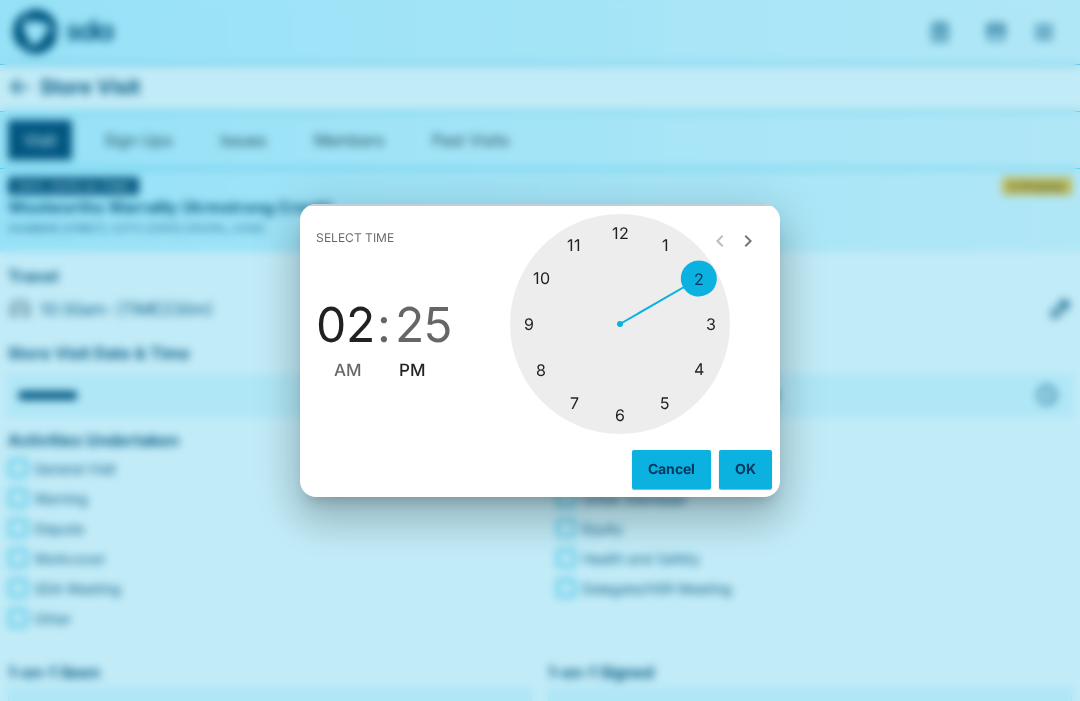 click at bounding box center [620, 324] 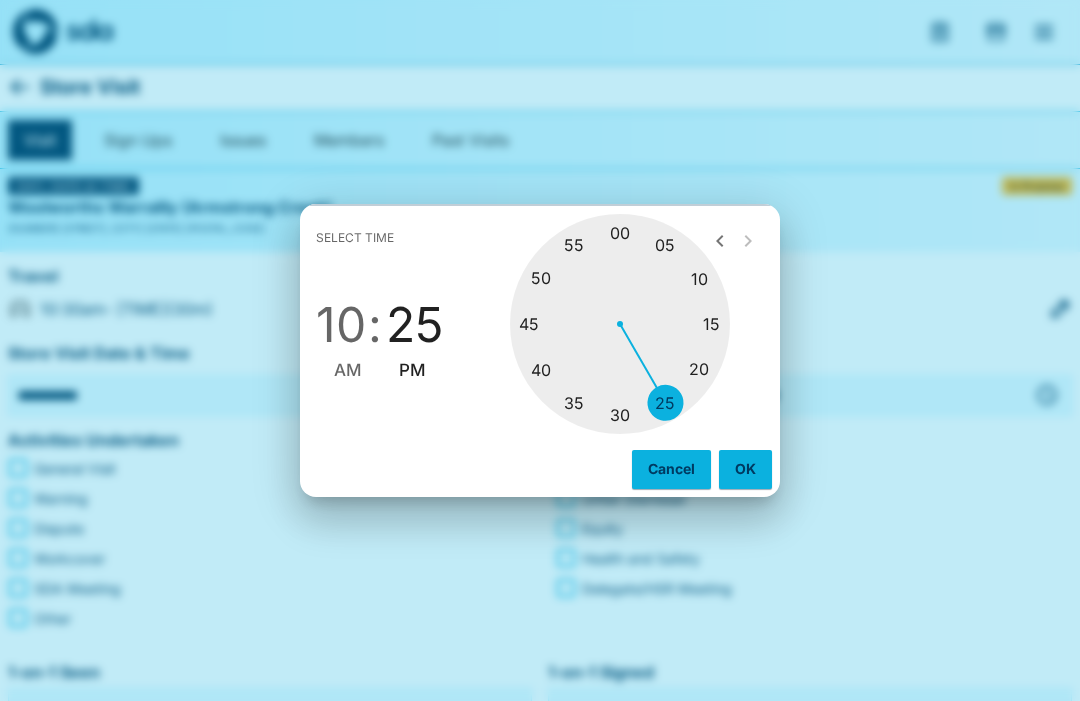 click on "Cancel" at bounding box center [671, 469] 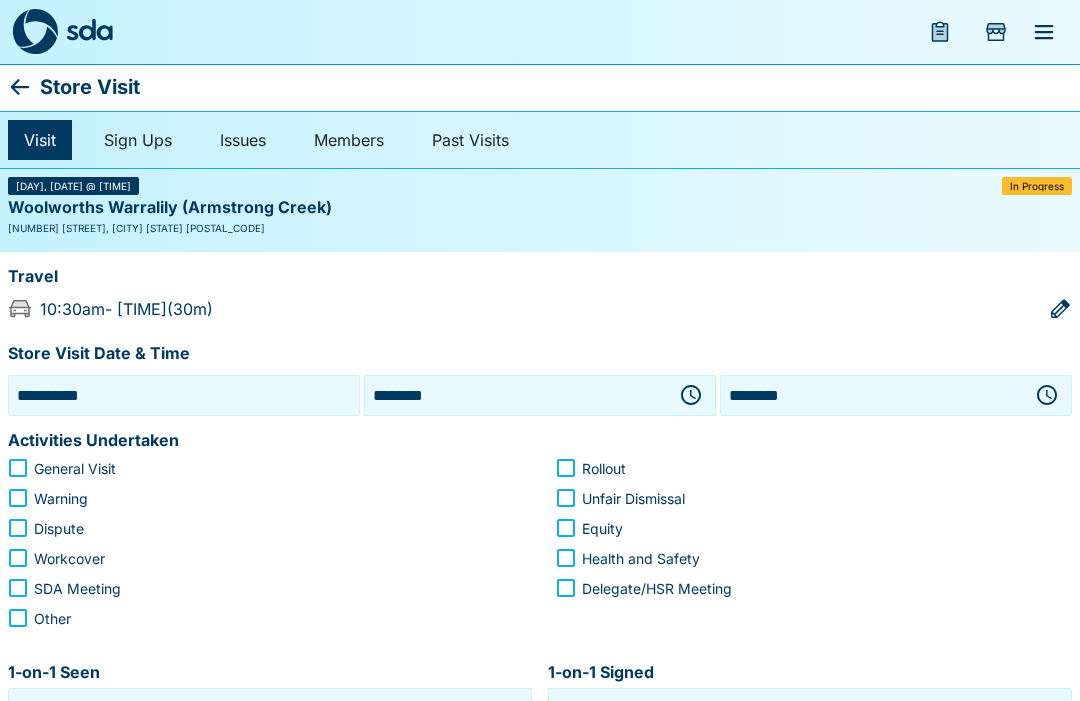 click 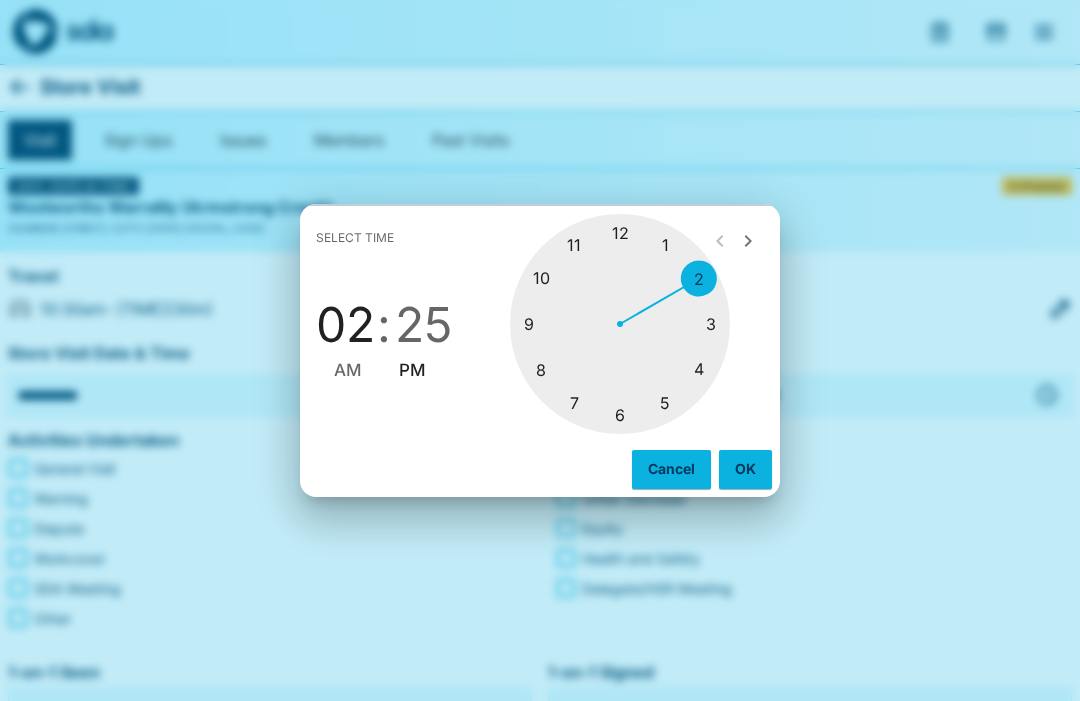 click at bounding box center (620, 324) 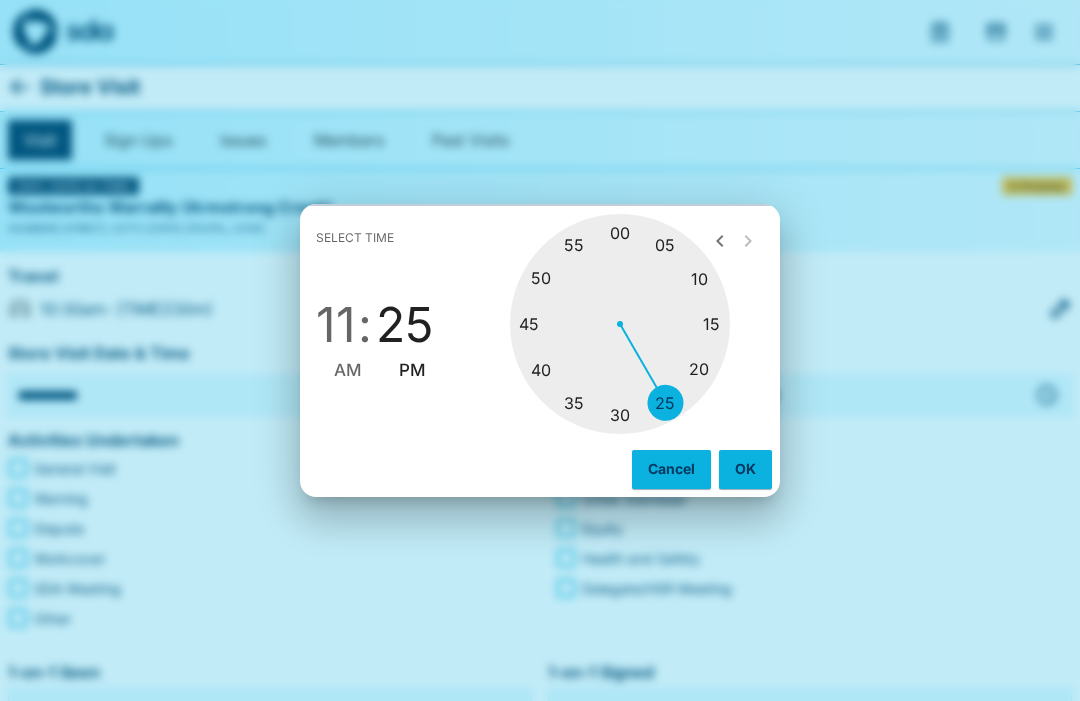 click at bounding box center [620, 324] 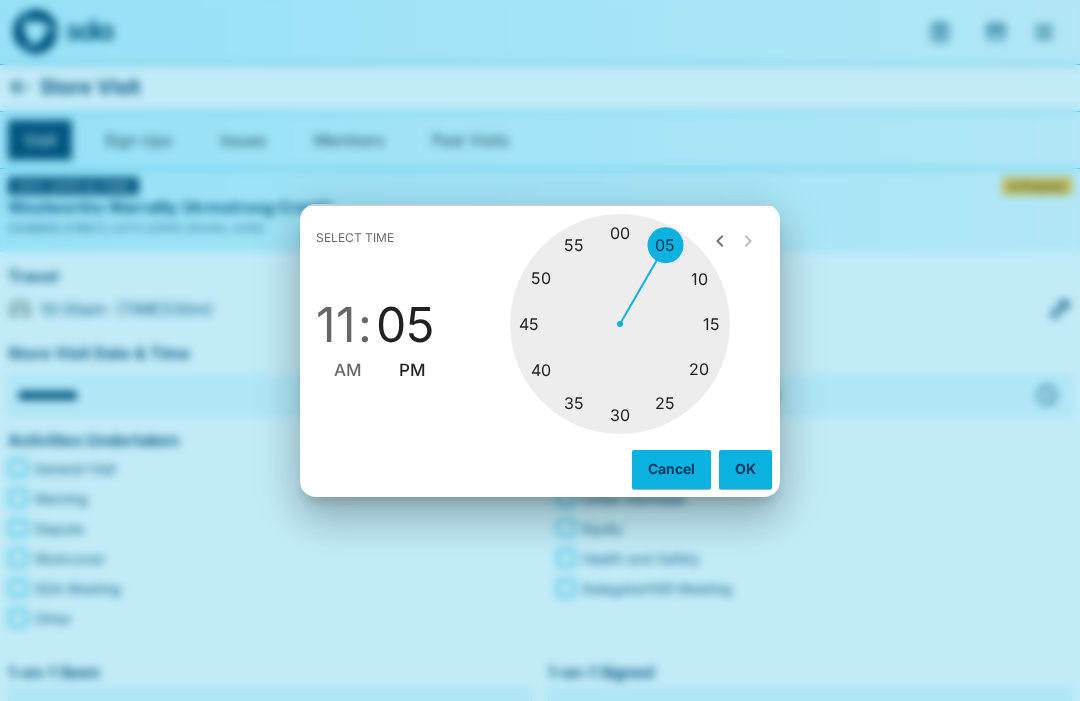 click on "AM" at bounding box center [348, 370] 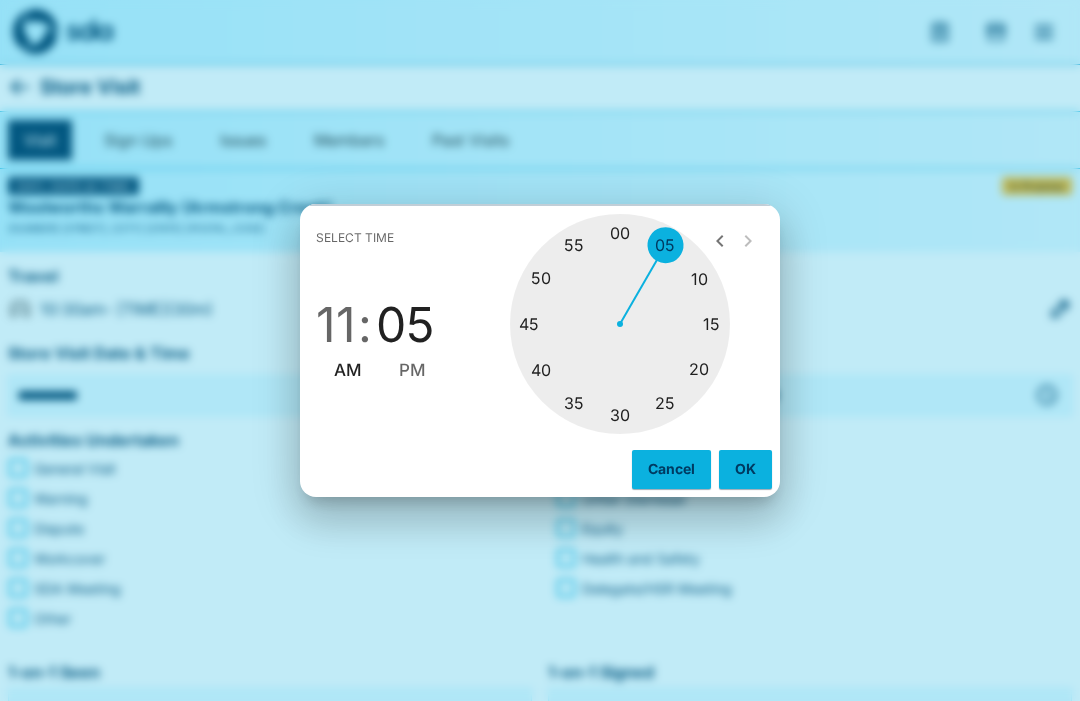 click on "OK" at bounding box center [745, 469] 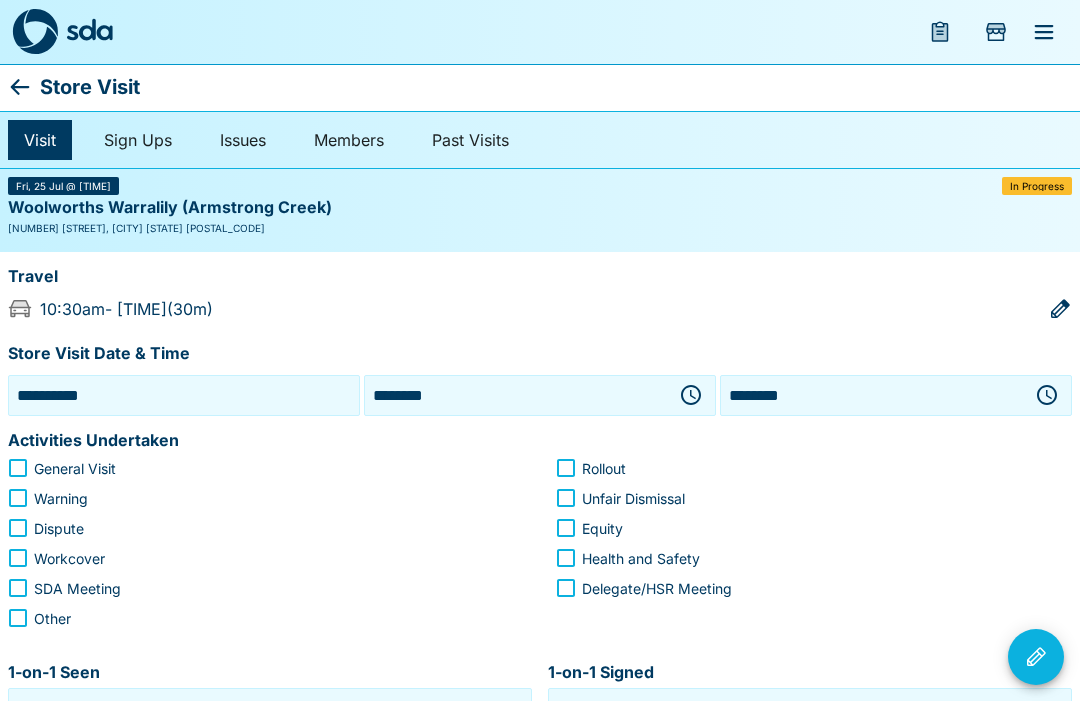 click 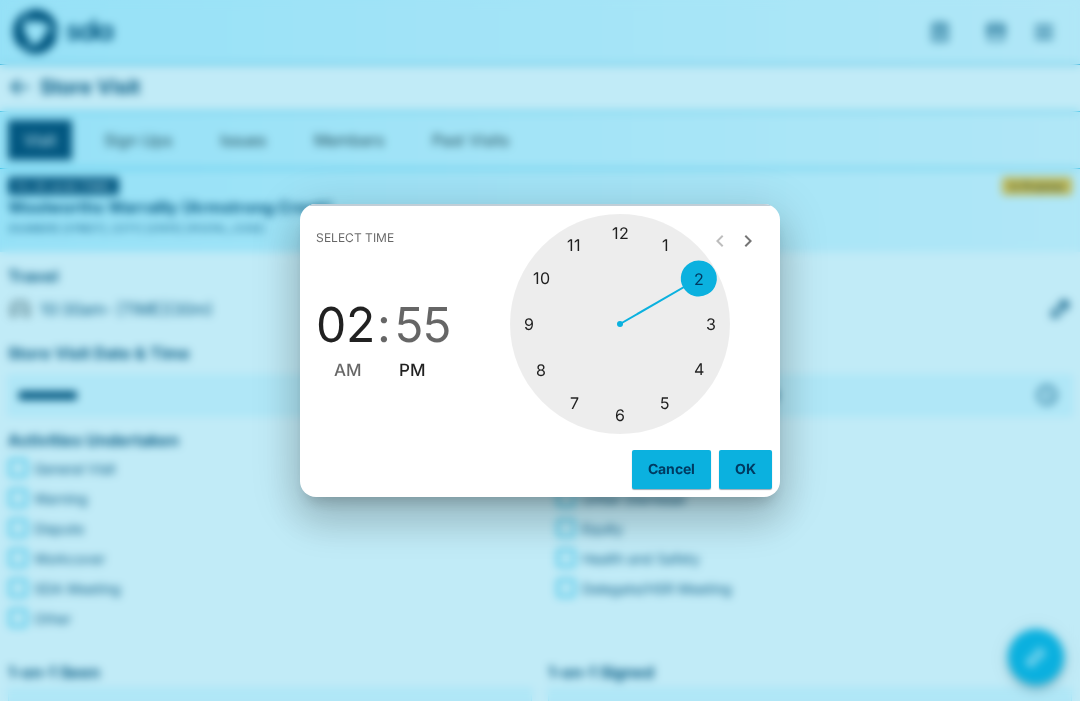 click at bounding box center (620, 324) 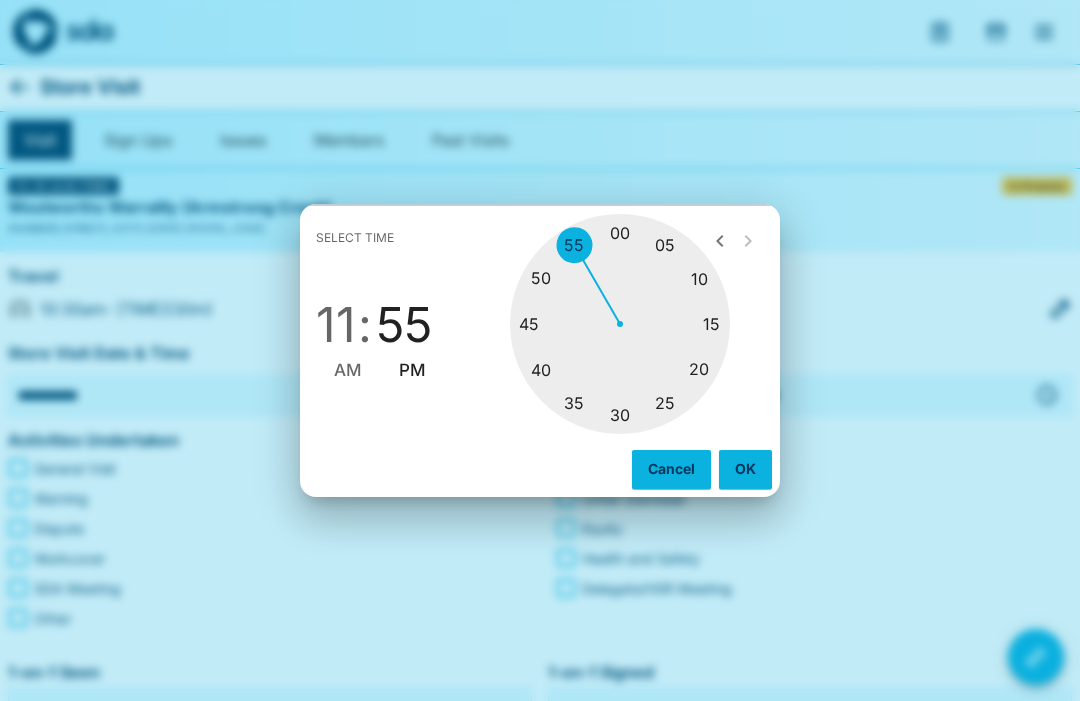 click at bounding box center [620, 324] 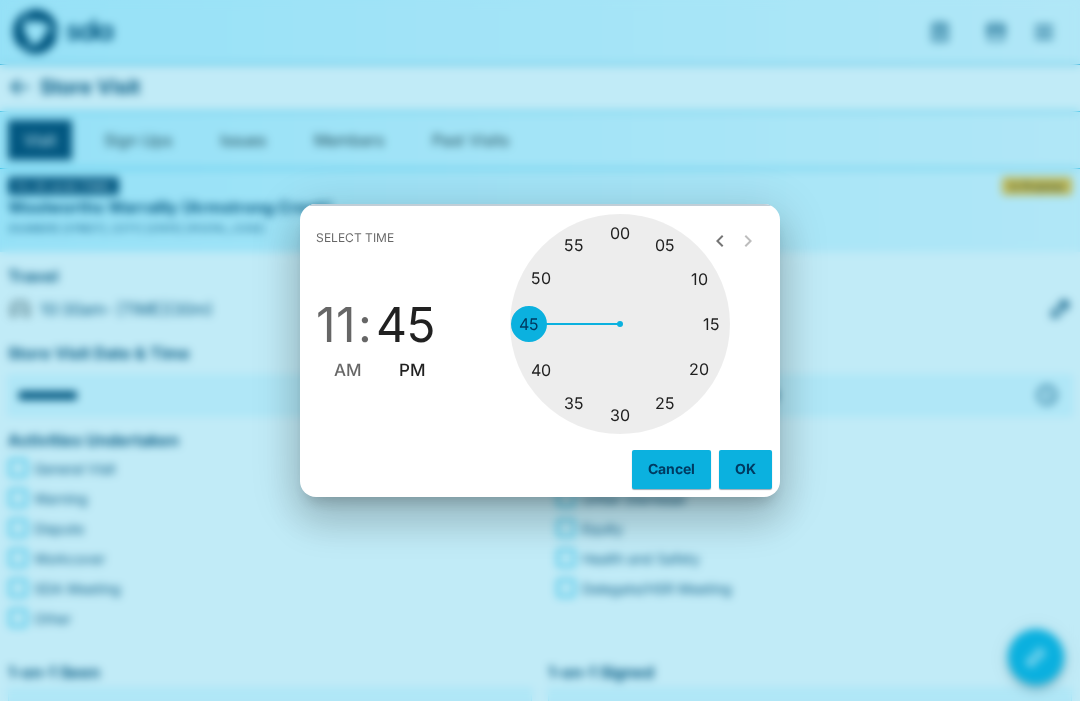 click on "AM" at bounding box center [348, 370] 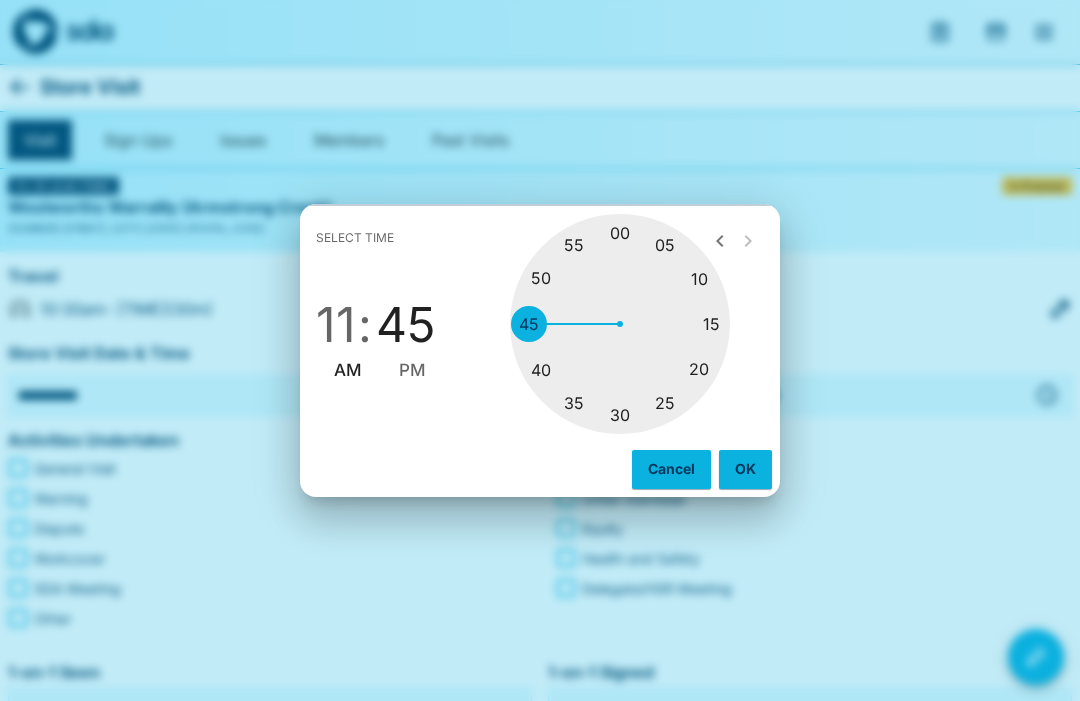 click on "OK" at bounding box center (745, 469) 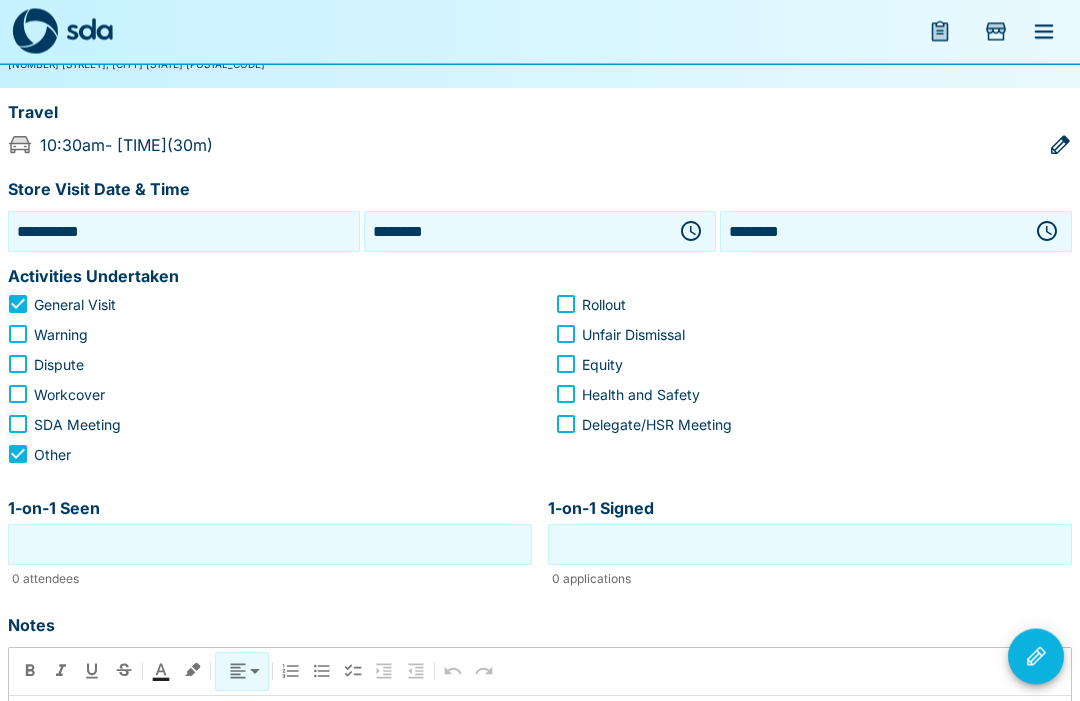 click on "1-on-1 Seen" at bounding box center (270, 545) 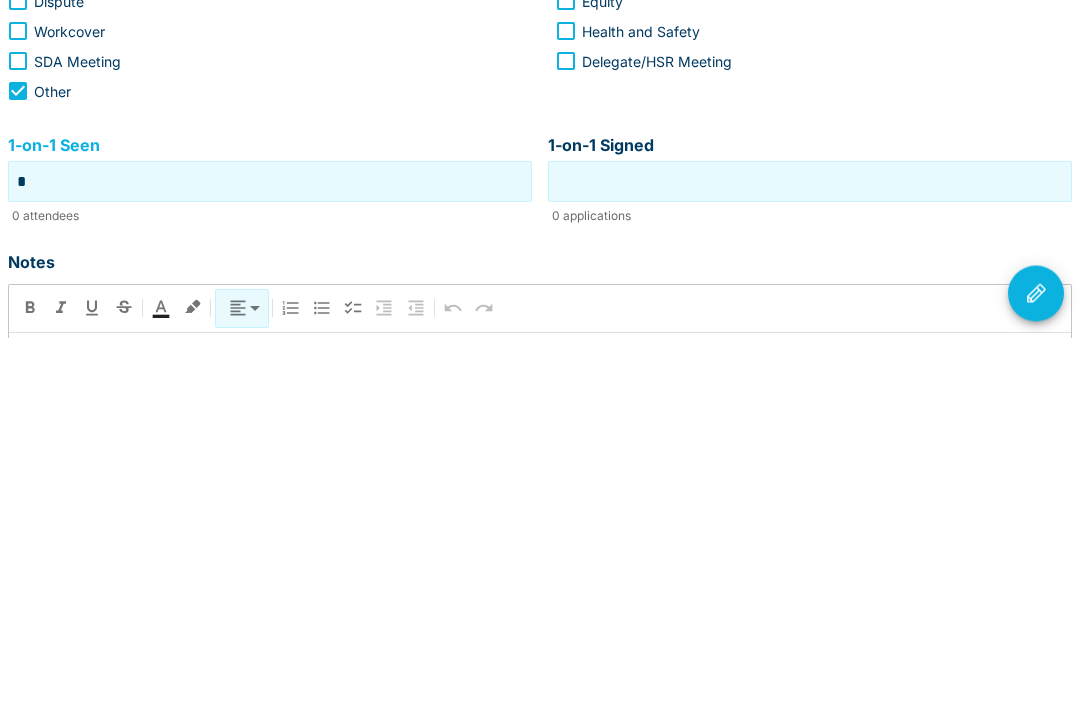 type on "*" 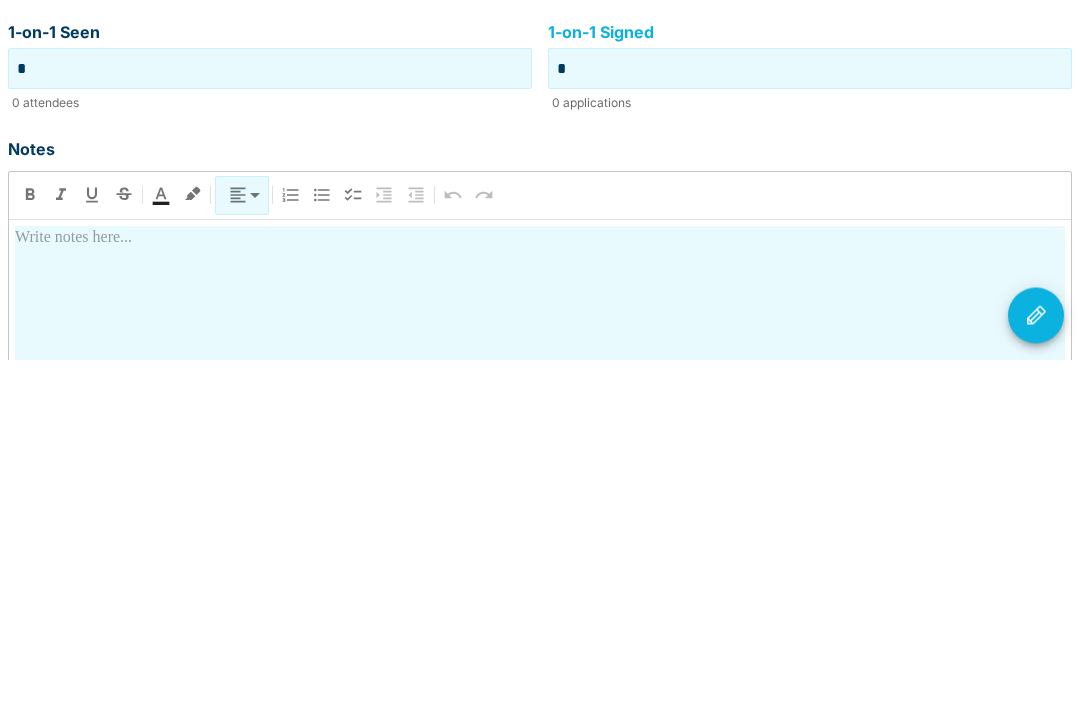 scroll, scrollTop: 300, scrollLeft: 0, axis: vertical 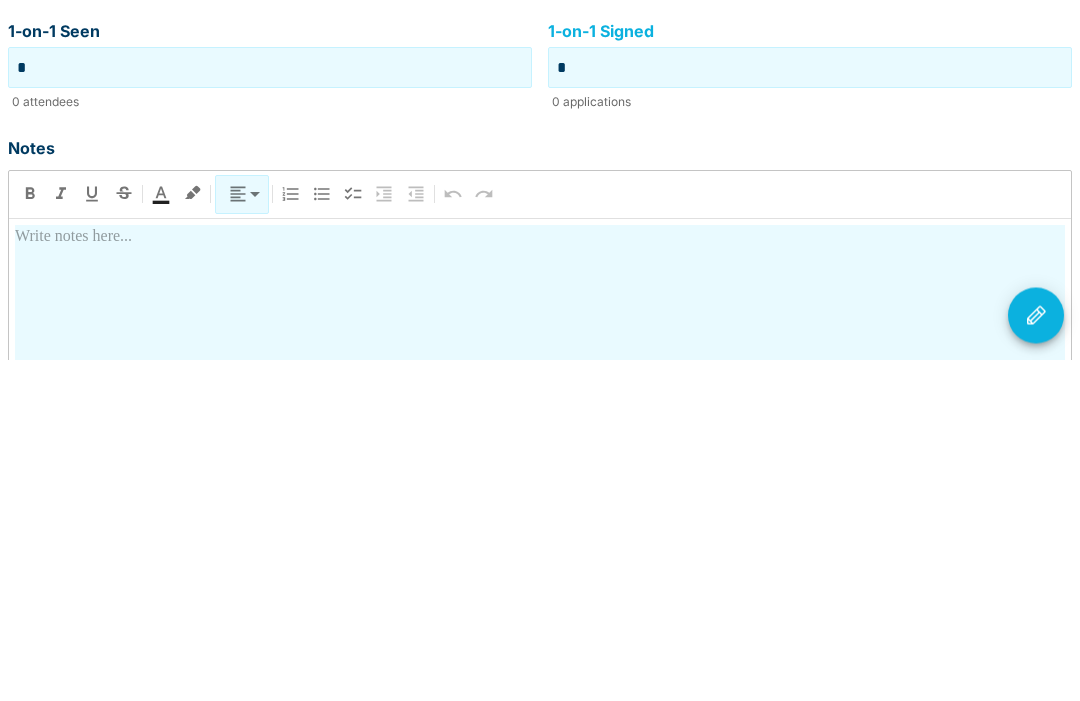 type on "*" 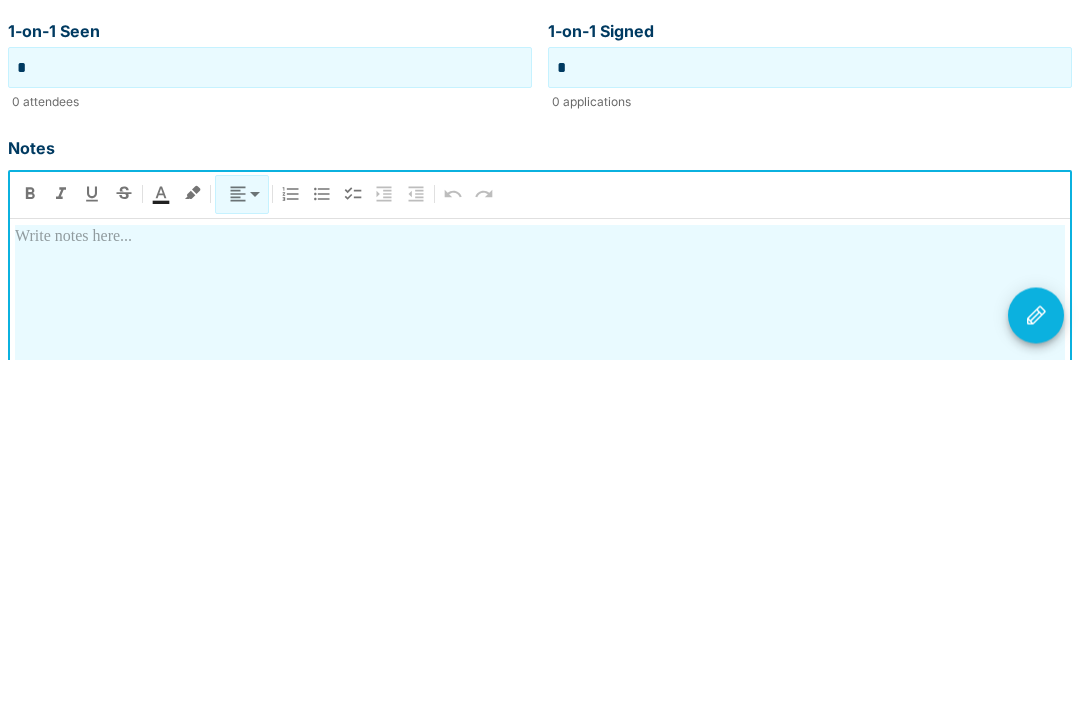 type 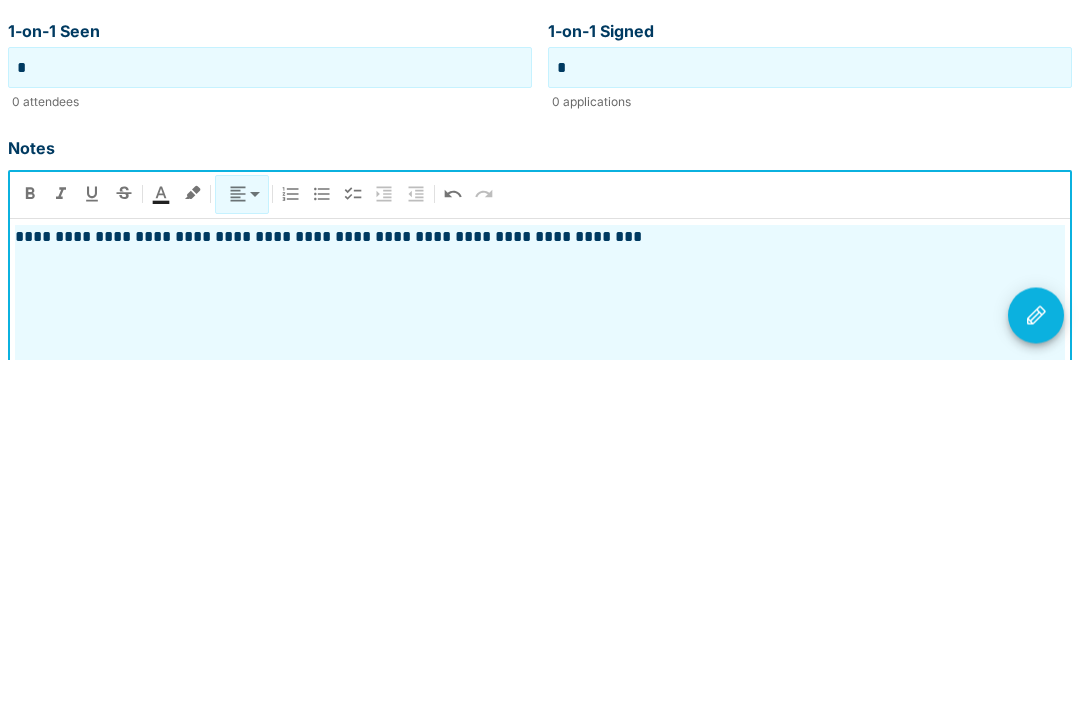 click on "**********" at bounding box center (540, 579) 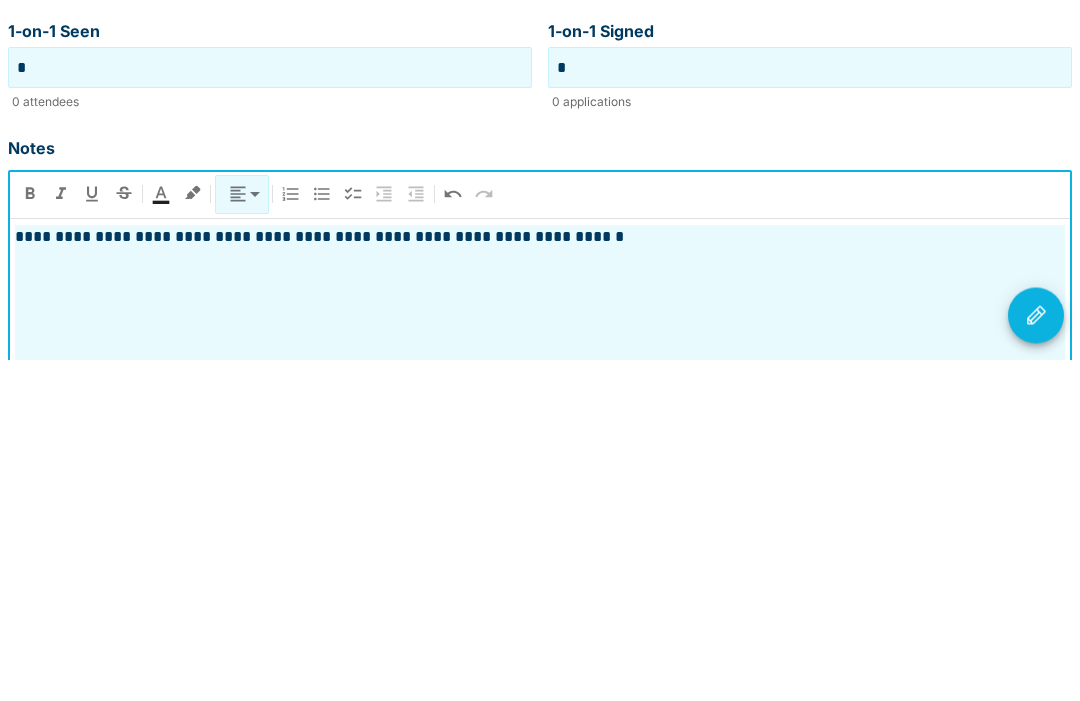 click on "**********" at bounding box center (540, 579) 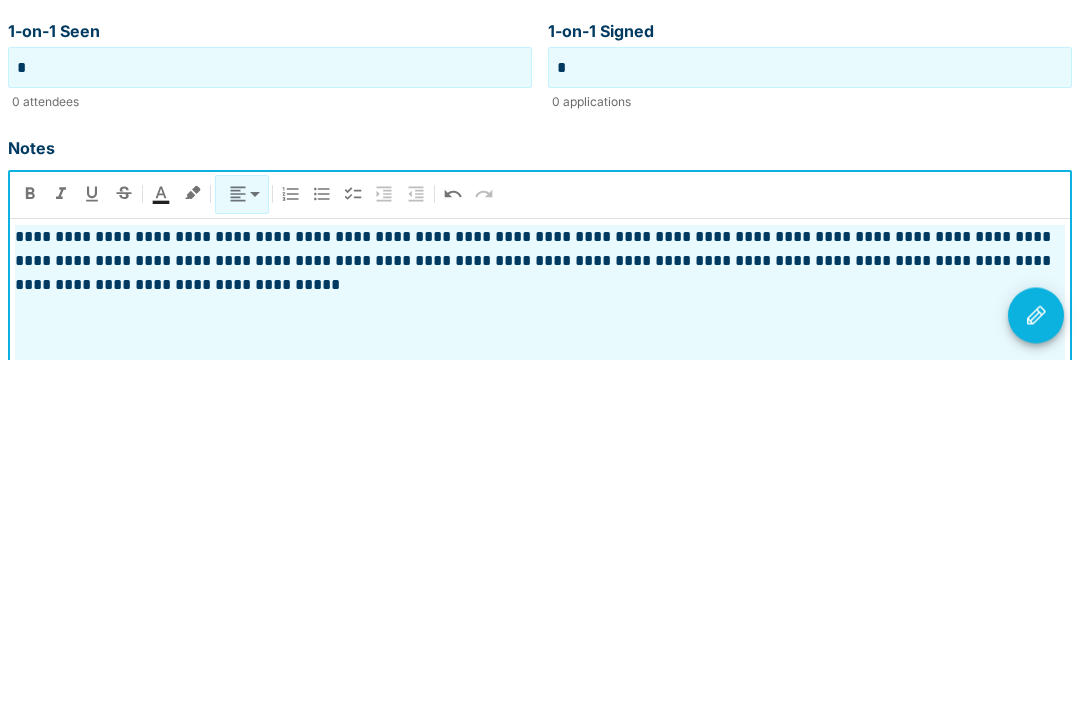 click at bounding box center [1036, 657] 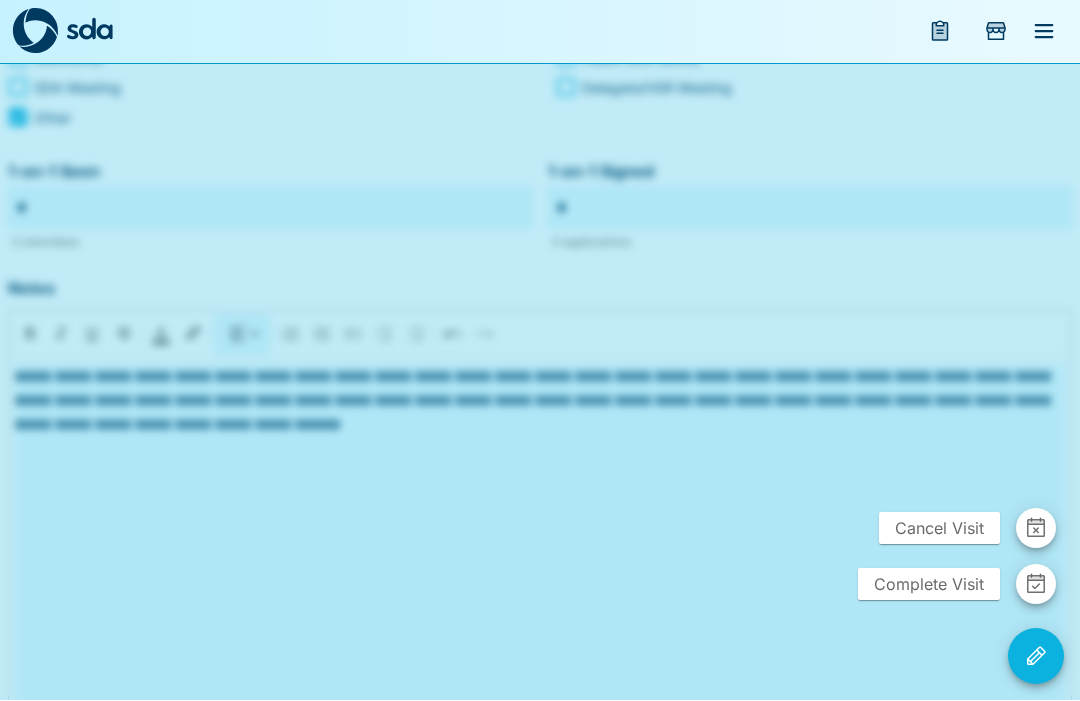 click on "Complete Visit" at bounding box center (929, 585) 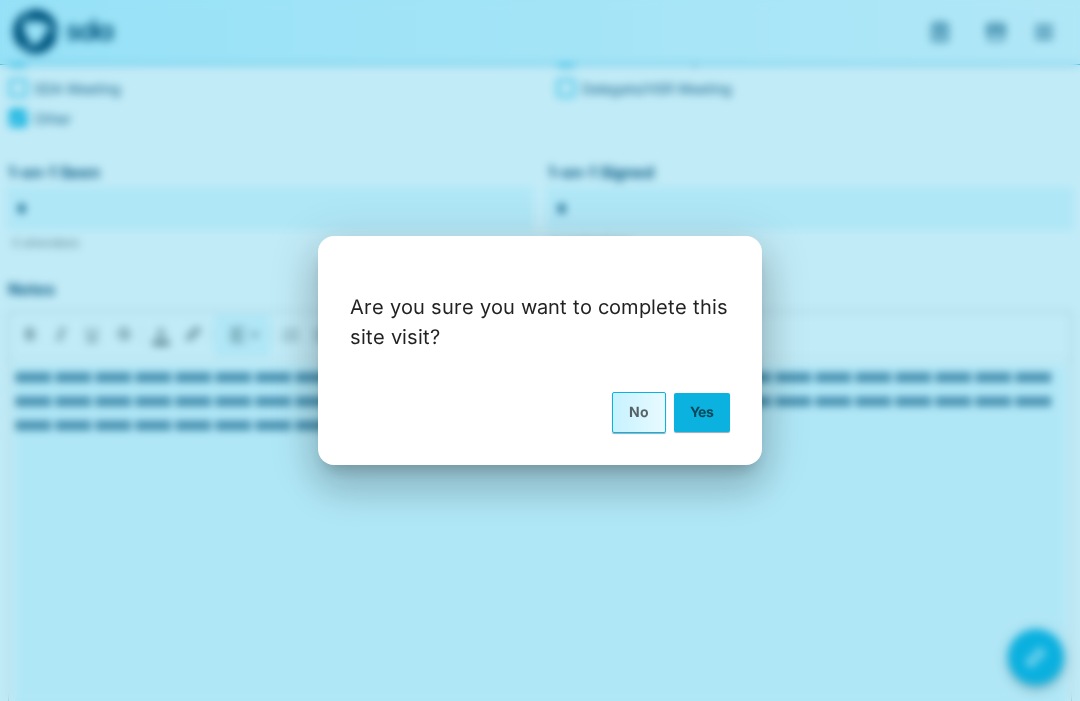 click on "Yes" at bounding box center [702, 412] 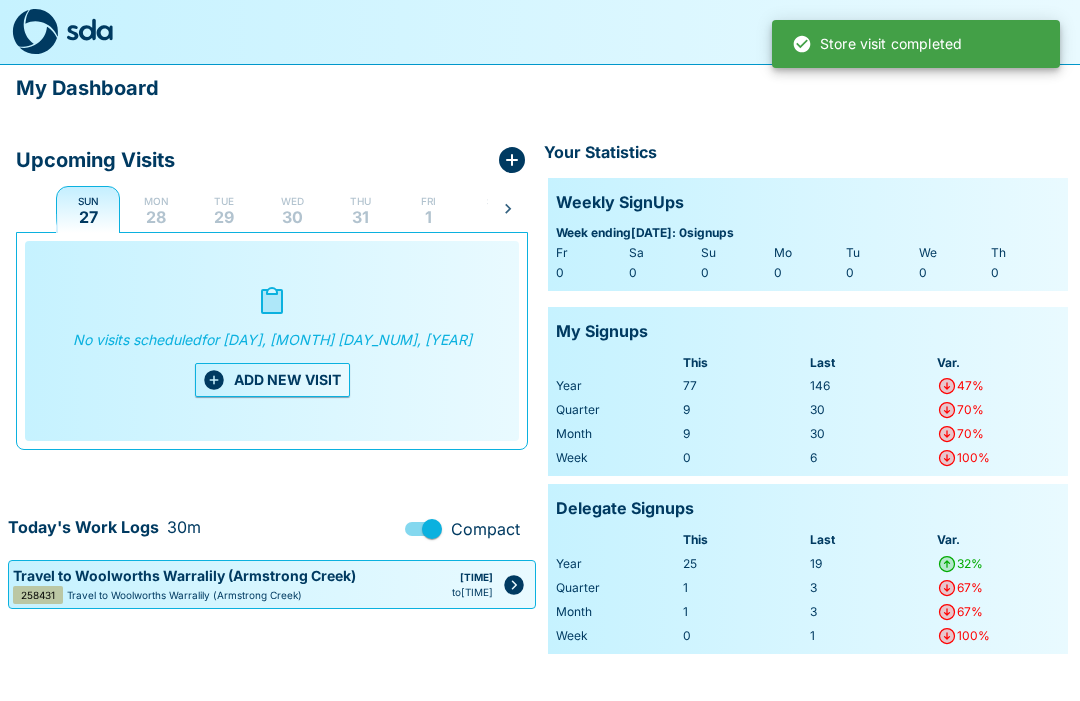 scroll, scrollTop: 0, scrollLeft: 0, axis: both 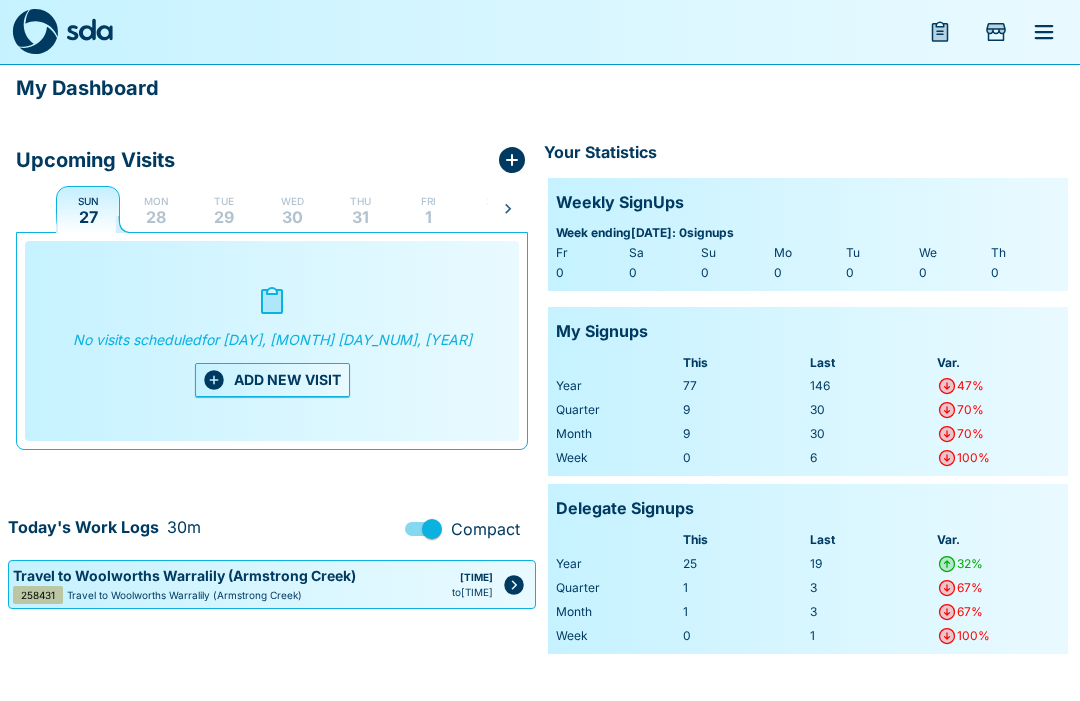 click on "ADD NEW VISIT" at bounding box center [272, 380] 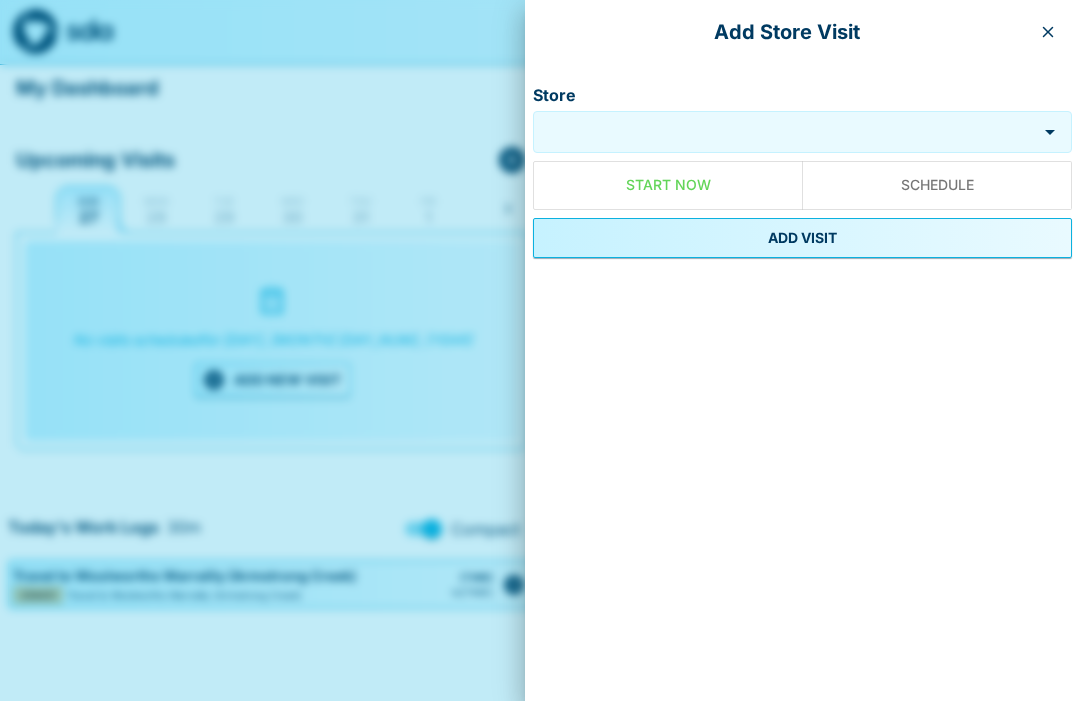 click on "Store" at bounding box center [787, 131] 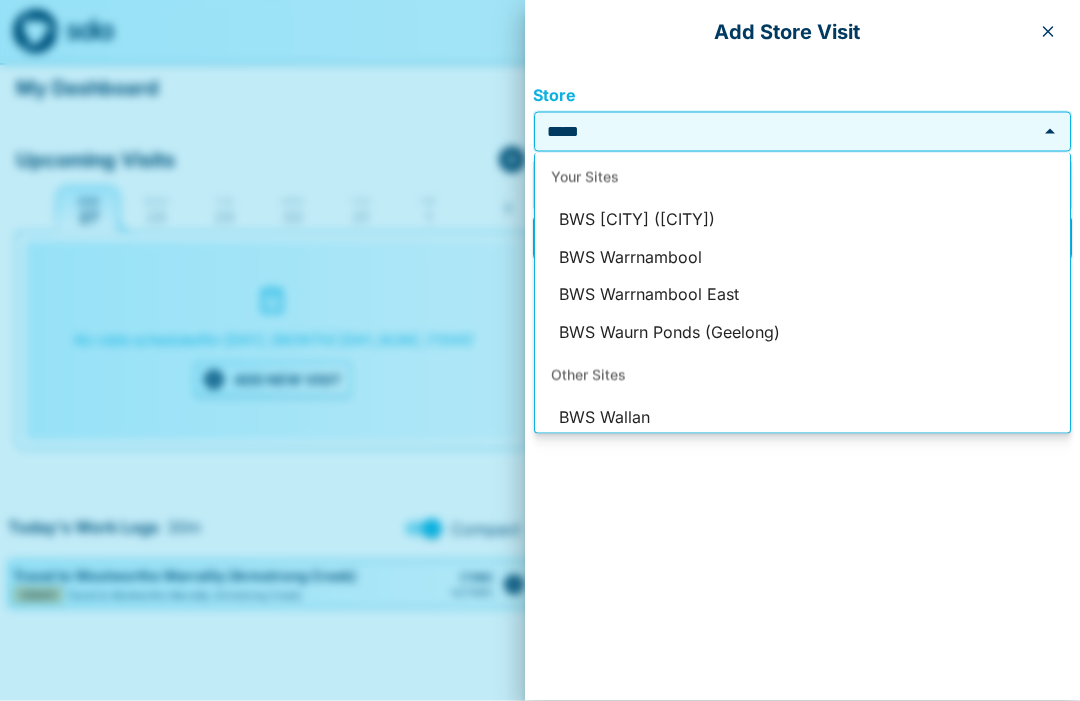 click on "BWS [CITY] ([CITY])" at bounding box center (802, 220) 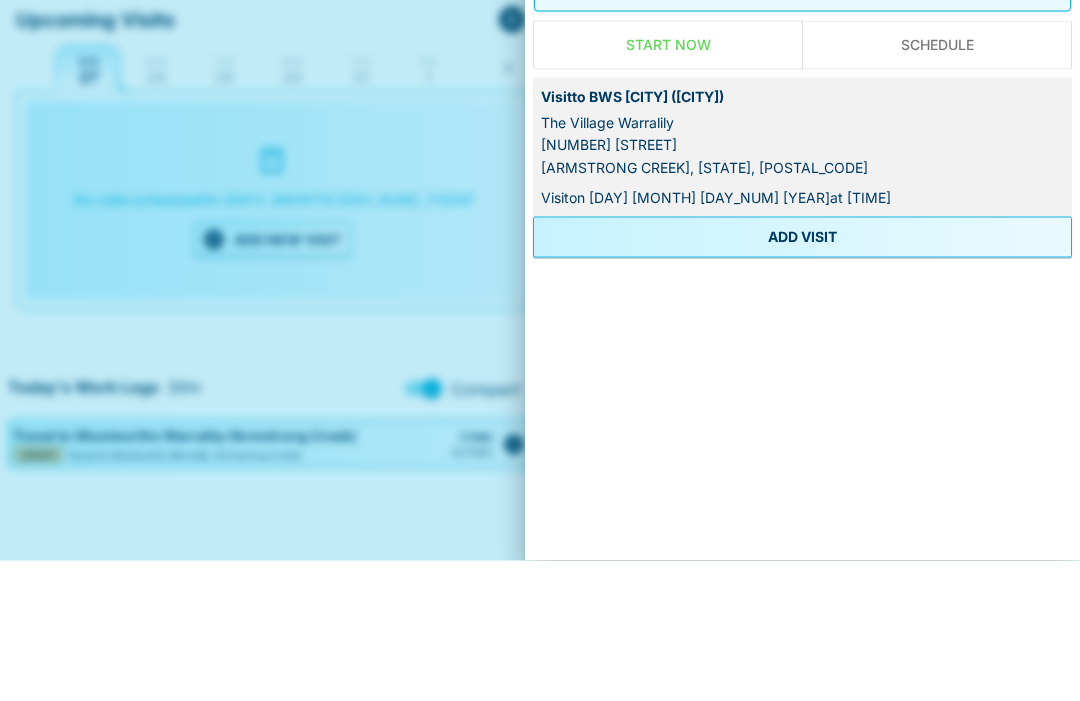click on "ADD VISIT" at bounding box center [802, 377] 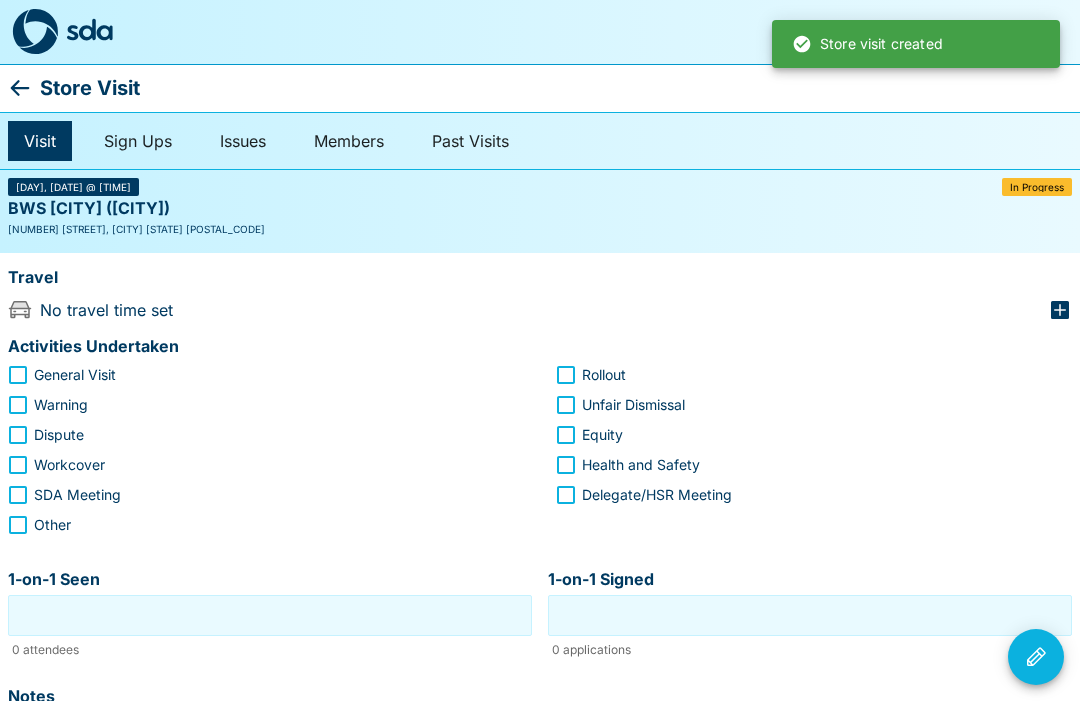 click on "Rollout" at bounding box center [604, 374] 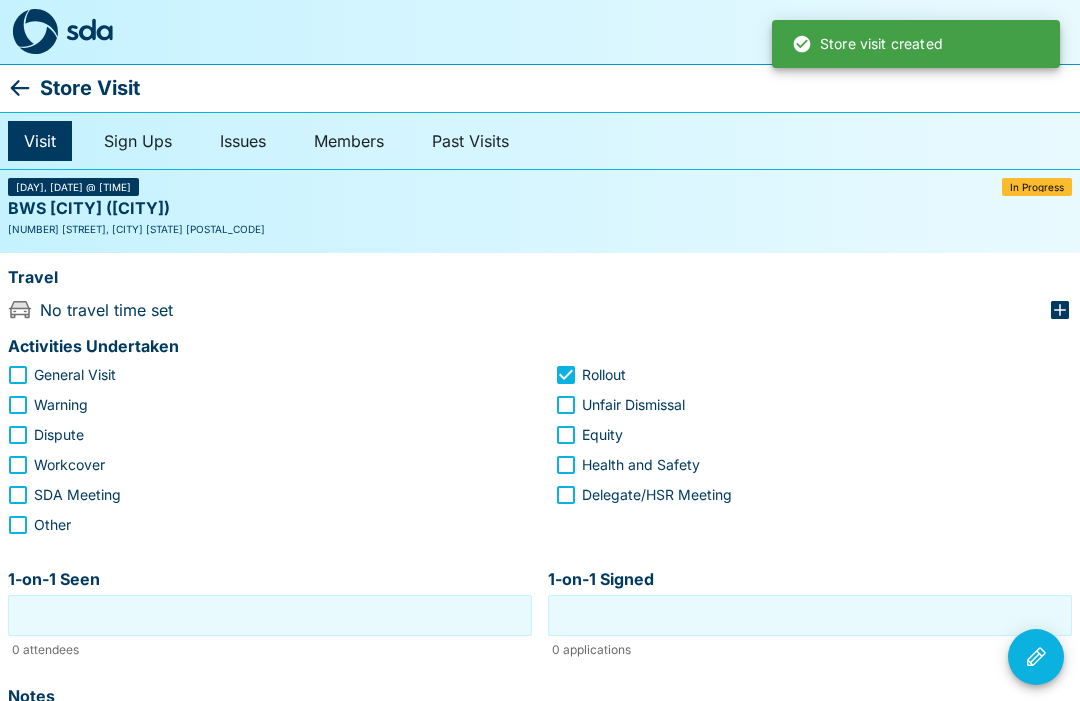 click on "1-on-1 Seen" at bounding box center [270, 615] 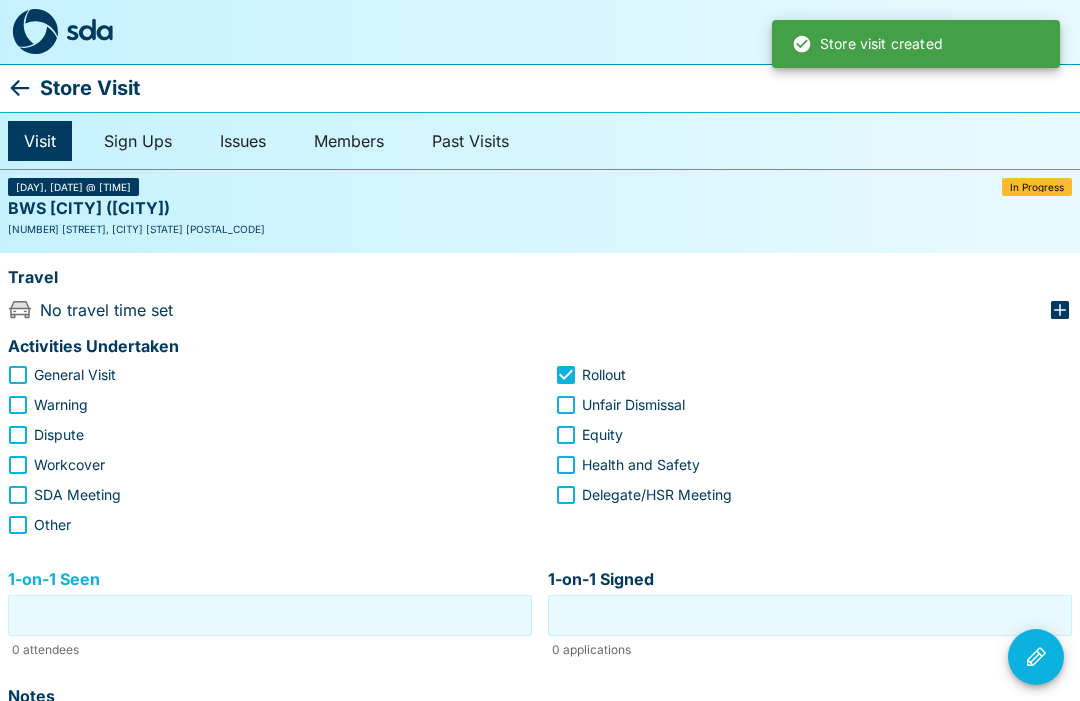 scroll, scrollTop: 59, scrollLeft: 0, axis: vertical 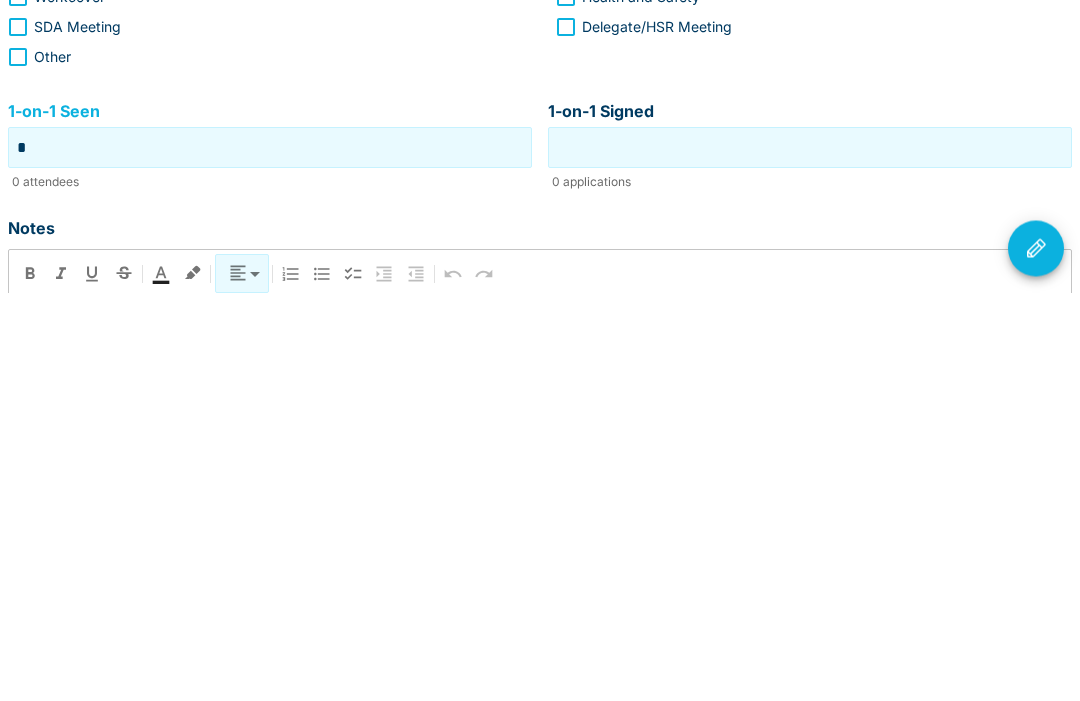 type on "*" 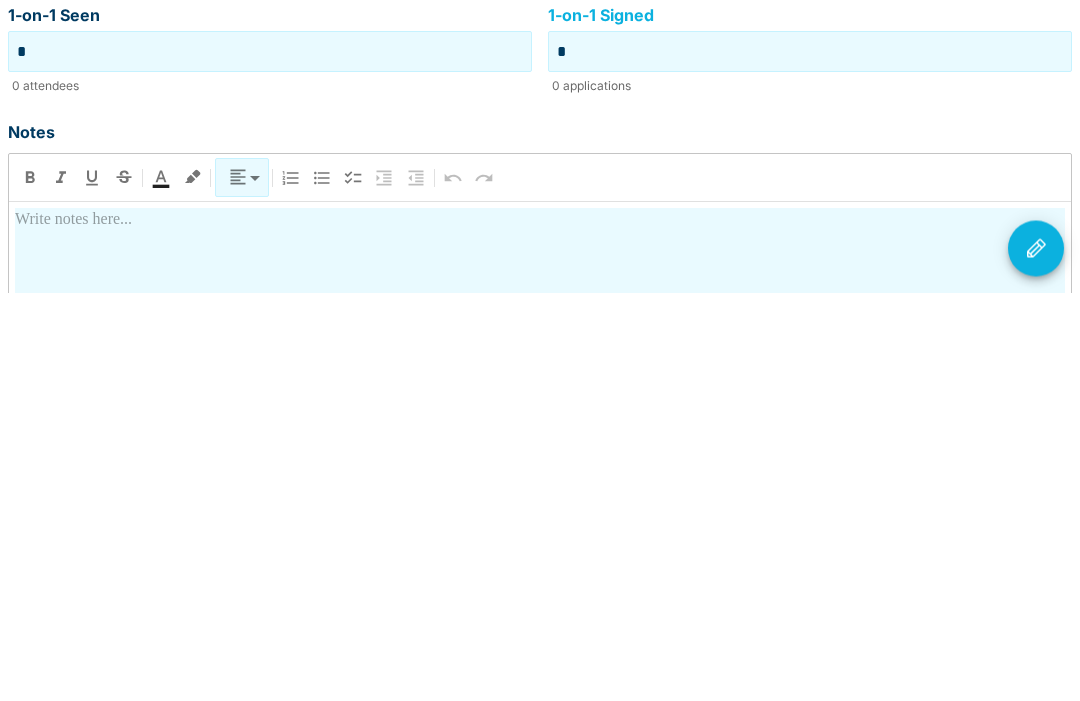 scroll, scrollTop: 197, scrollLeft: 0, axis: vertical 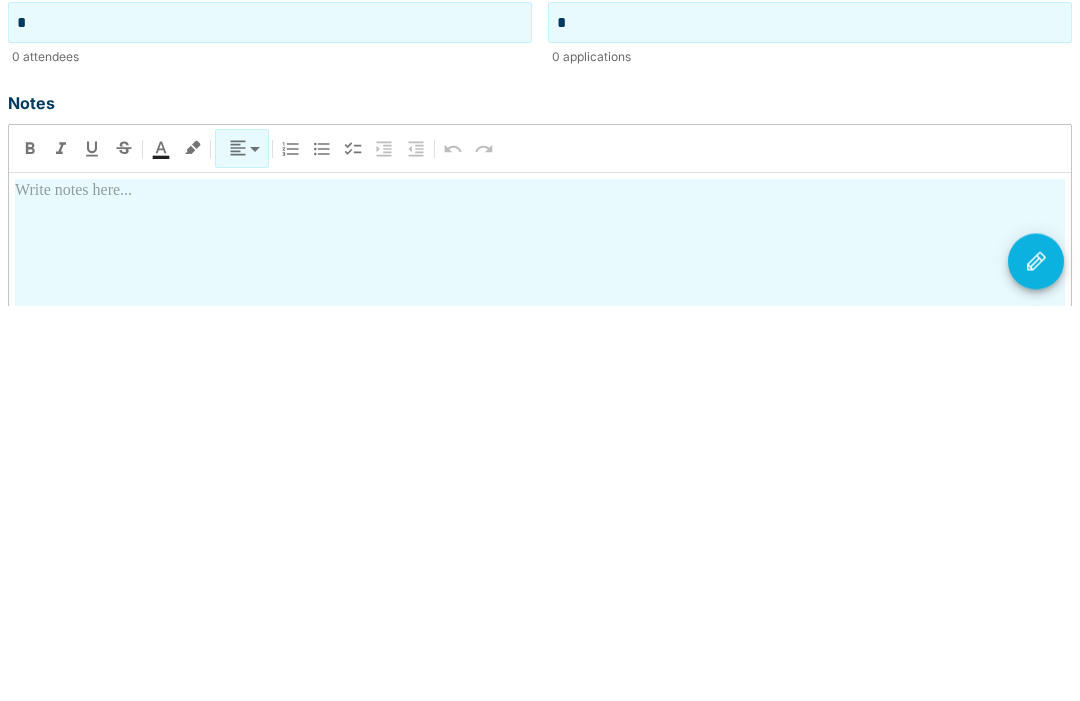 type on "*" 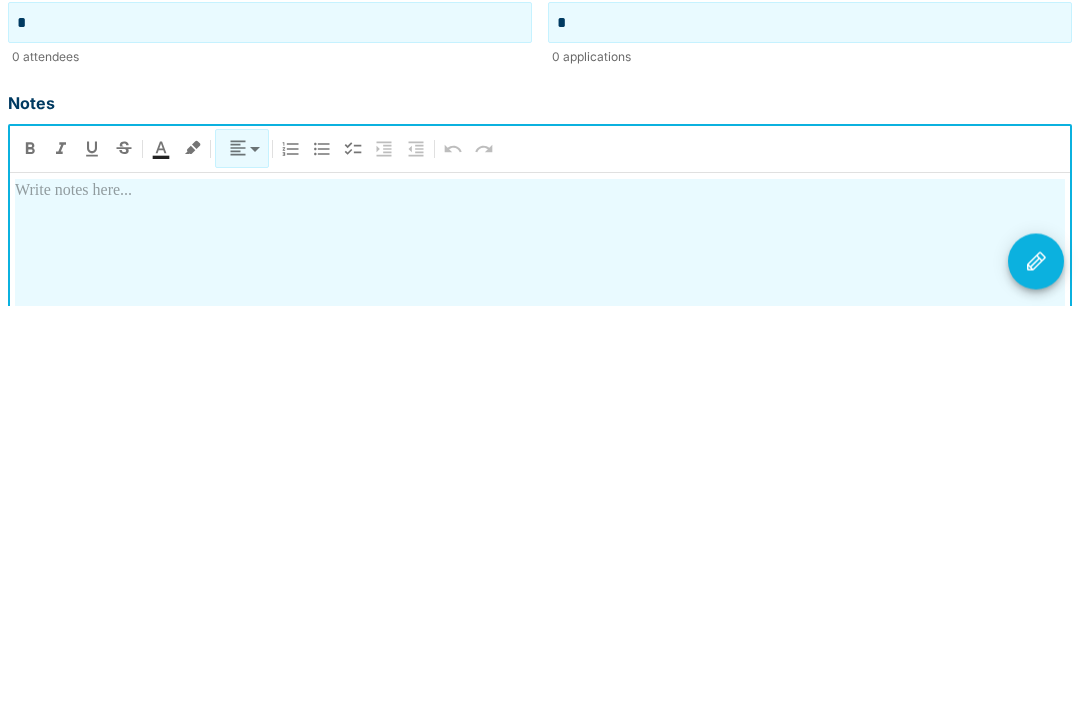 type 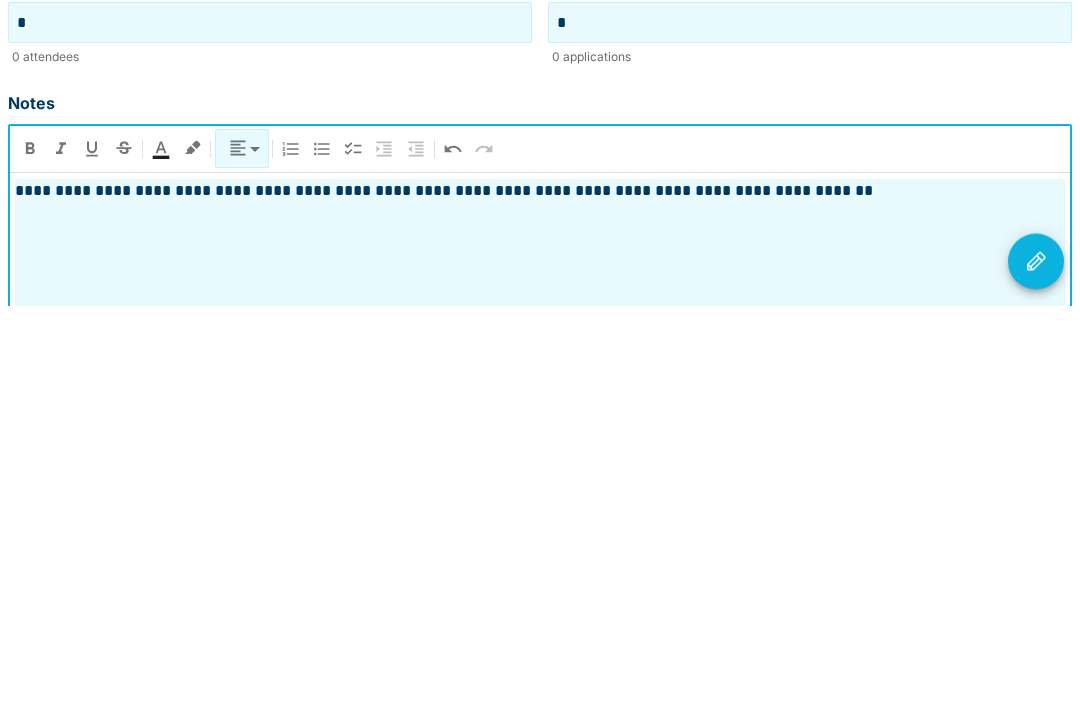click on "**********" at bounding box center [540, 587] 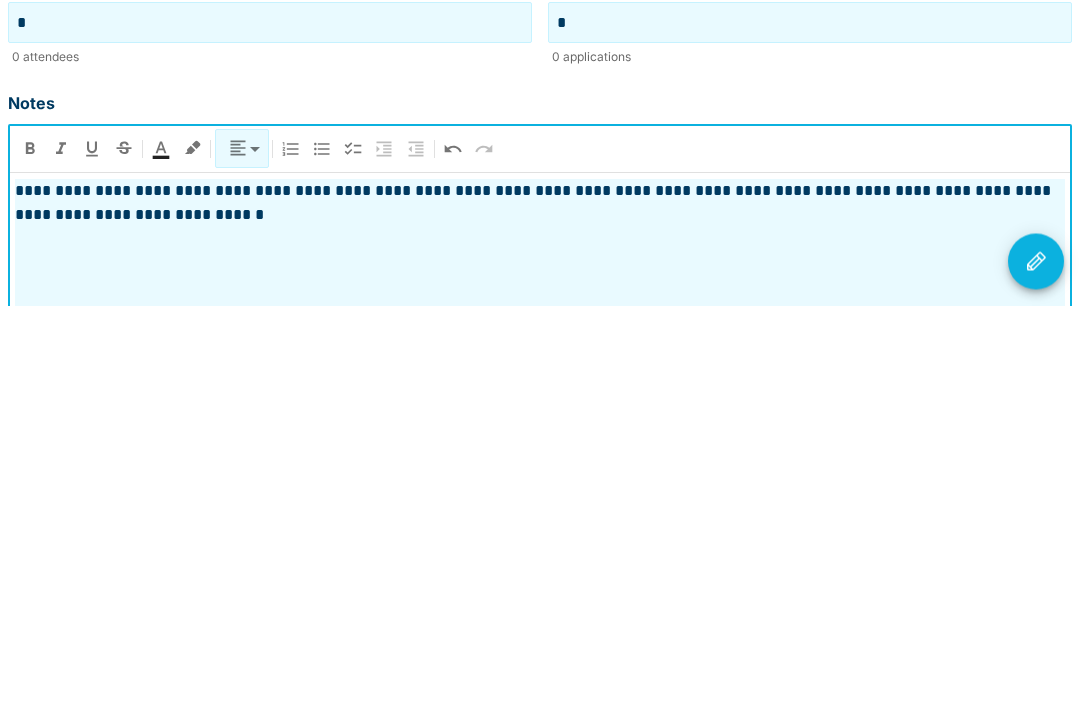 click 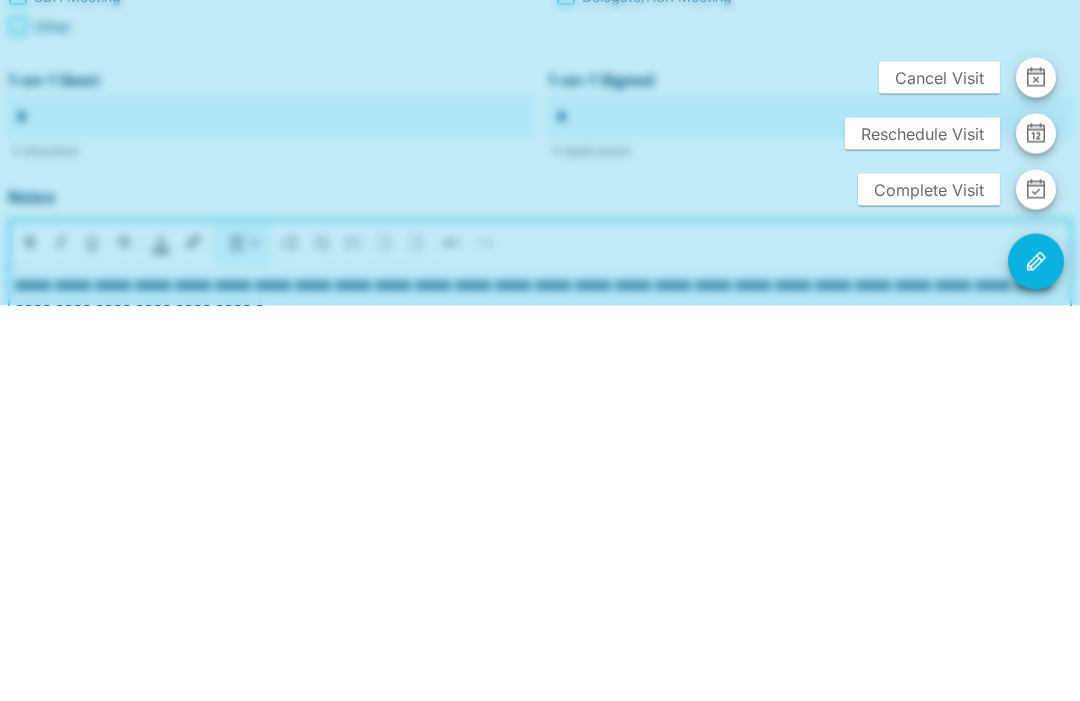 scroll, scrollTop: 475, scrollLeft: 0, axis: vertical 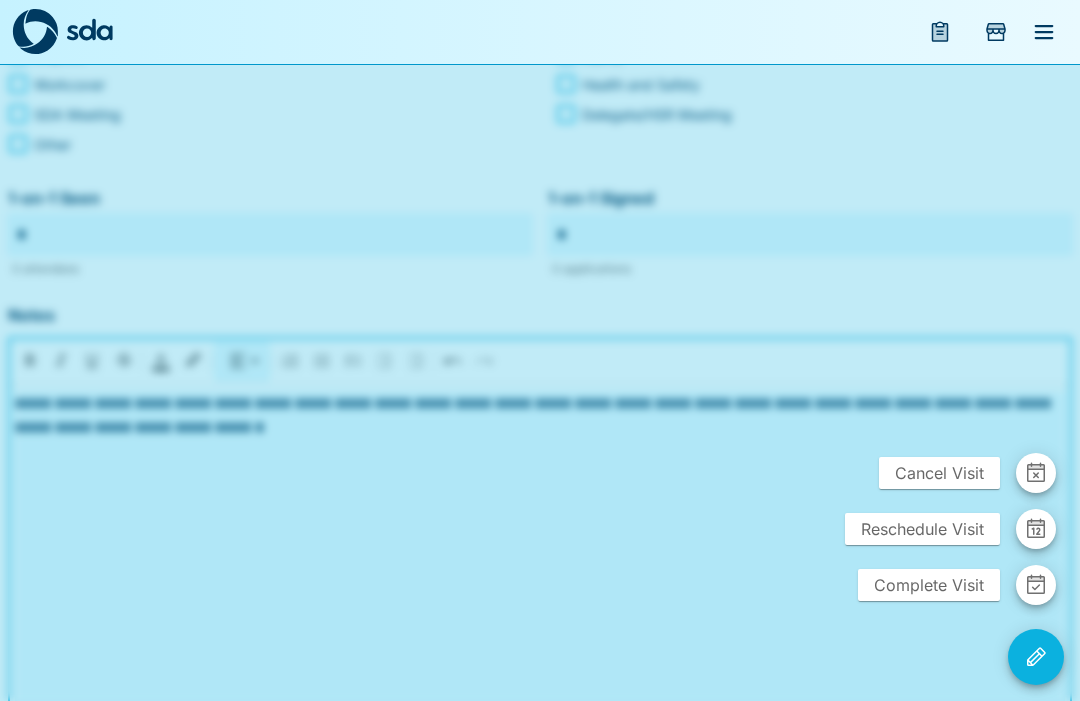 type on "**********" 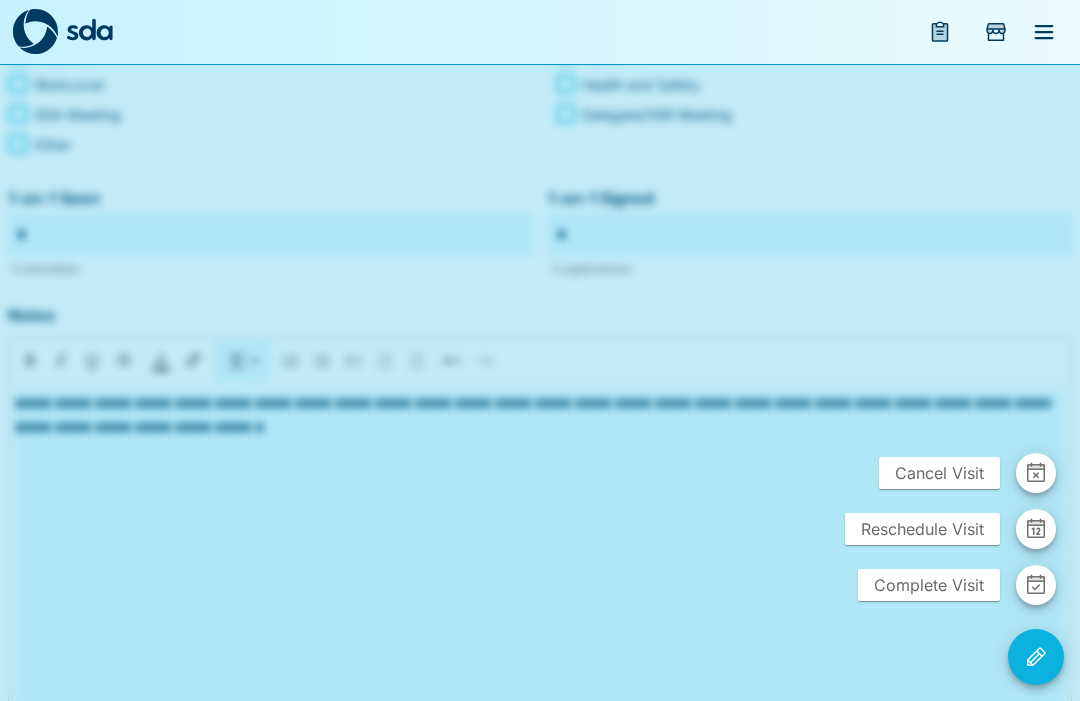 click on "Complete Visit" at bounding box center [929, 585] 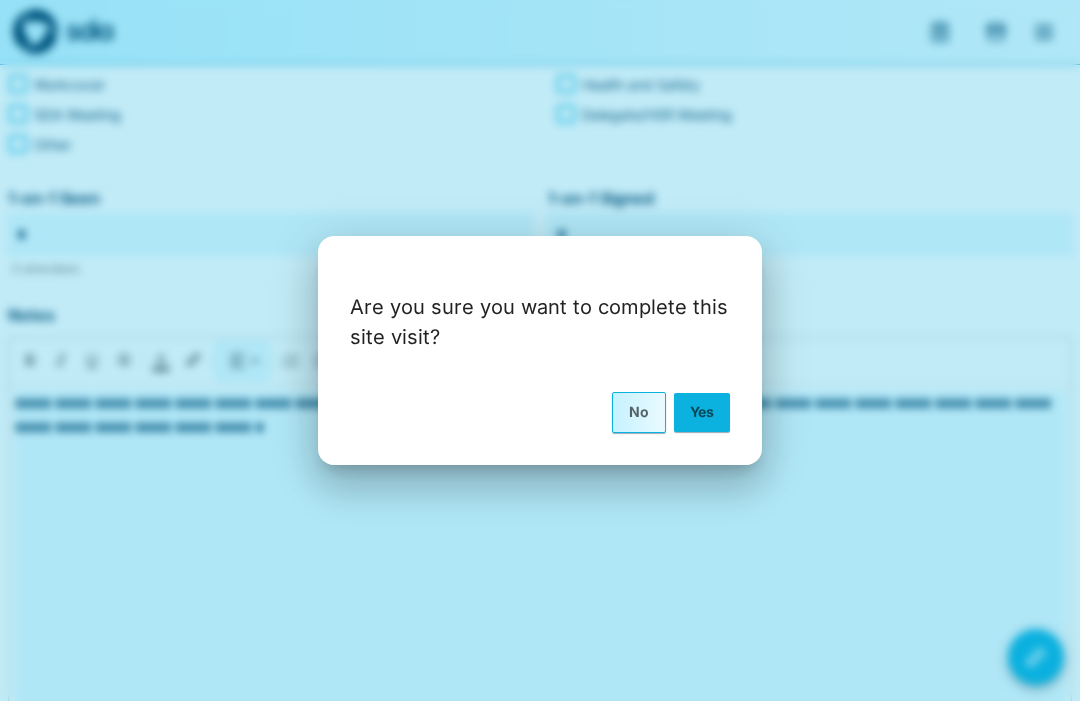 click on "Yes" at bounding box center (702, 412) 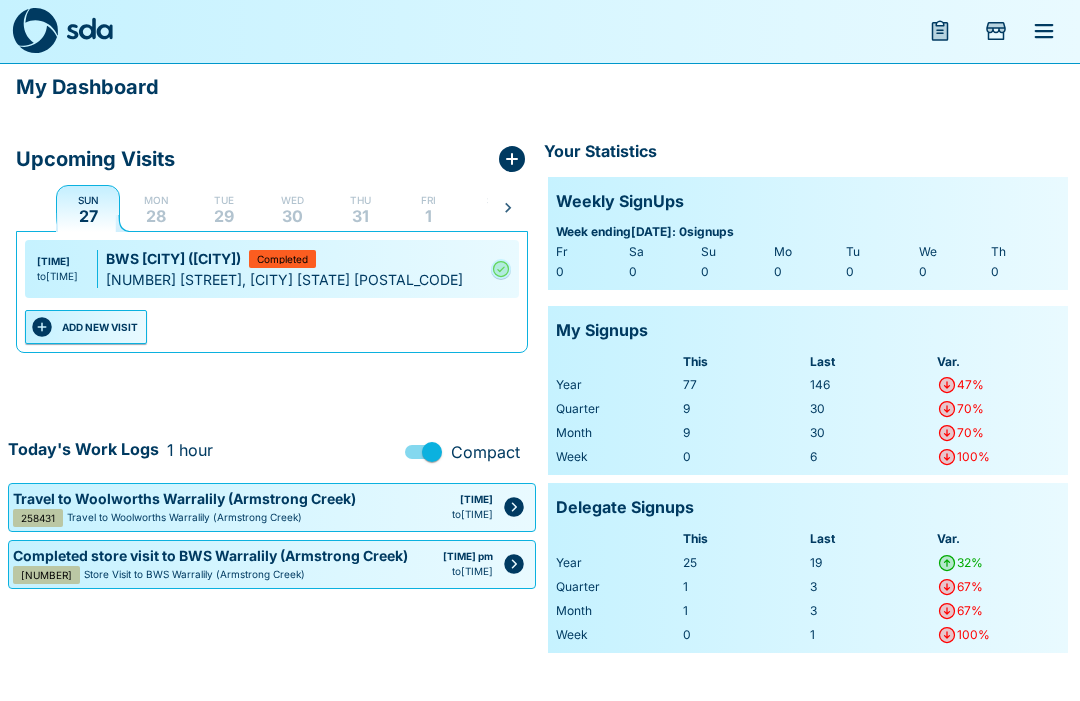 click on "ADD NEW VISIT" at bounding box center [86, 328] 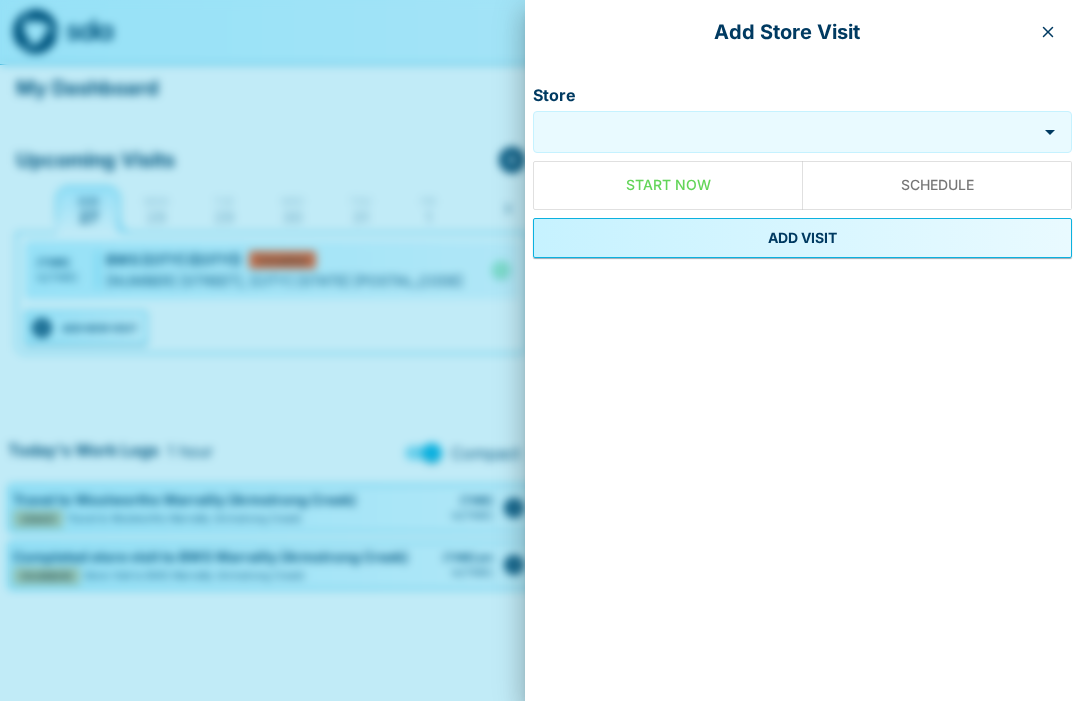 click on "Store" at bounding box center [787, 131] 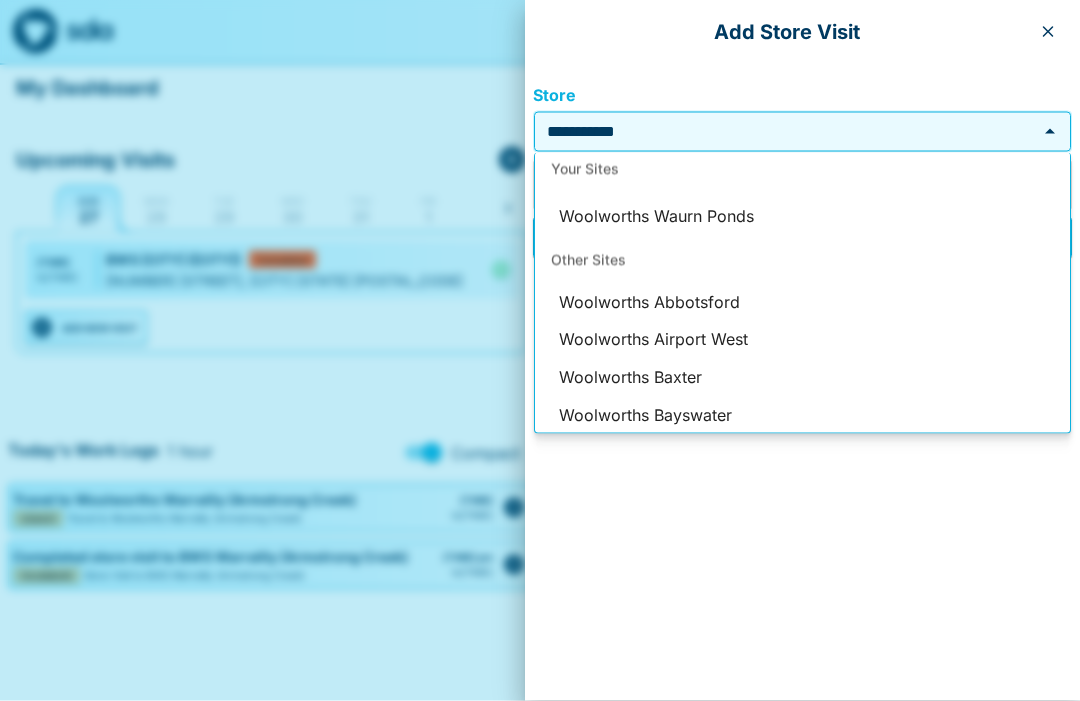 scroll, scrollTop: 75, scrollLeft: 0, axis: vertical 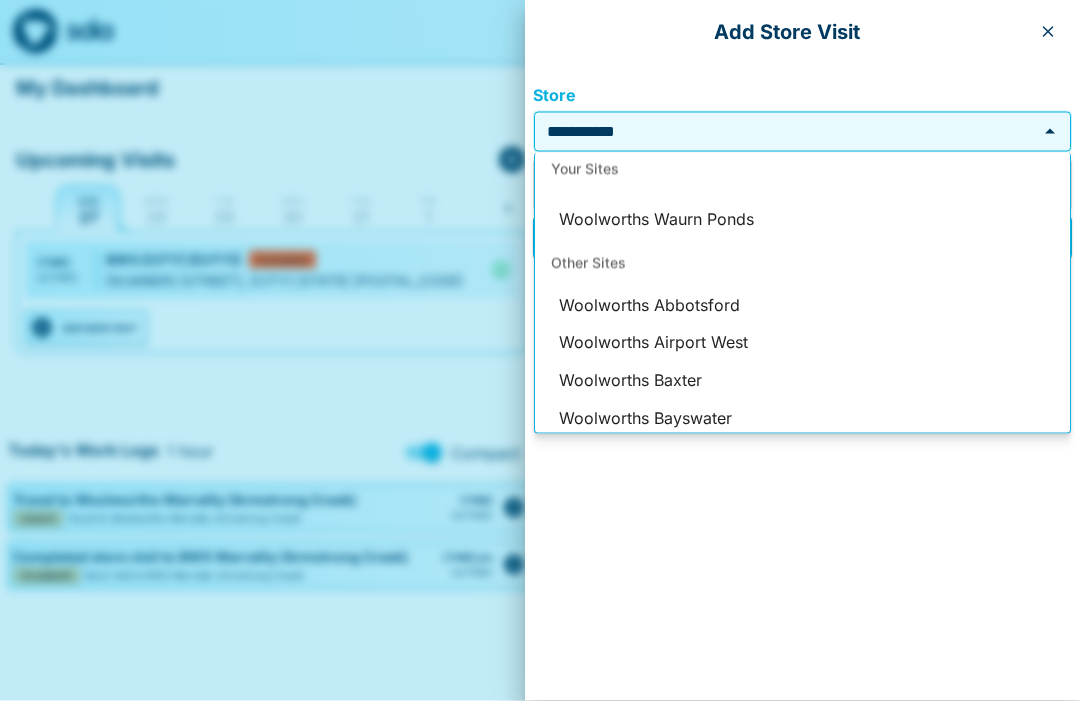 click on "Woolworths Waurn Ponds" at bounding box center (802, 220) 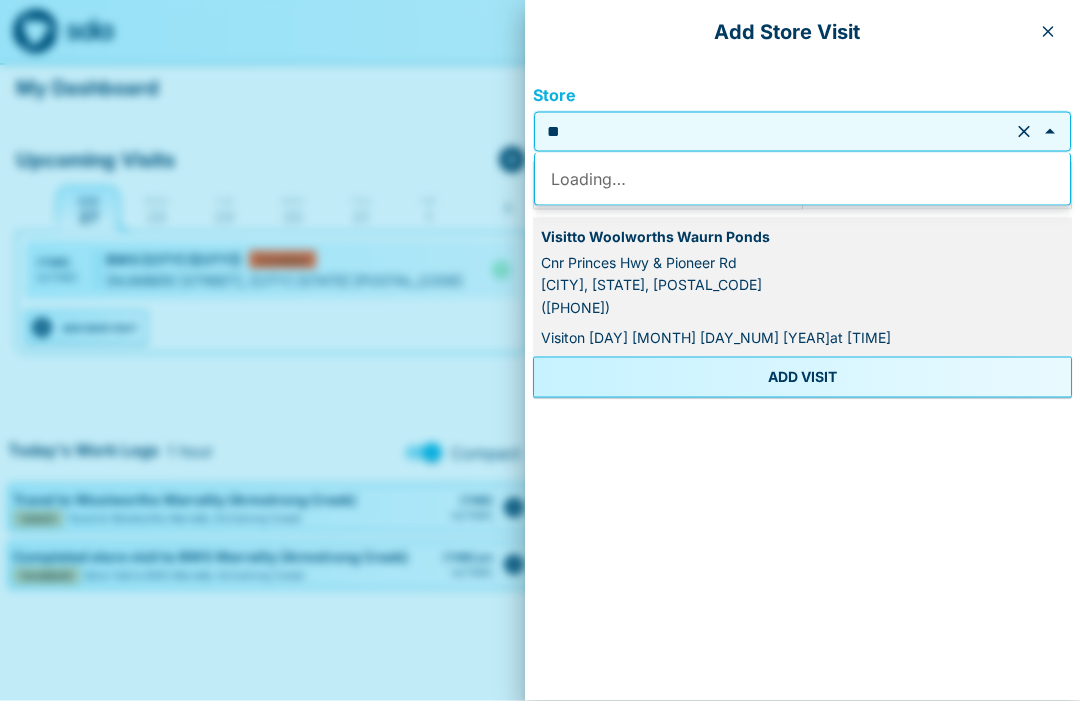 type on "*" 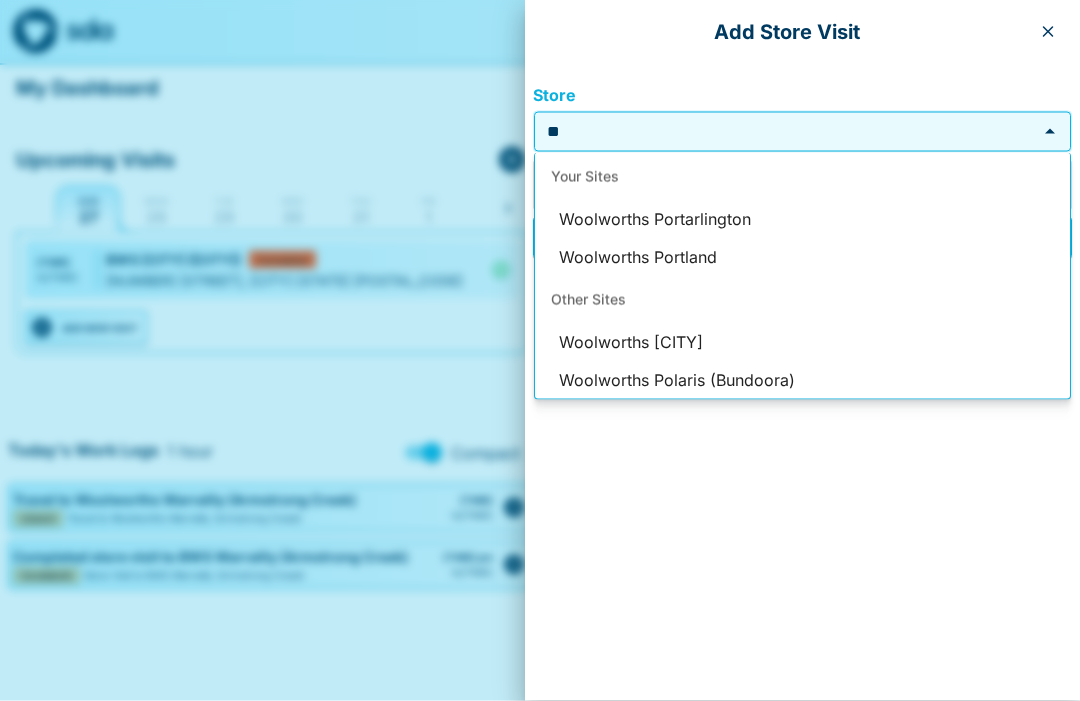 type on "*" 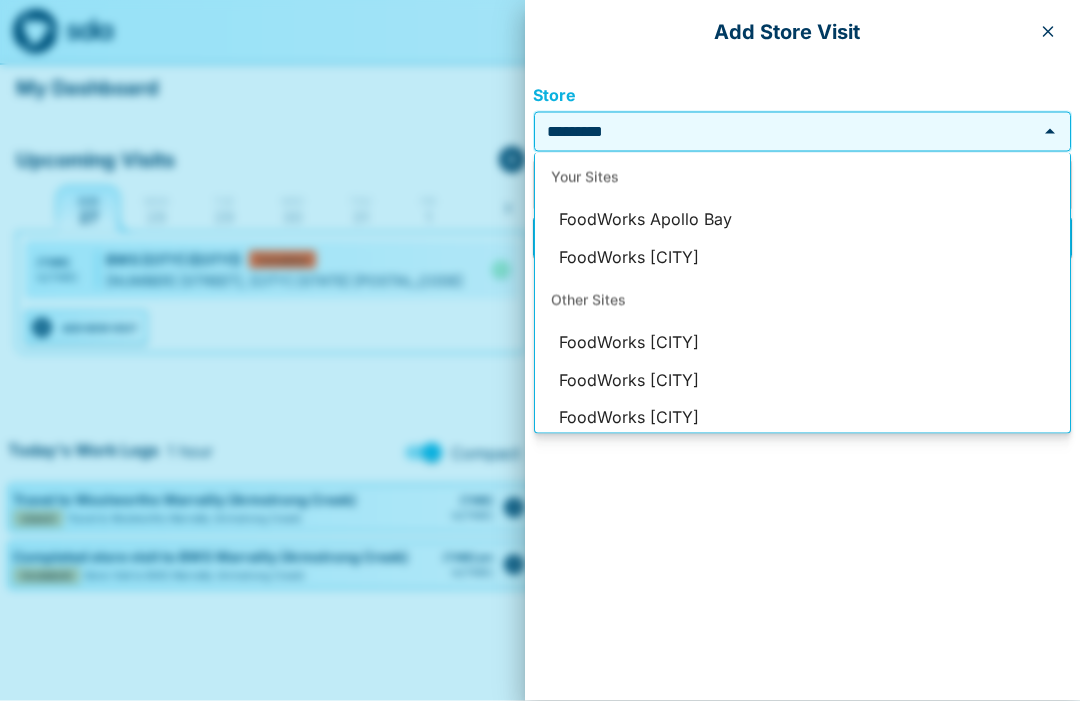 click on "FoodWorks Apollo Bay" at bounding box center [802, 220] 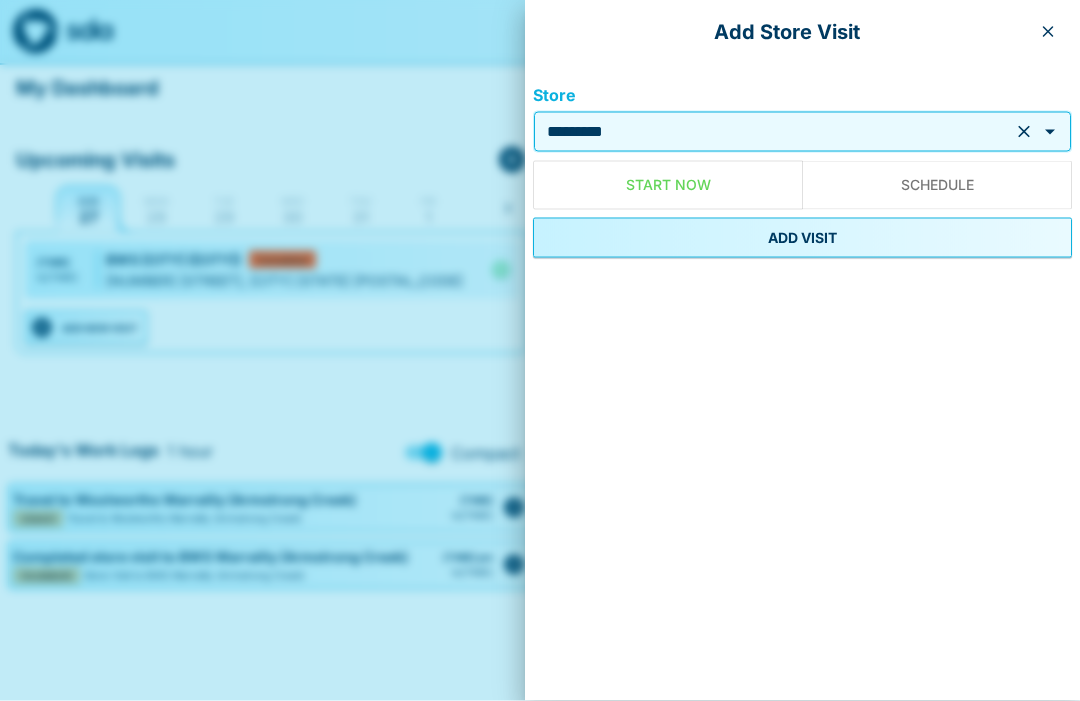 type on "**********" 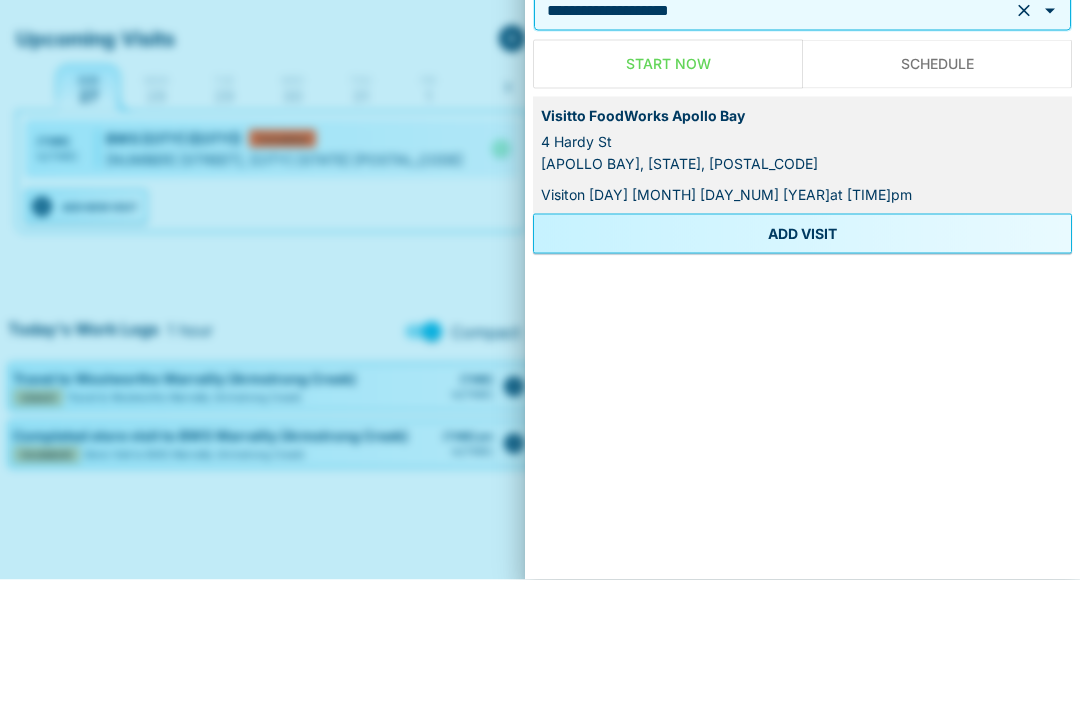 click on "ADD VISIT" at bounding box center [802, 355] 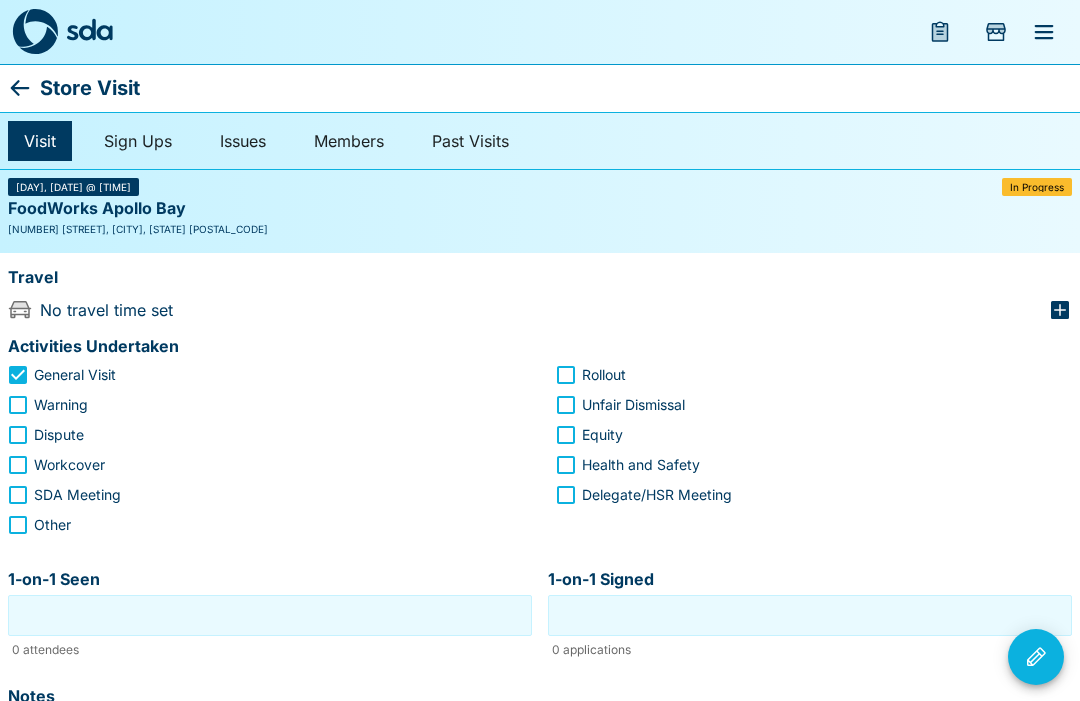 click on "1-on-1 Seen" at bounding box center [270, 615] 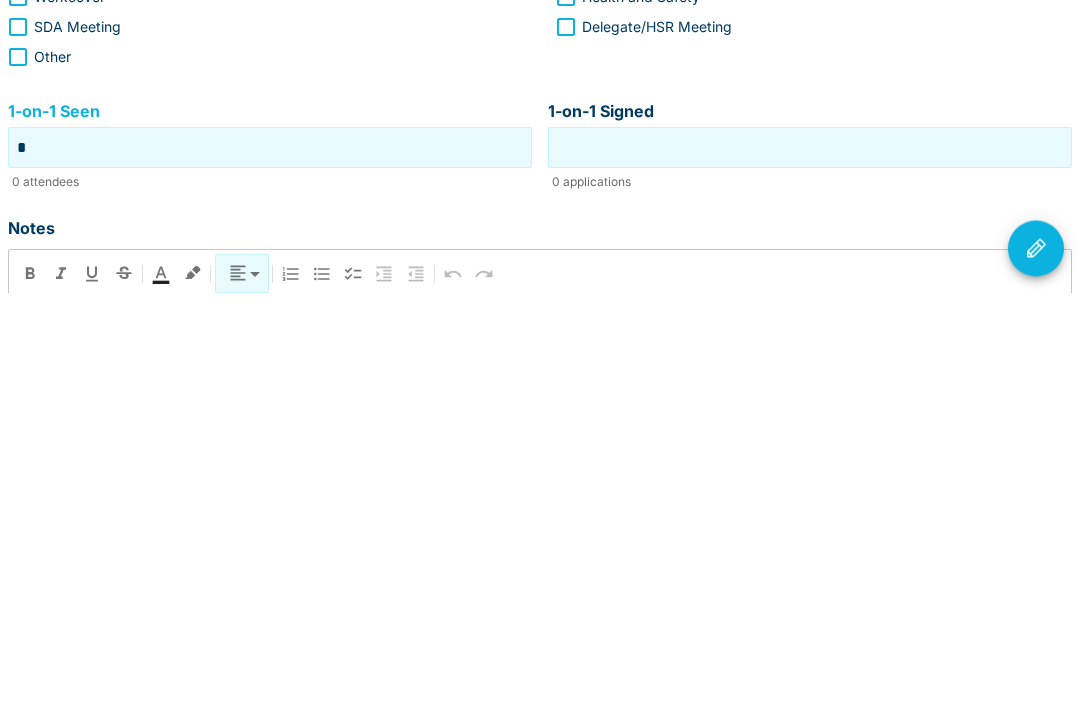 type on "*" 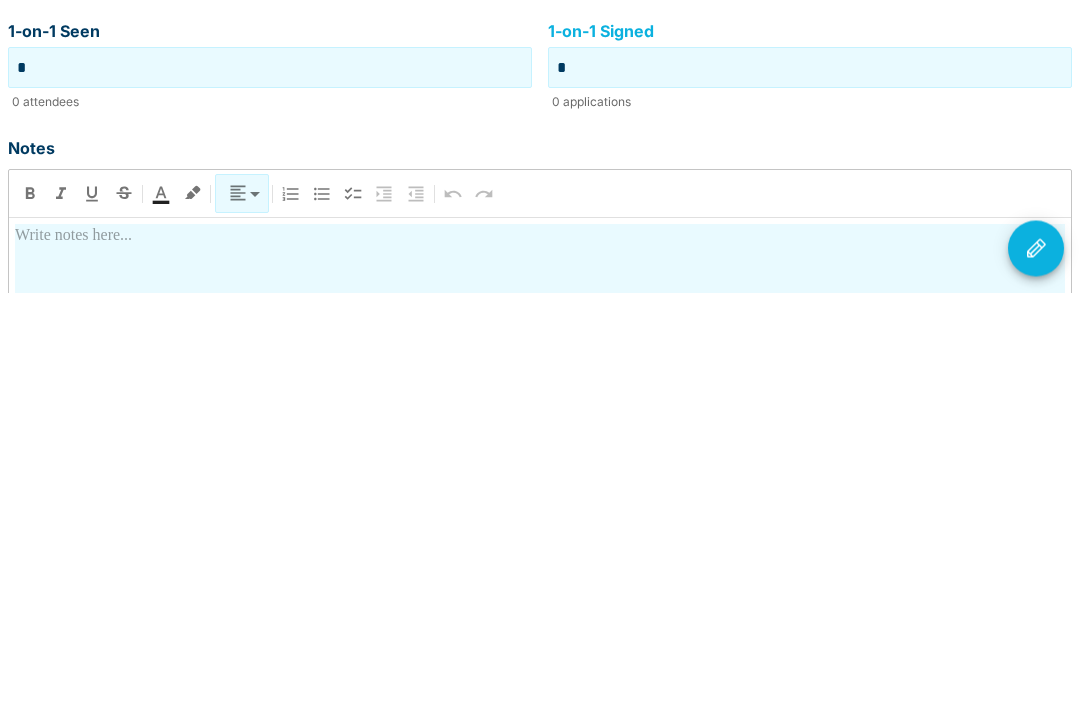 type on "*" 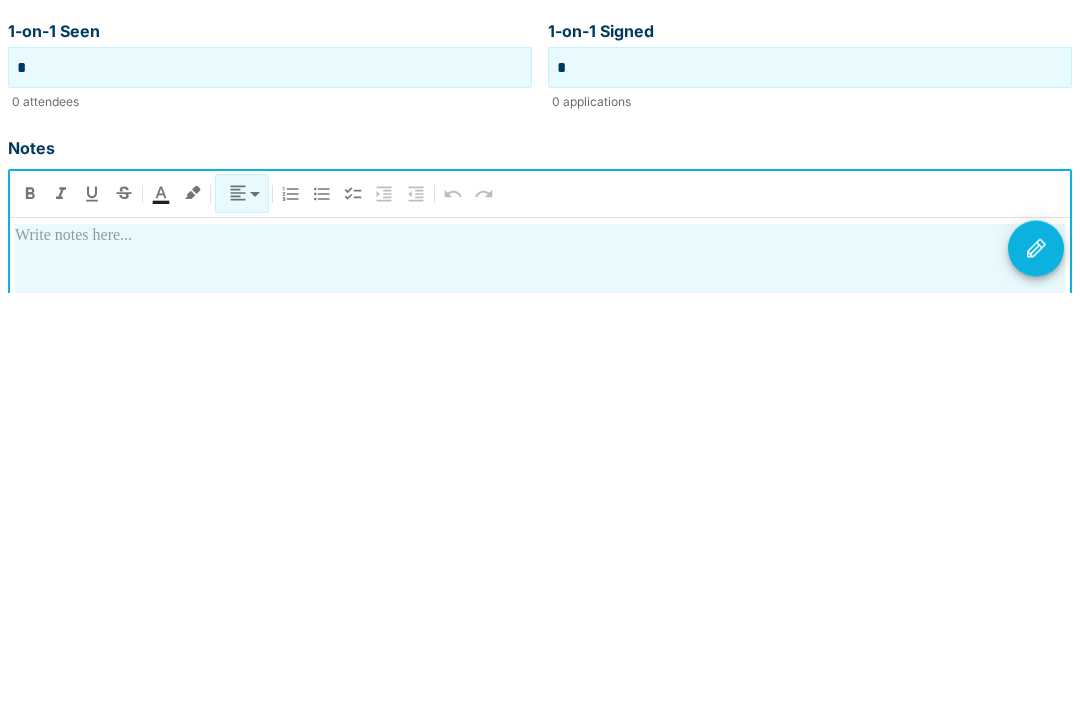 scroll, scrollTop: 213, scrollLeft: 0, axis: vertical 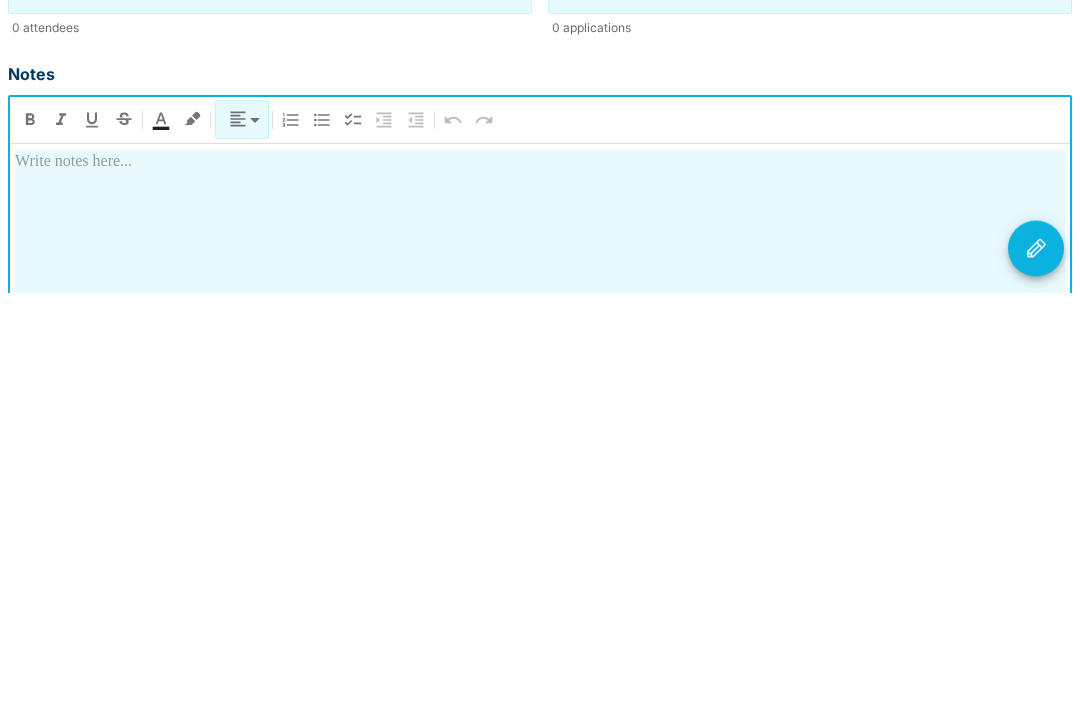 type 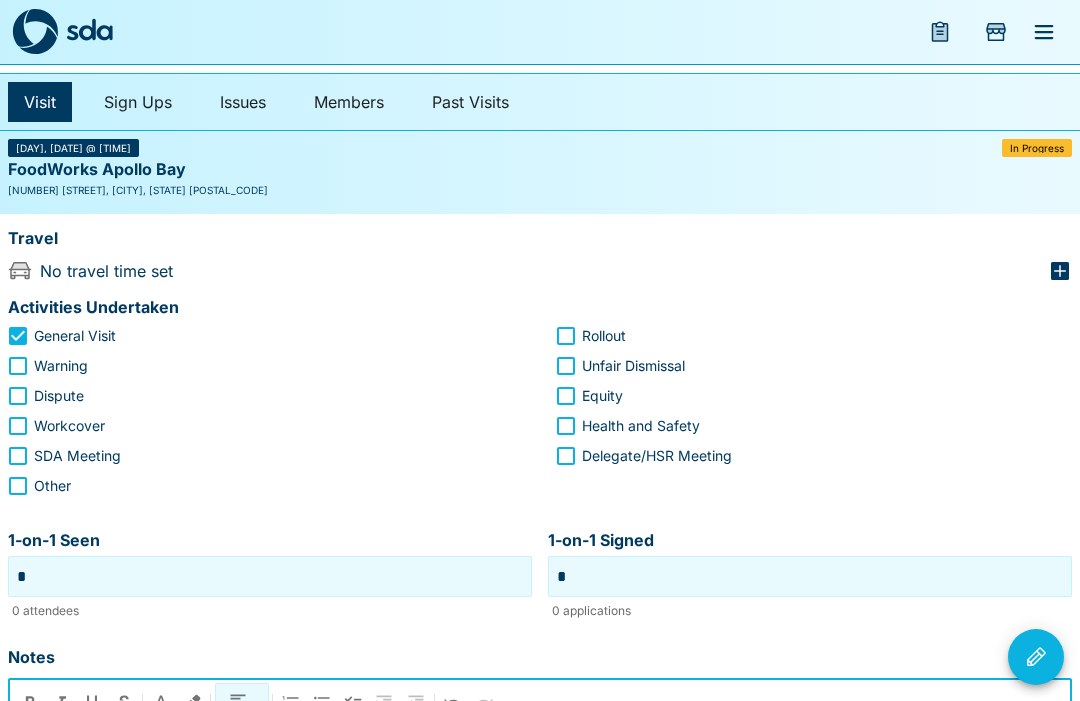scroll, scrollTop: 0, scrollLeft: 0, axis: both 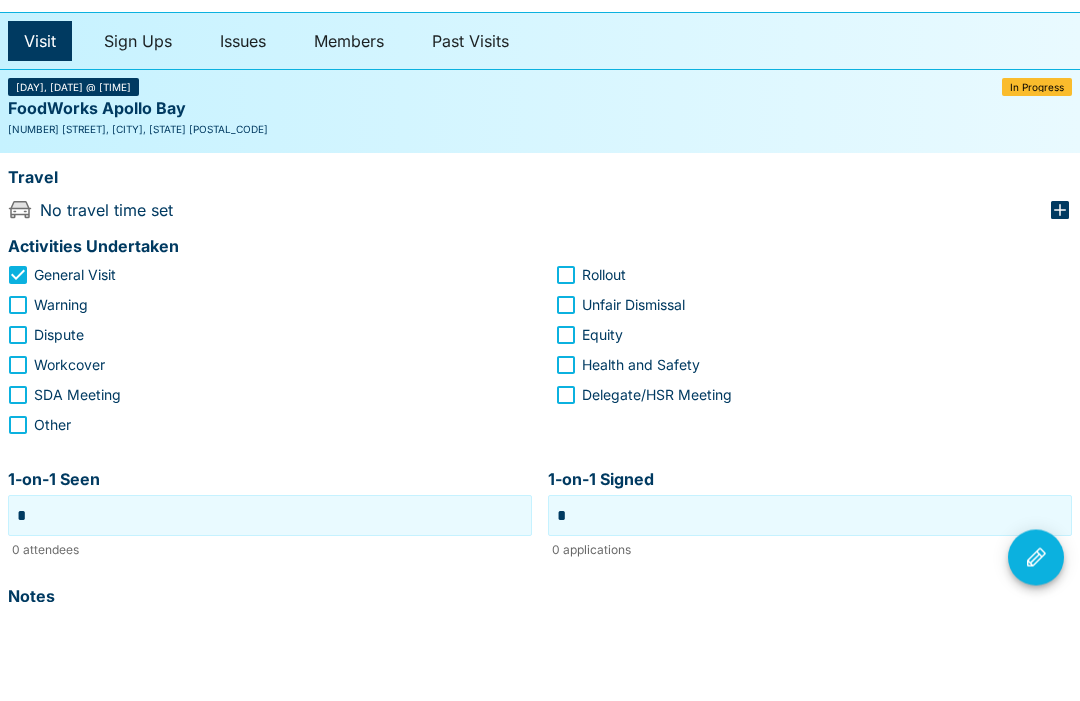 click 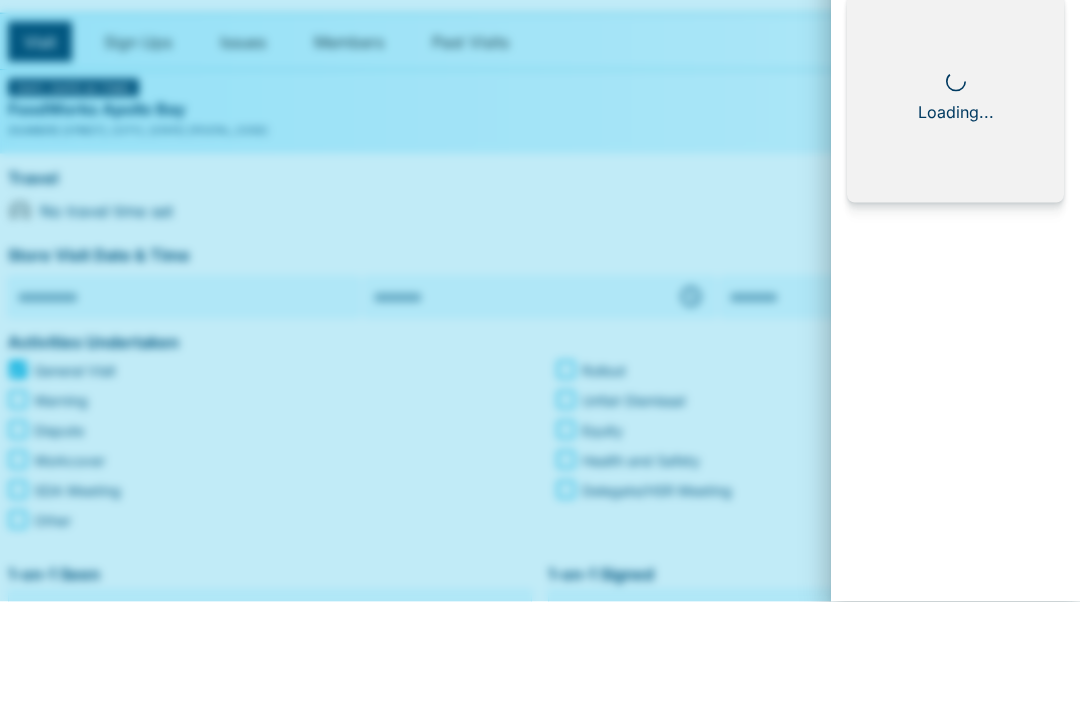 type on "**********" 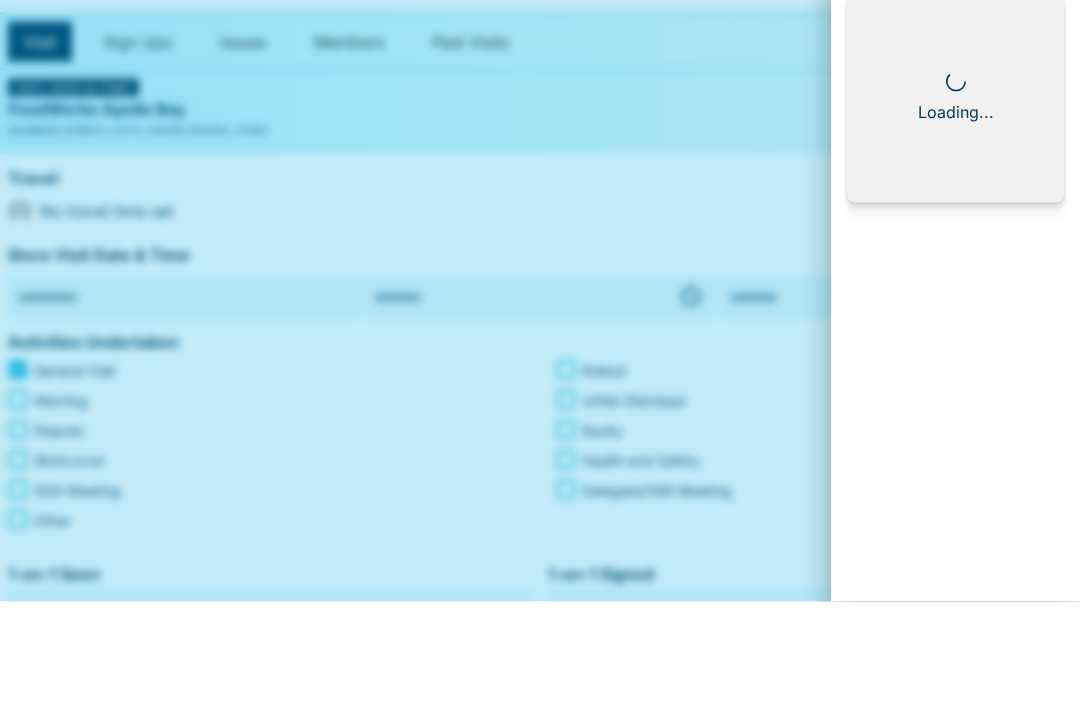 type on "********" 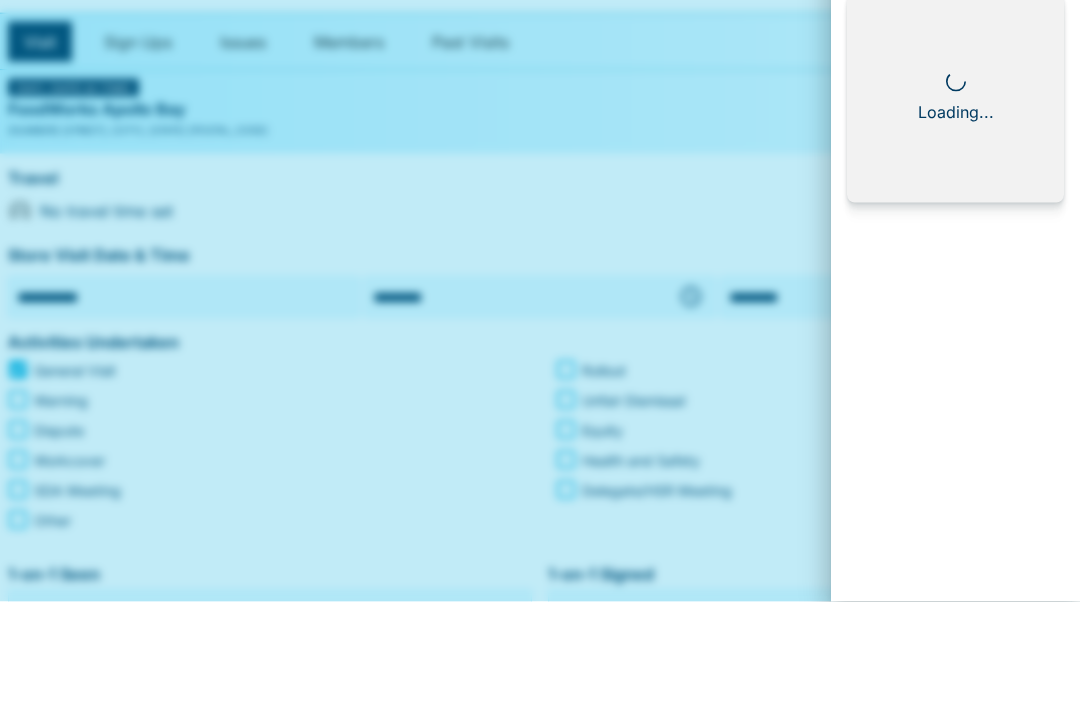 scroll, scrollTop: 100, scrollLeft: 0, axis: vertical 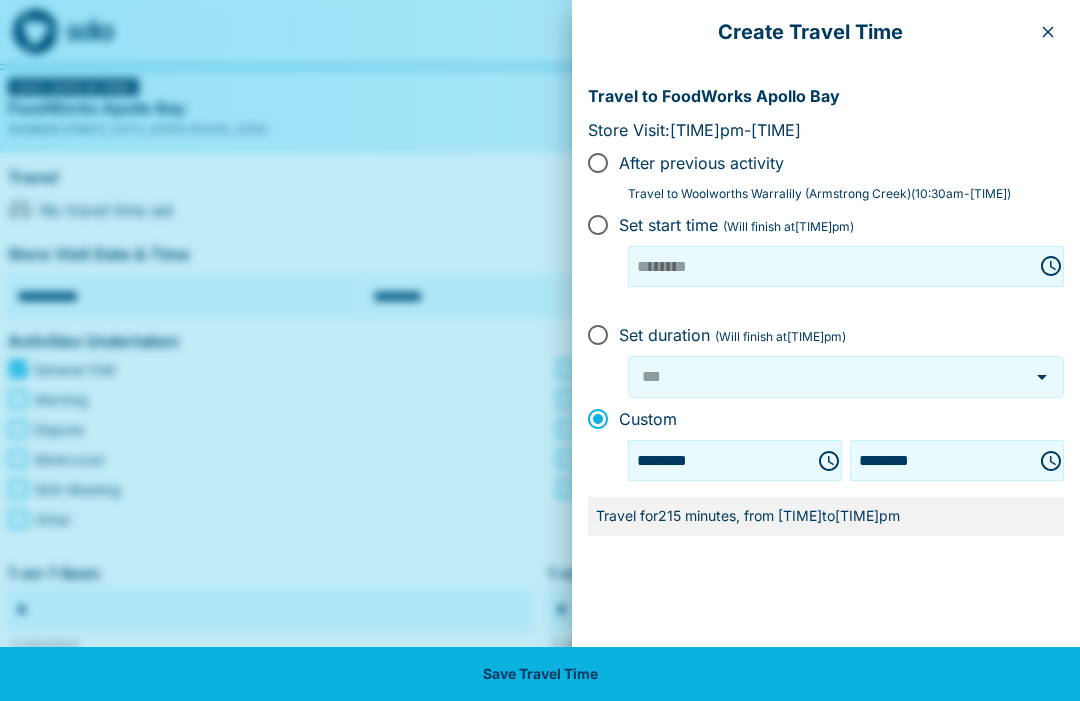 click 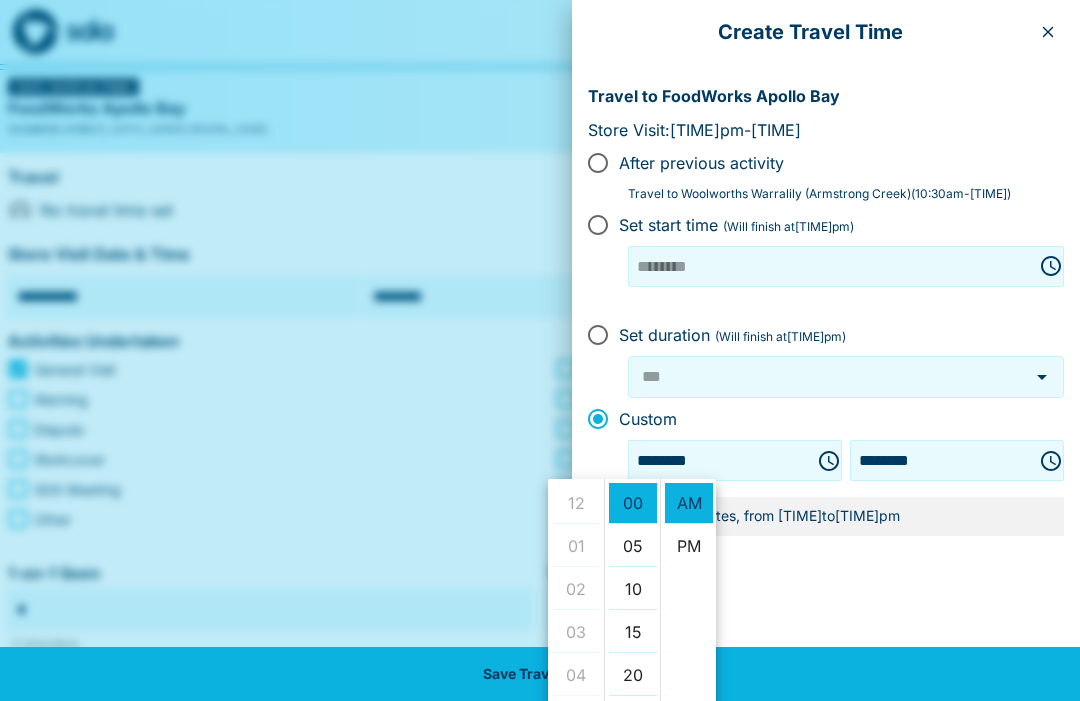 scroll, scrollTop: 473, scrollLeft: 0, axis: vertical 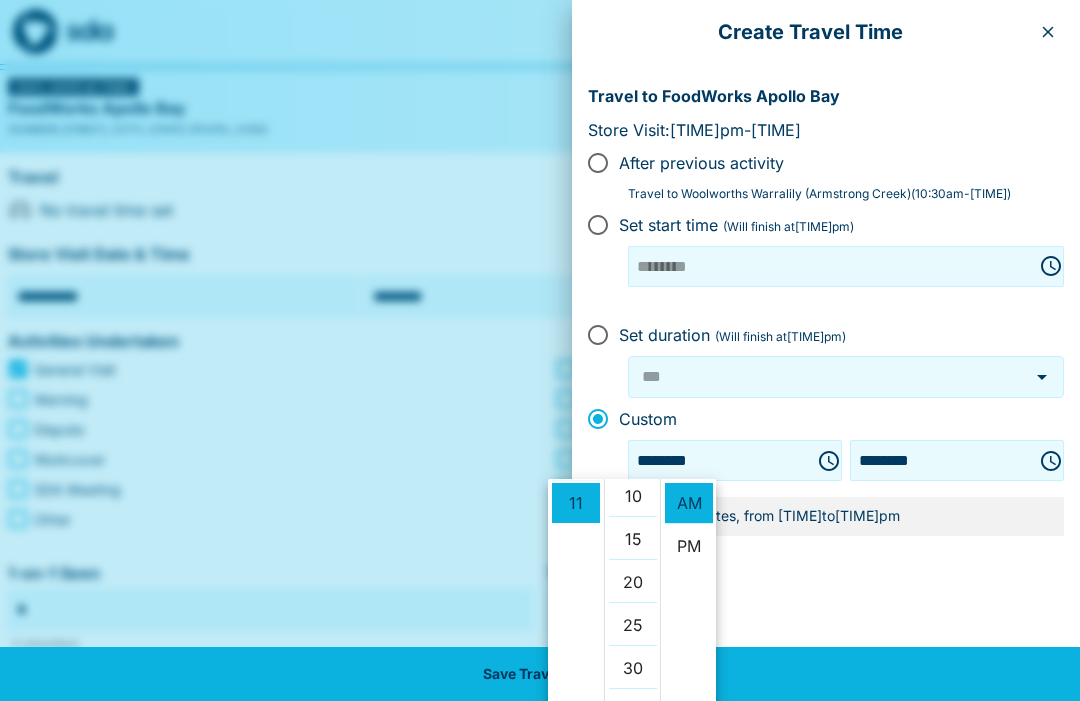 click on "10" at bounding box center [633, 496] 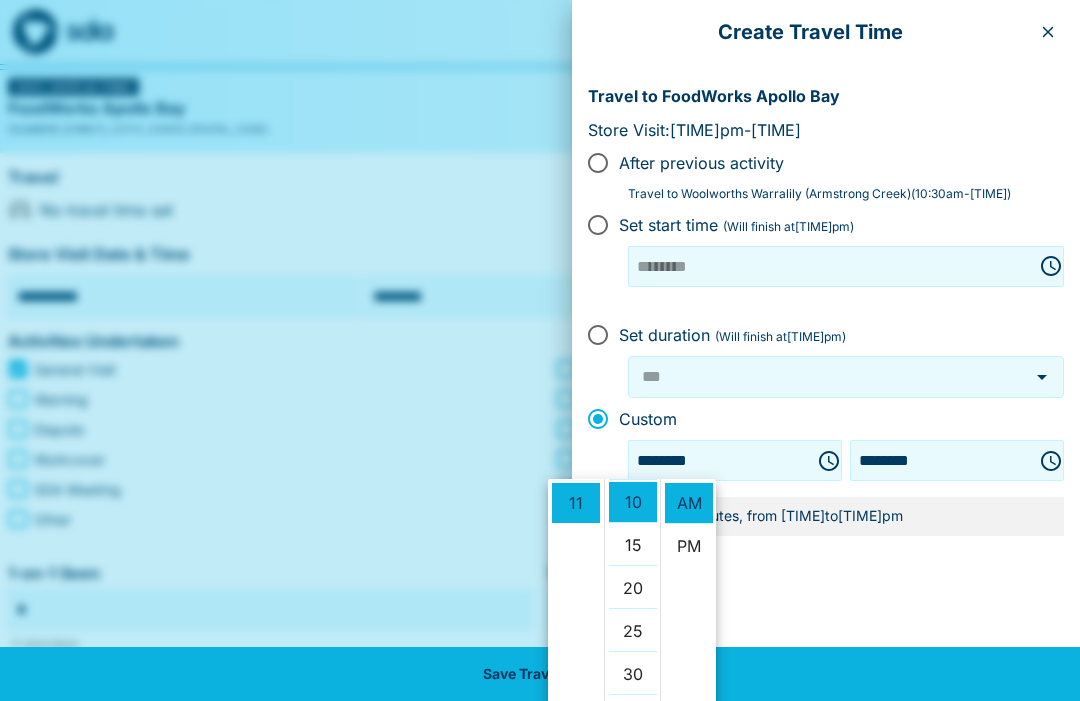 scroll, scrollTop: 86, scrollLeft: 0, axis: vertical 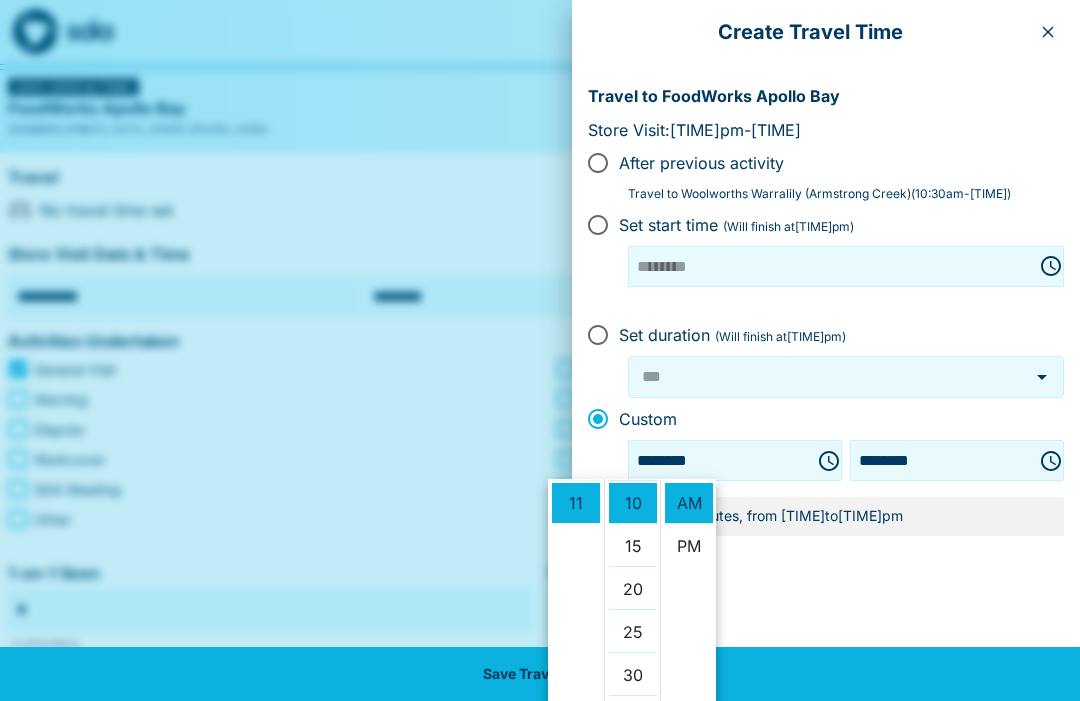 click on "OK" at bounding box center [681, 739] 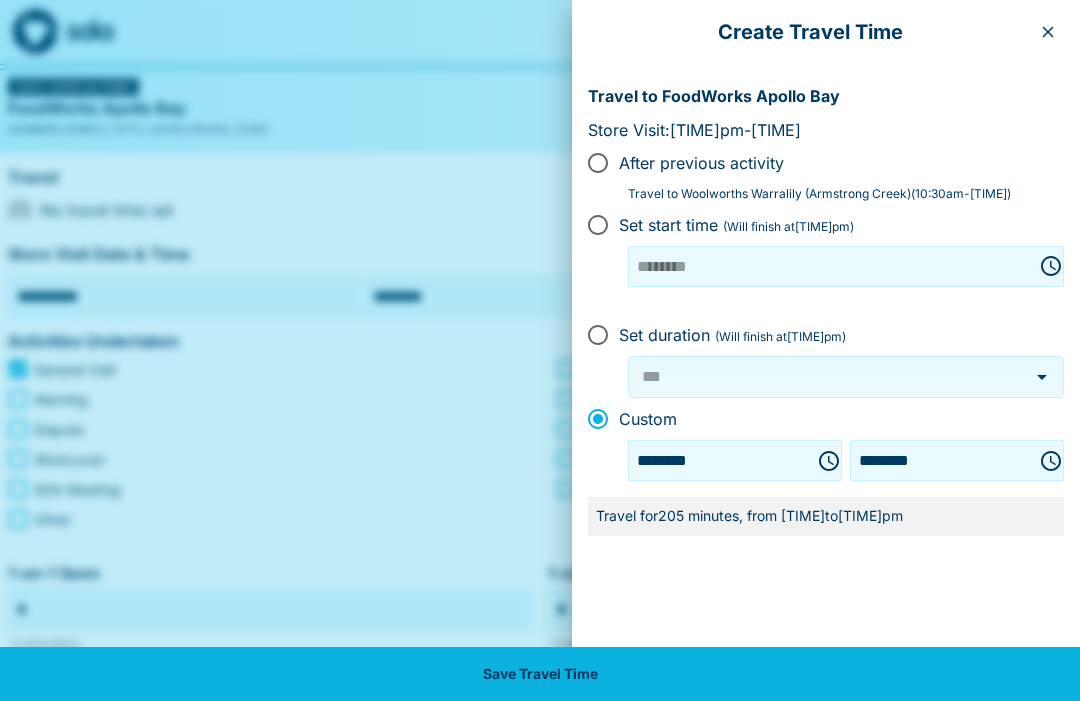 click at bounding box center [1051, 461] 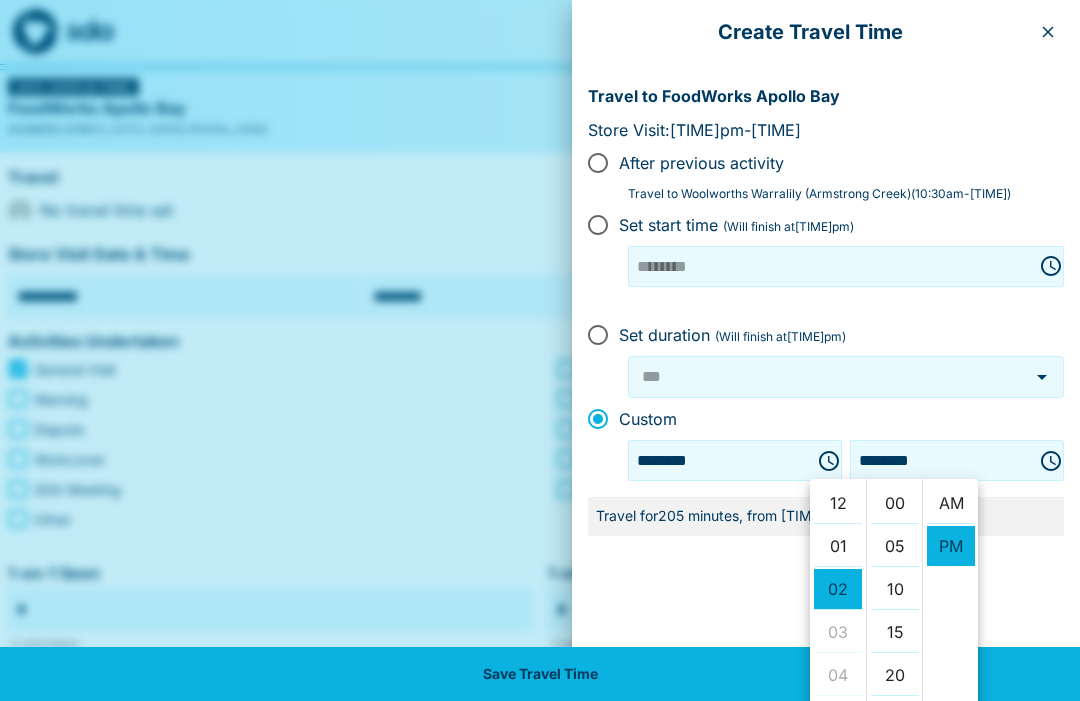 scroll, scrollTop: 86, scrollLeft: 0, axis: vertical 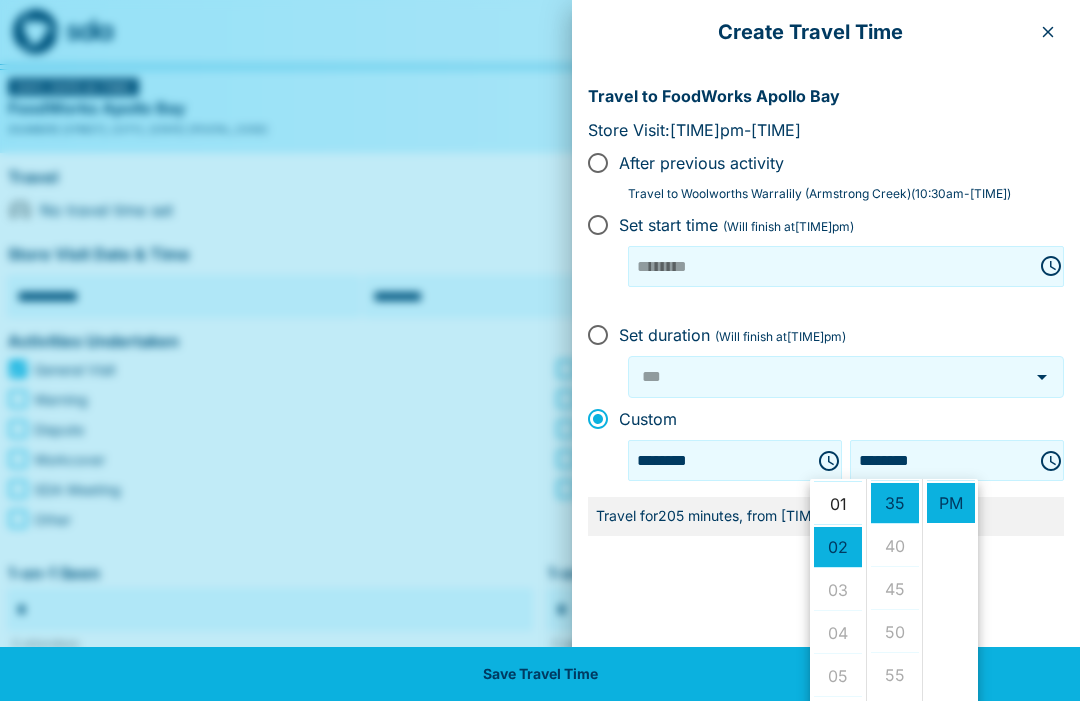 click on "01" at bounding box center (838, 504) 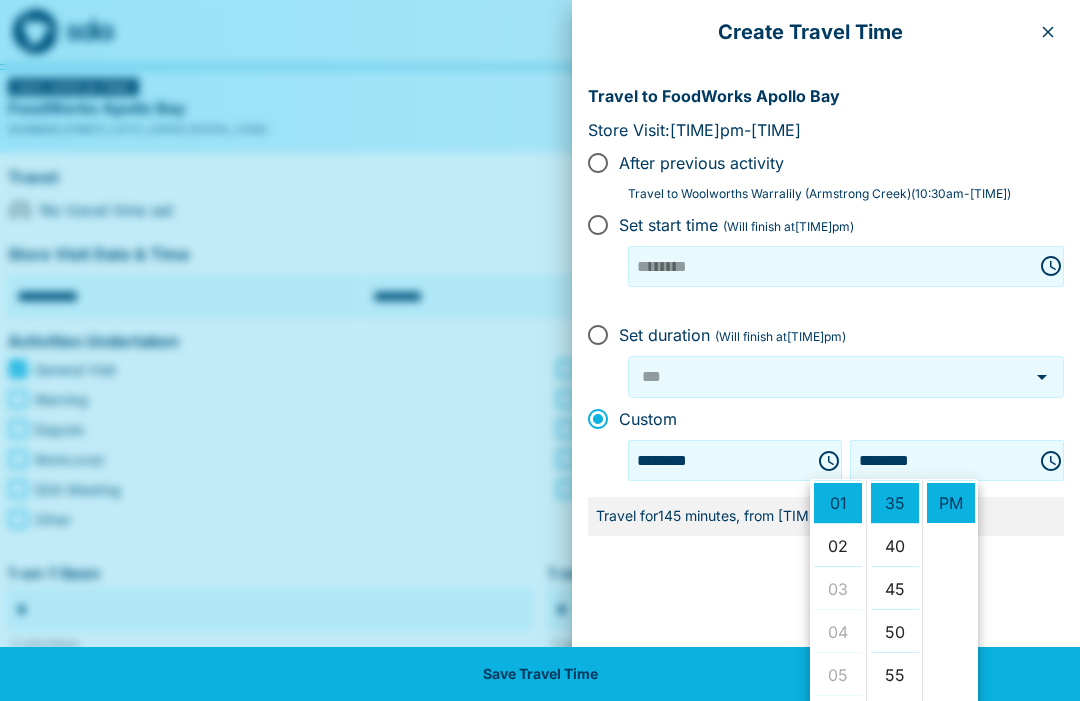 scroll, scrollTop: 43, scrollLeft: 0, axis: vertical 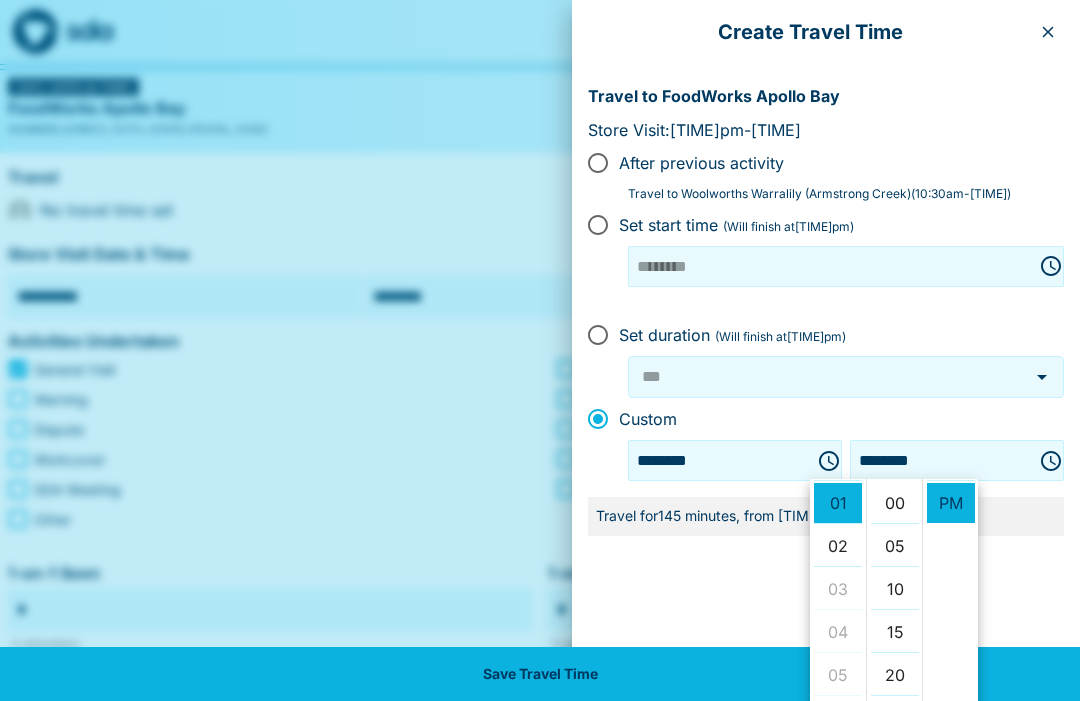 click on "00" at bounding box center [895, 503] 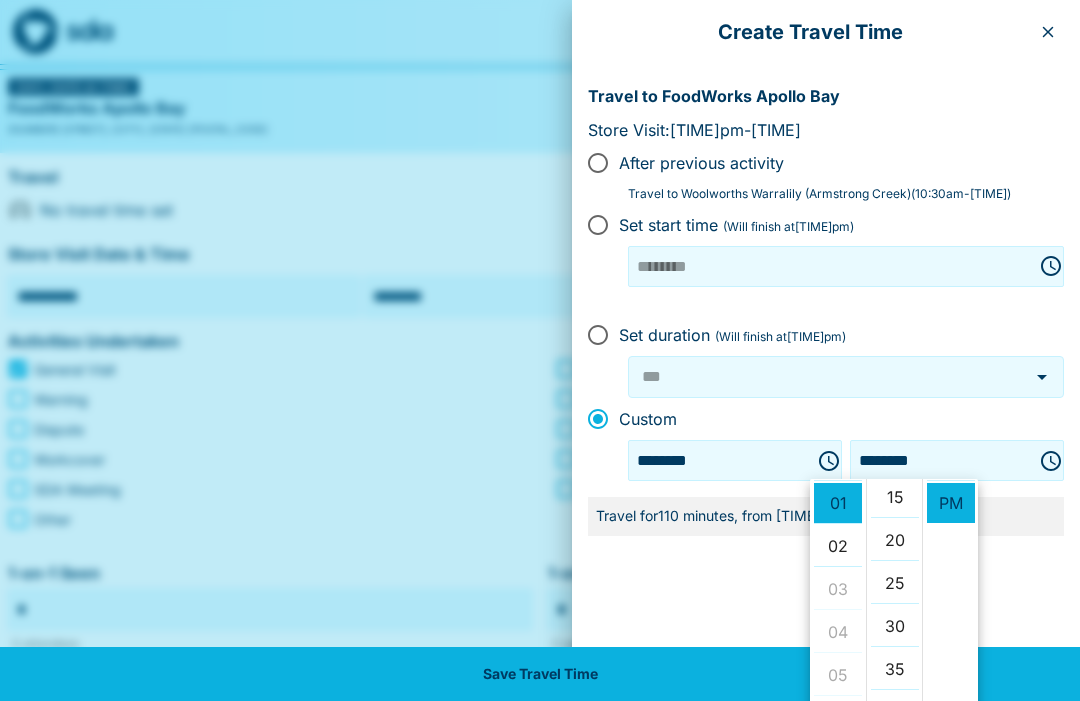 click on "15" at bounding box center [895, 497] 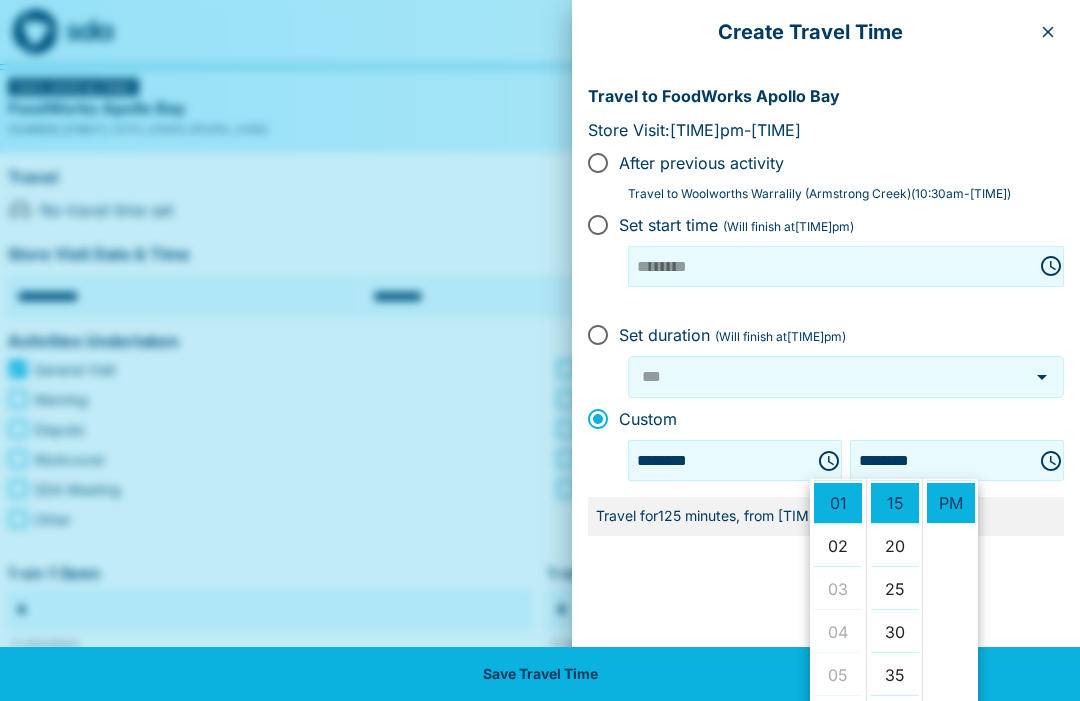 scroll, scrollTop: 129, scrollLeft: 0, axis: vertical 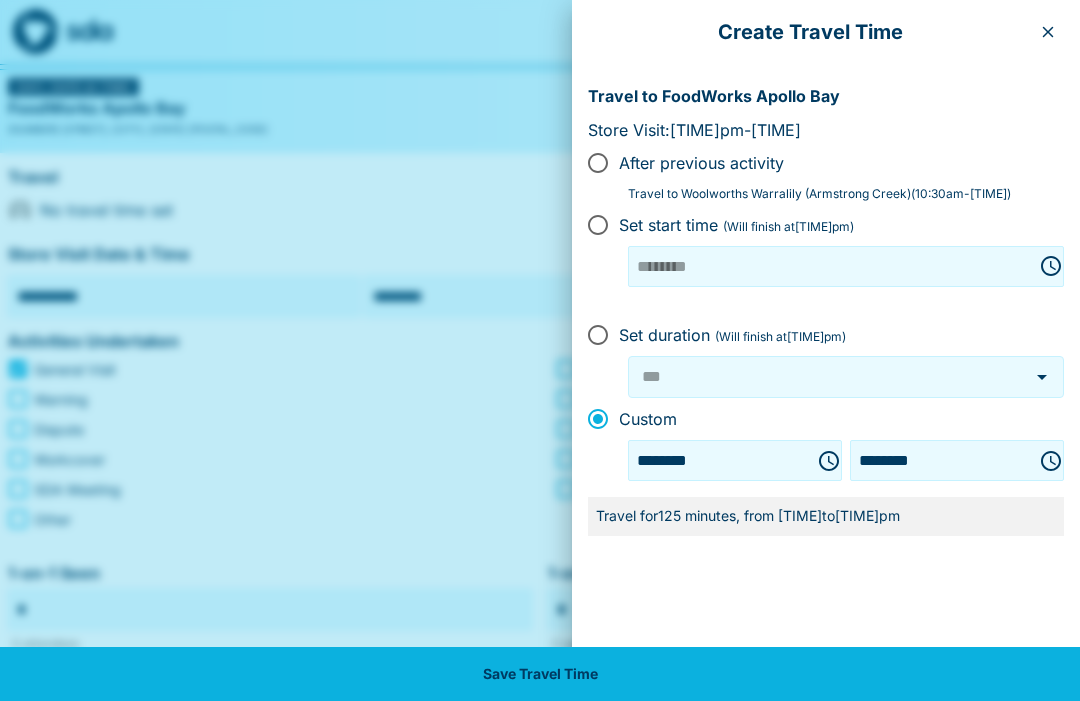 click on "Save Travel Time" at bounding box center (540, 674) 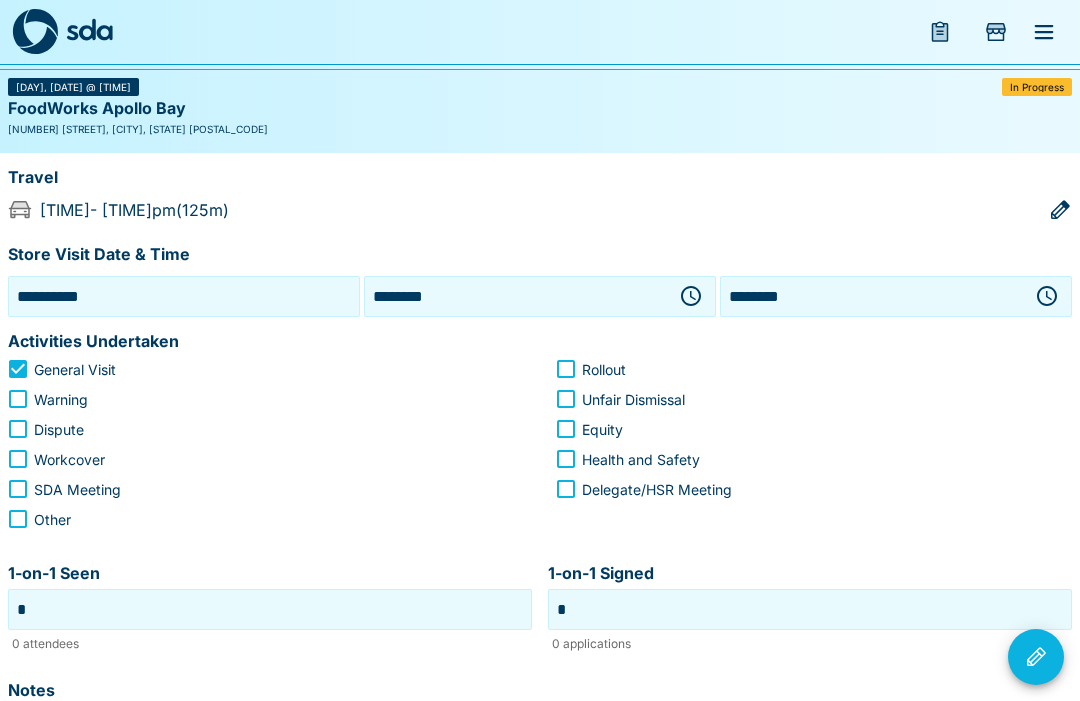 click 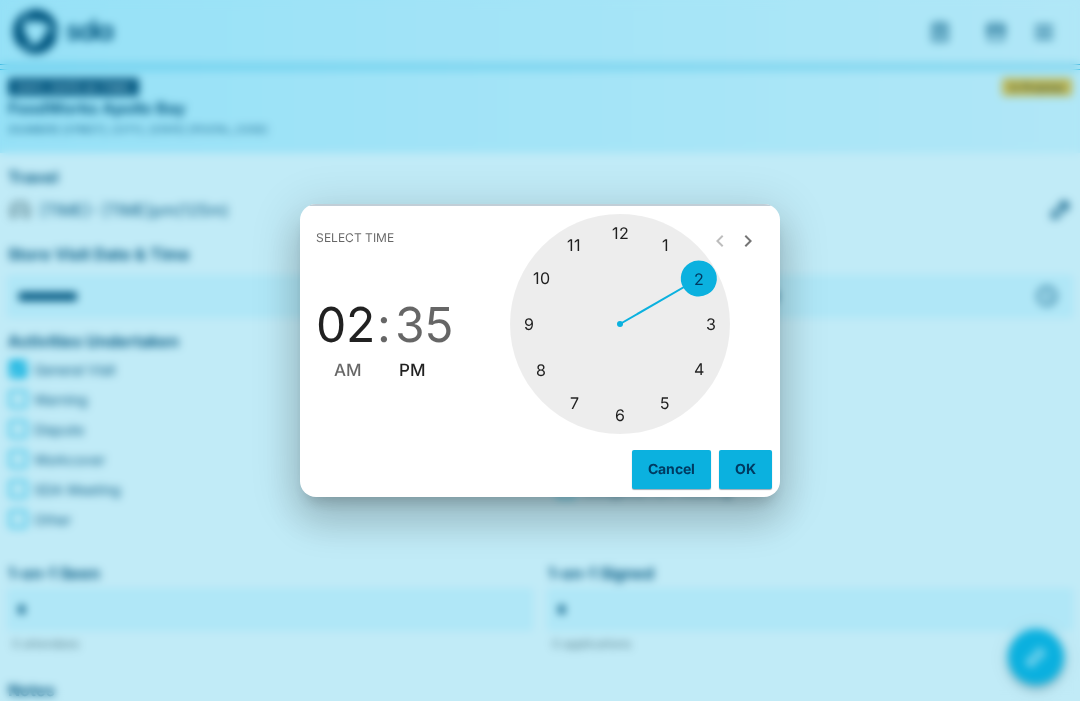 click at bounding box center [620, 324] 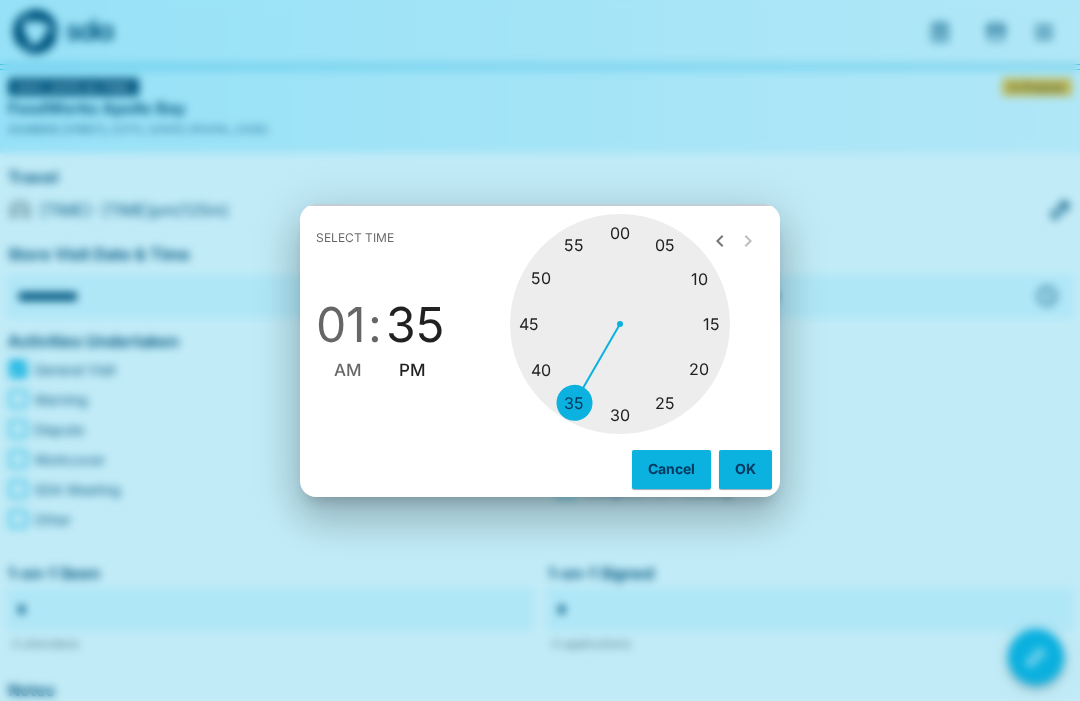 click at bounding box center [620, 324] 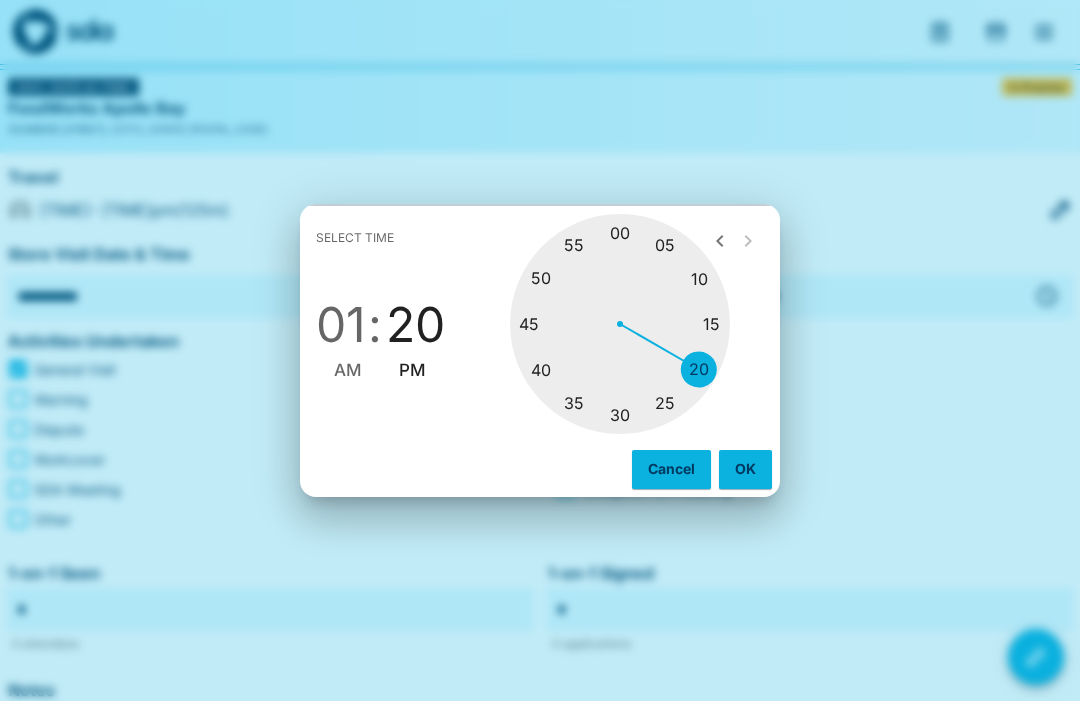 click on "OK" at bounding box center [745, 469] 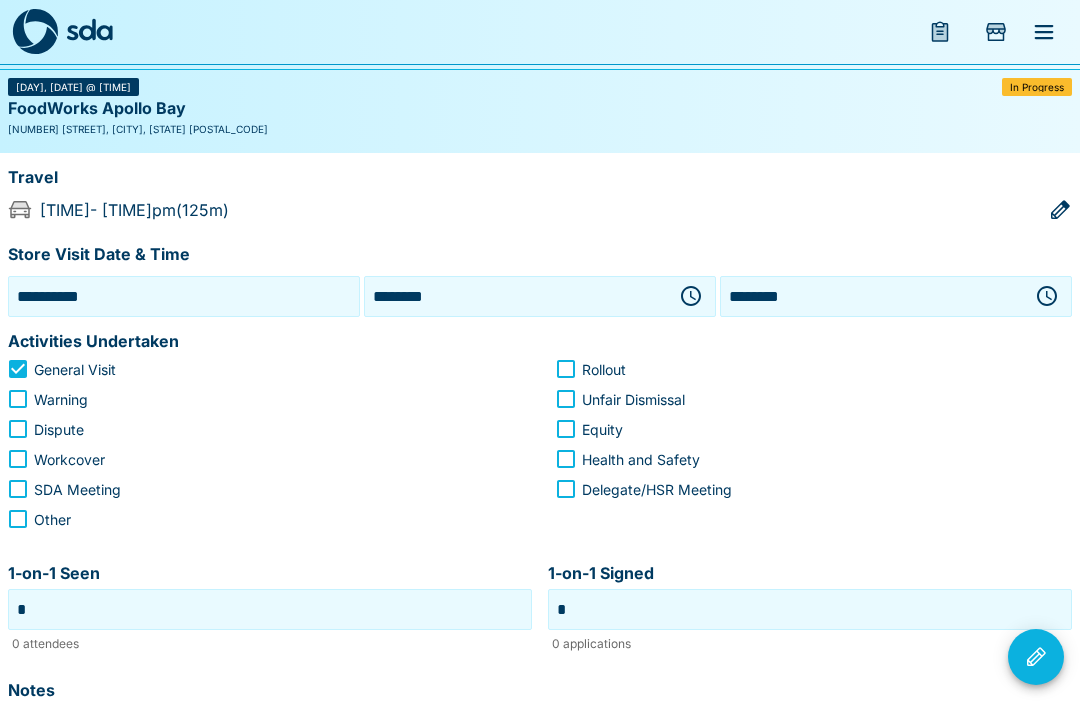 click 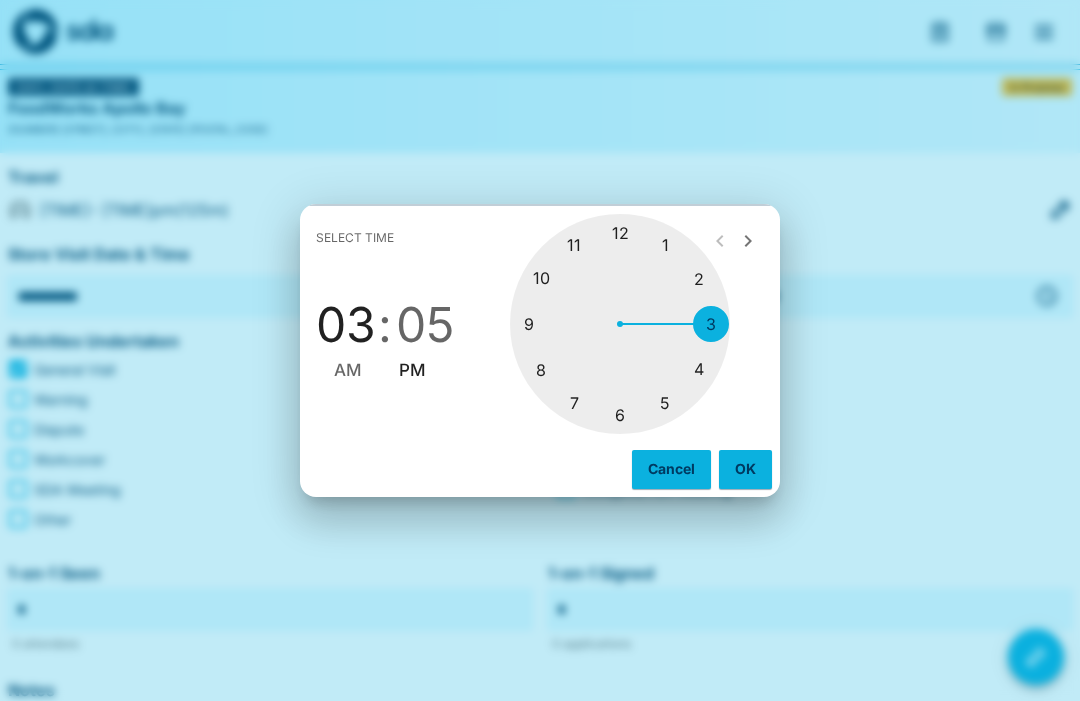 click at bounding box center (620, 324) 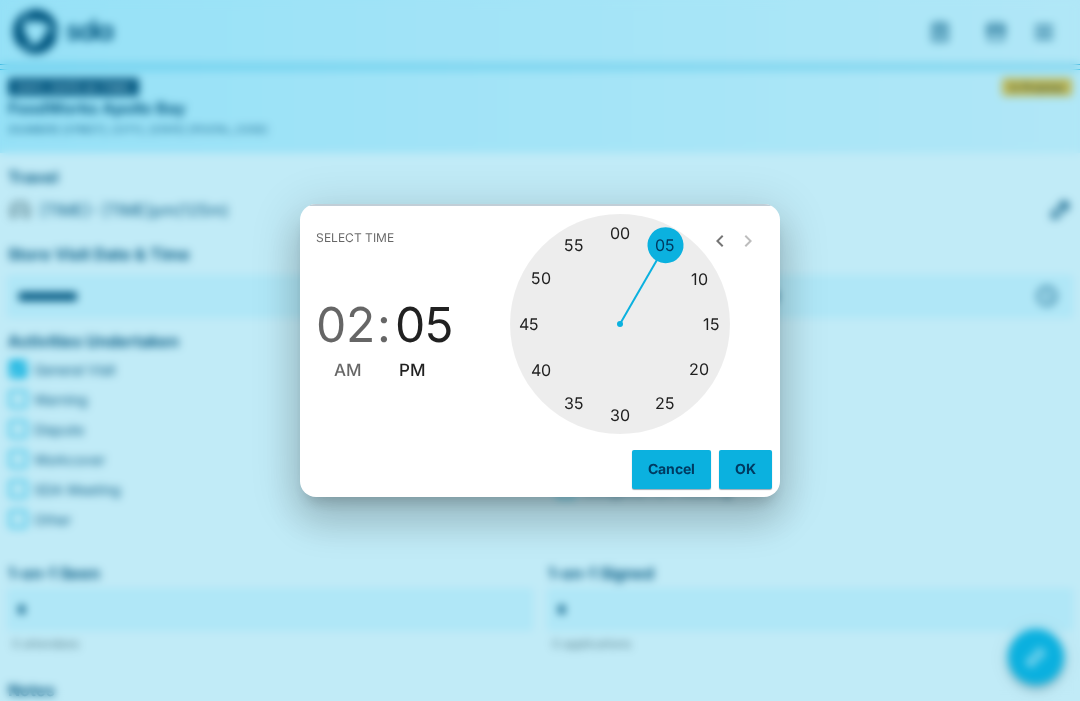 click at bounding box center [620, 324] 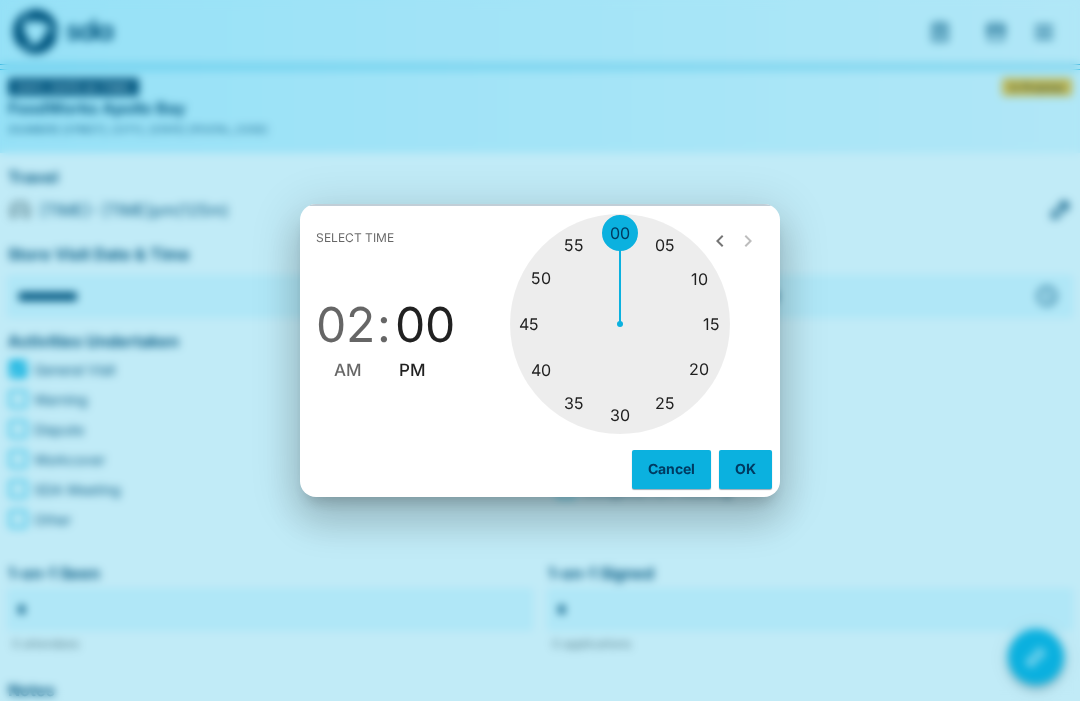 click on "OK" at bounding box center [745, 469] 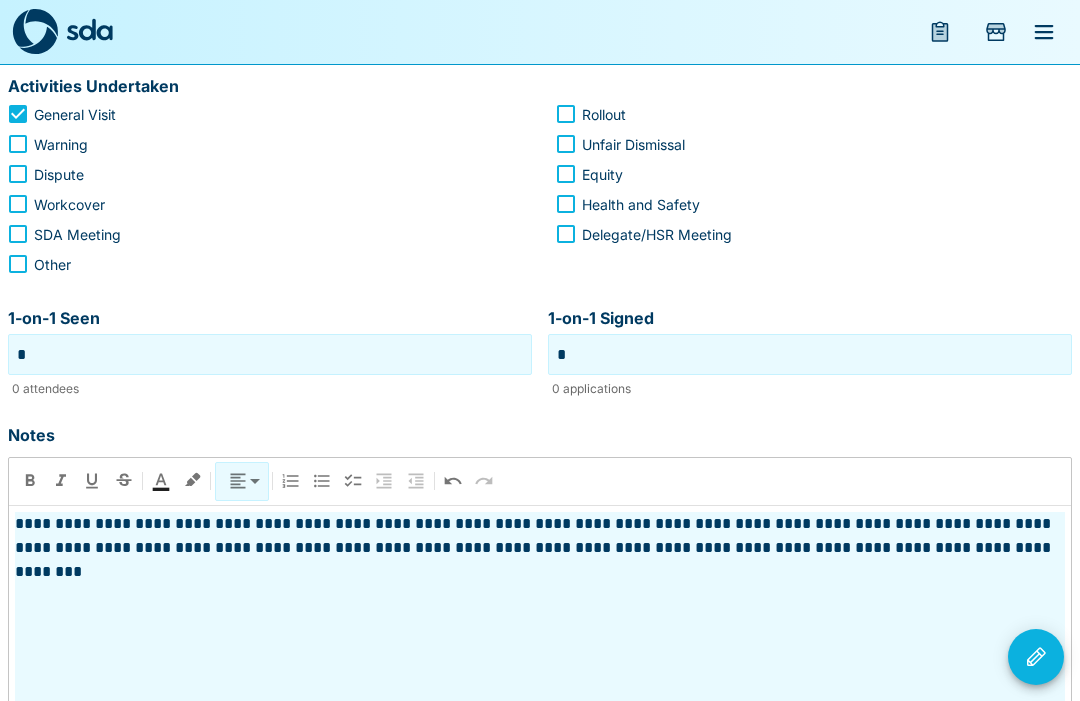 scroll, scrollTop: 367, scrollLeft: 0, axis: vertical 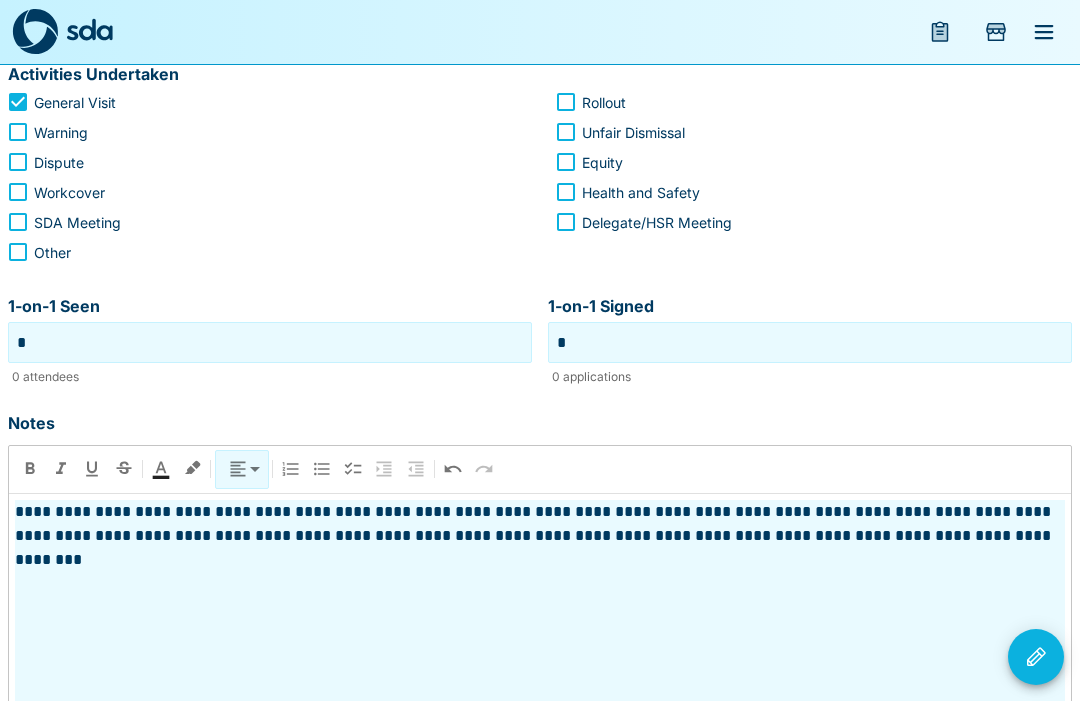 click on "**********" at bounding box center (540, 675) 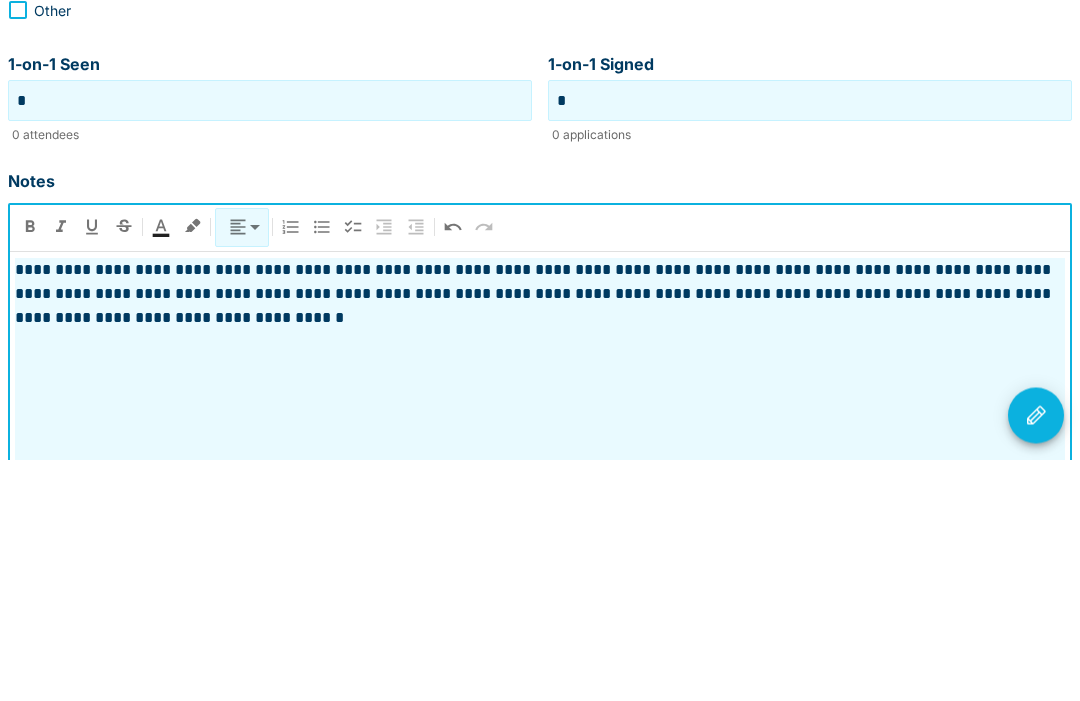 click on "*" at bounding box center [270, 342] 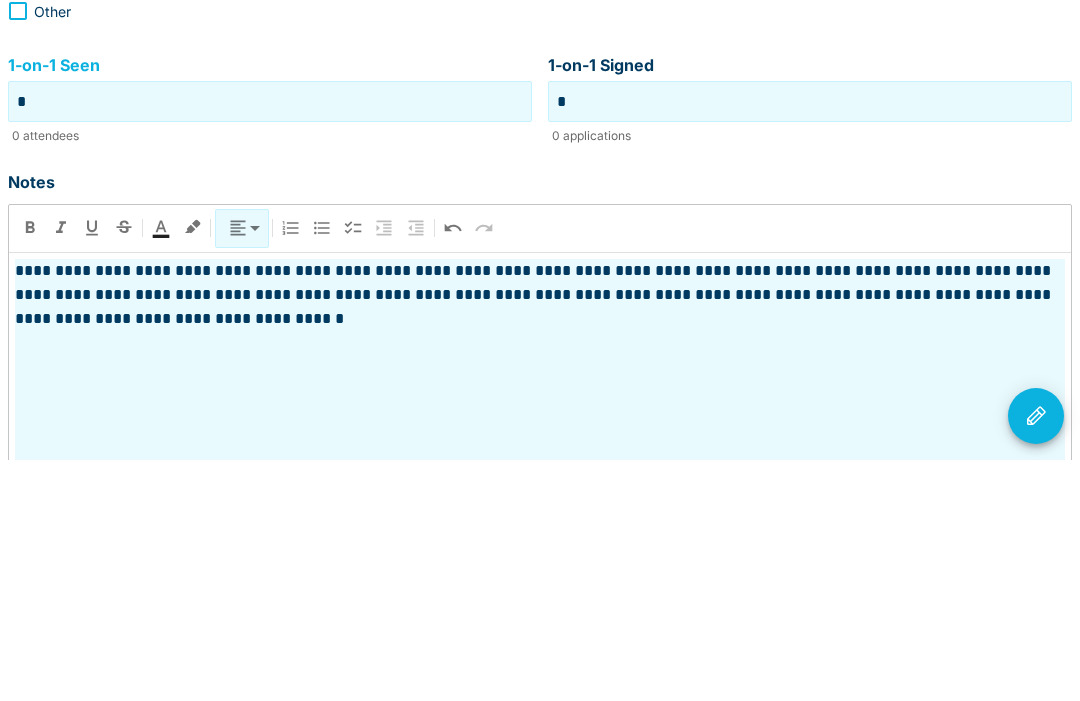 type on "*" 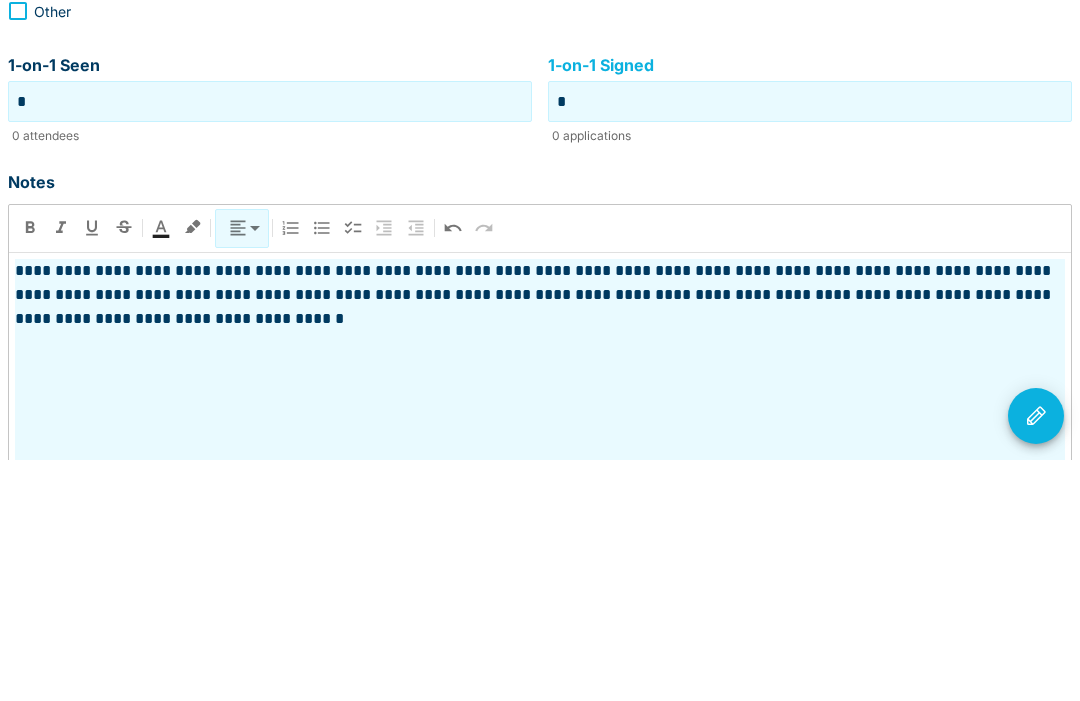type on "*" 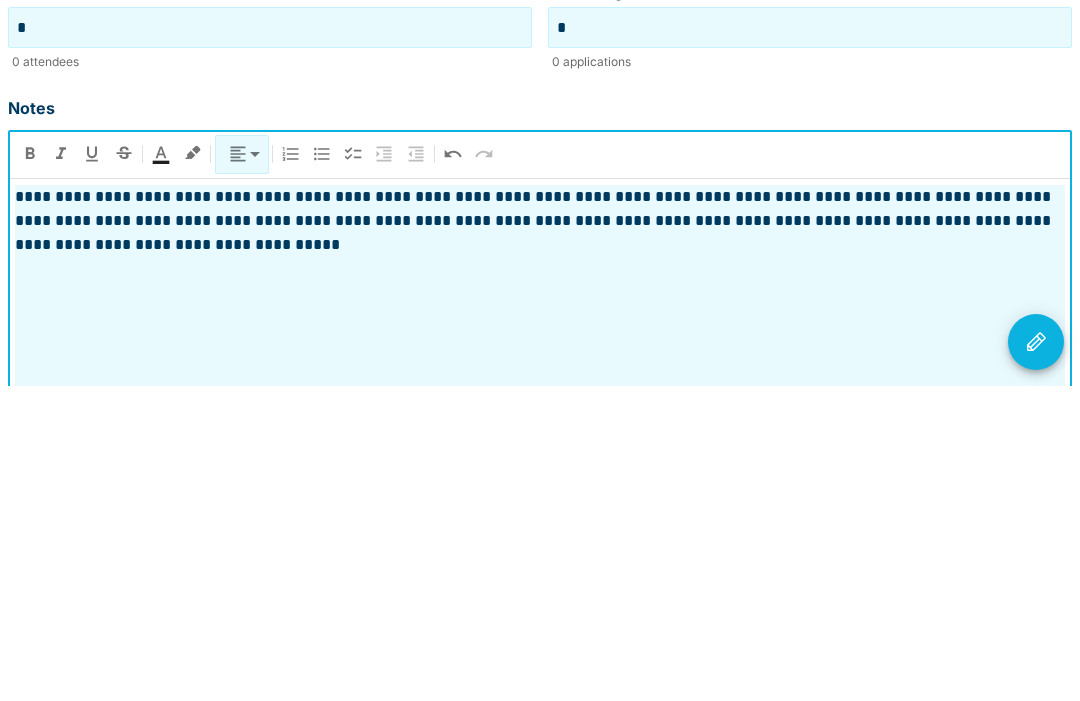 click on "**********" at bounding box center (540, 675) 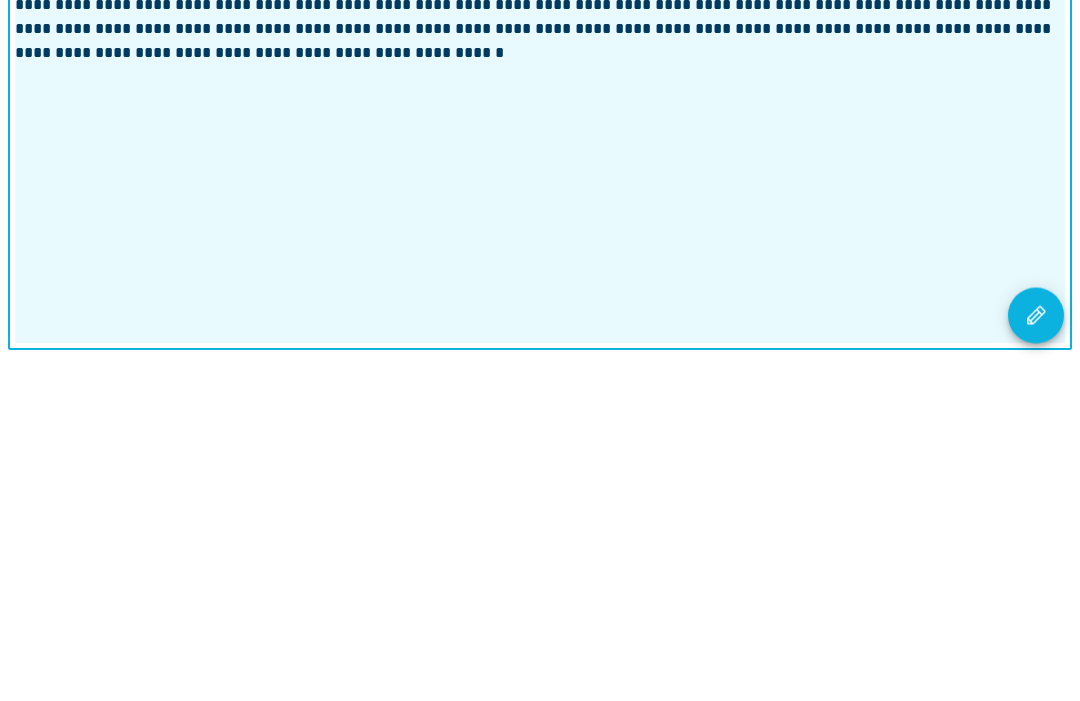 scroll, scrollTop: 533, scrollLeft: 0, axis: vertical 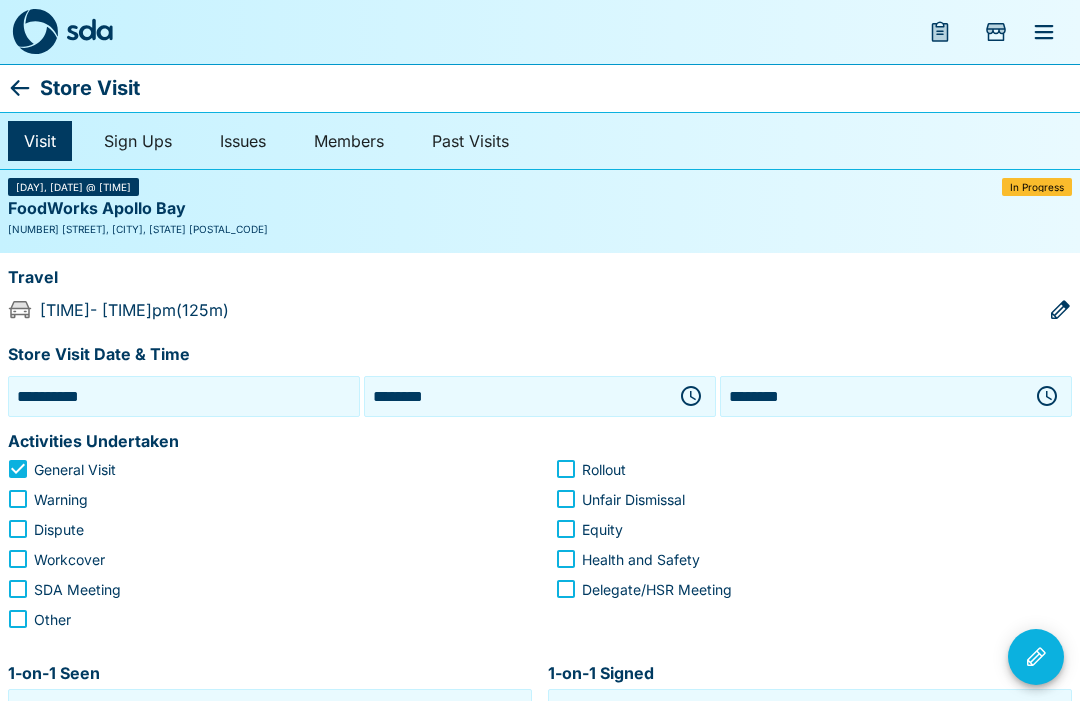 click 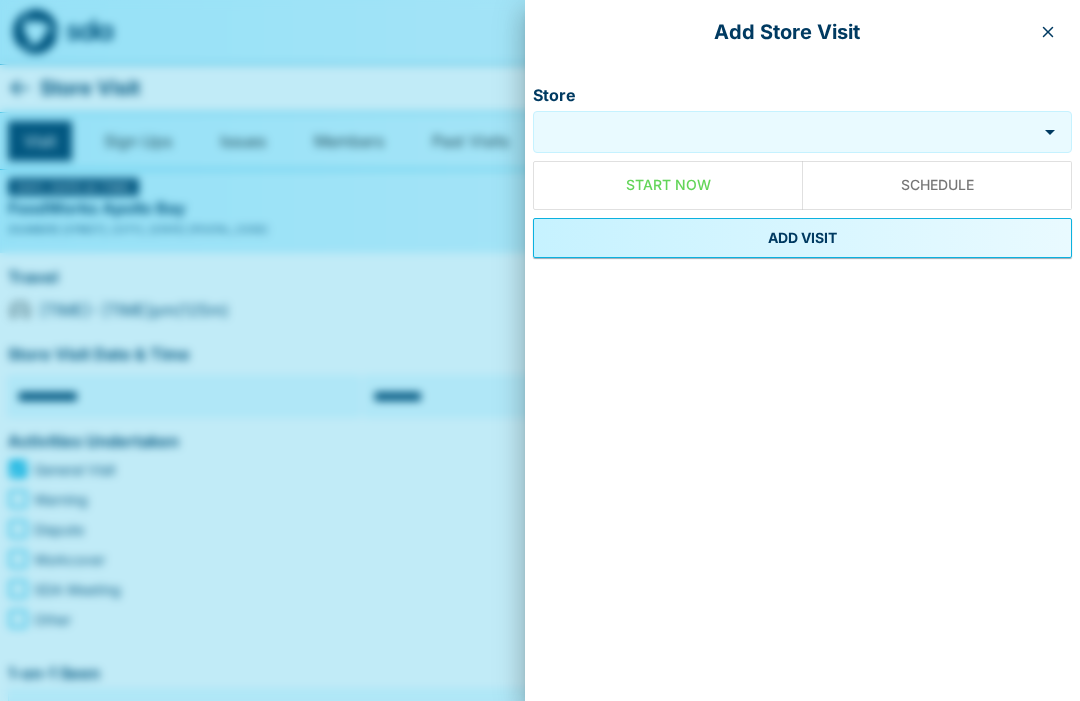 click 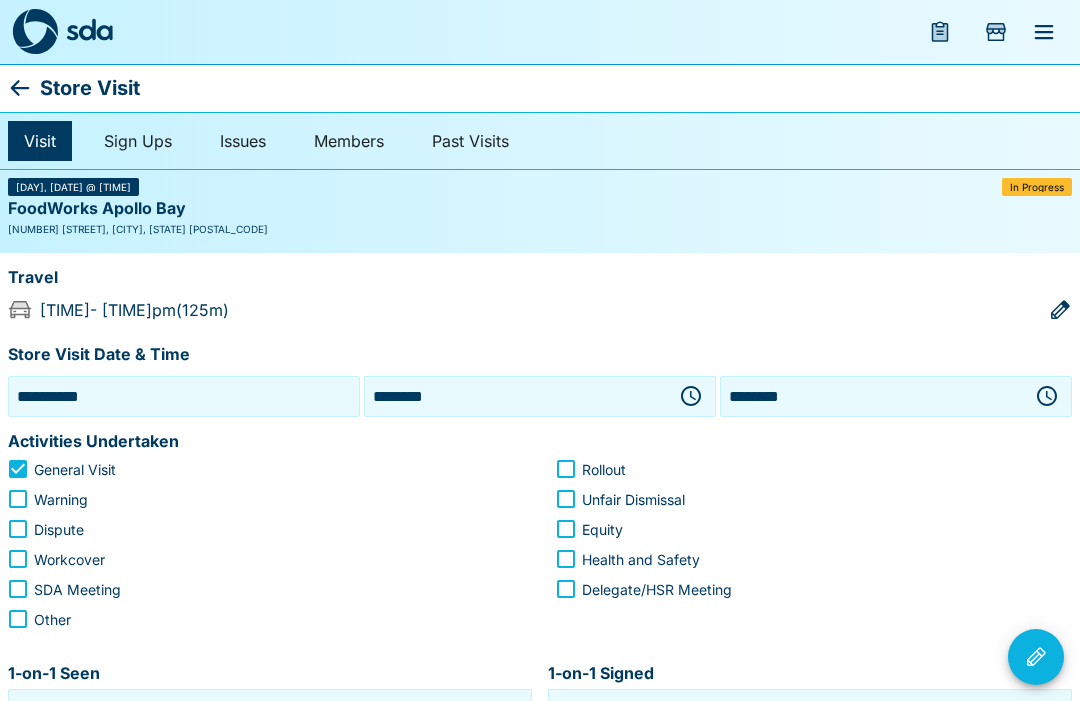 click 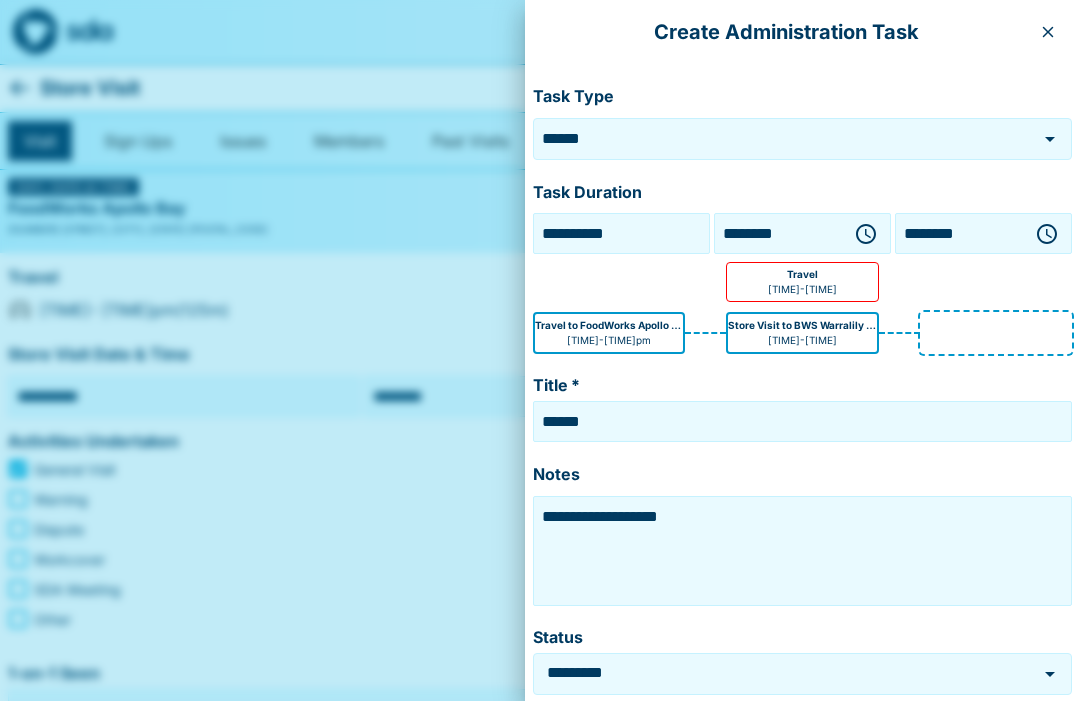 click 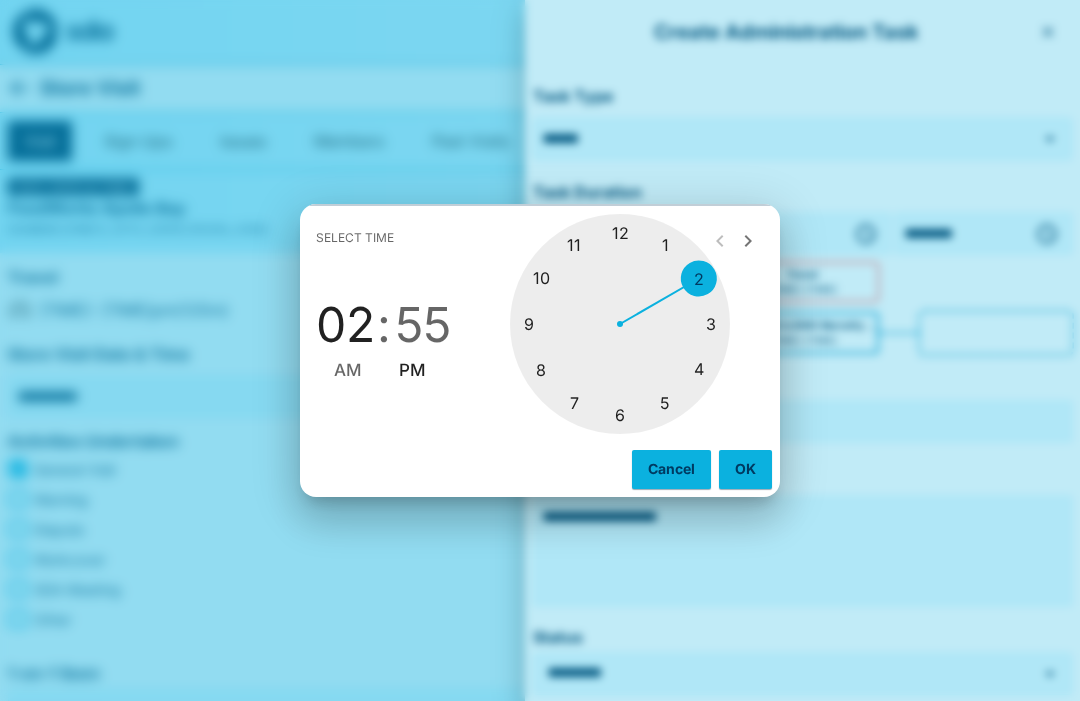 click at bounding box center (620, 324) 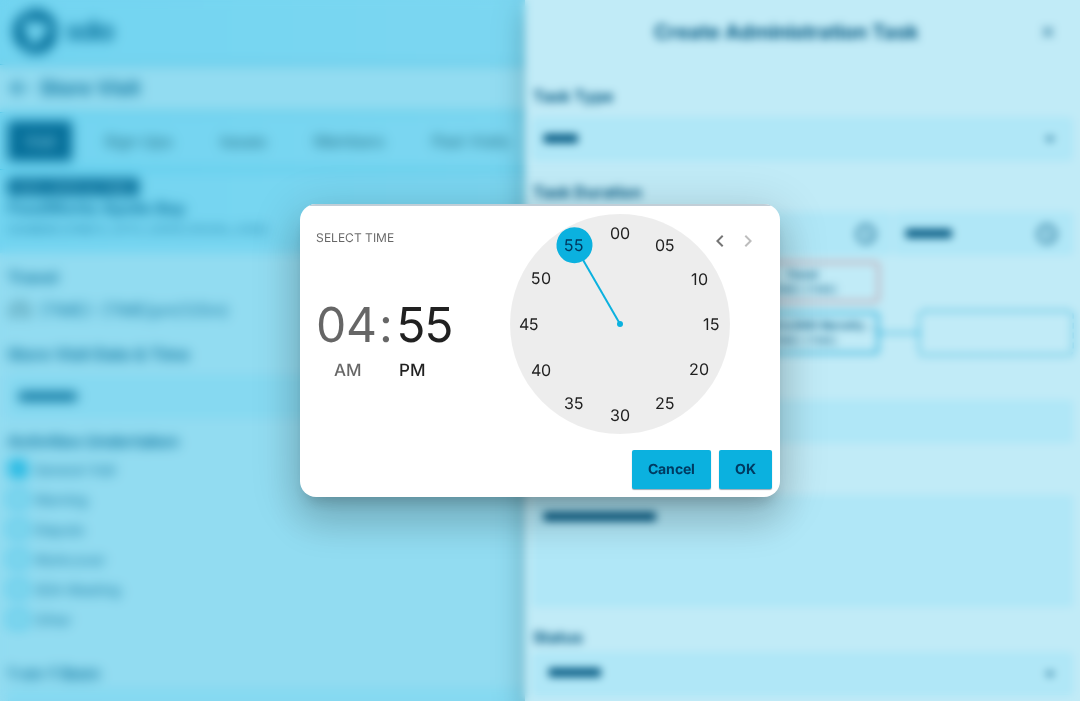 click on "Cancel" at bounding box center (671, 469) 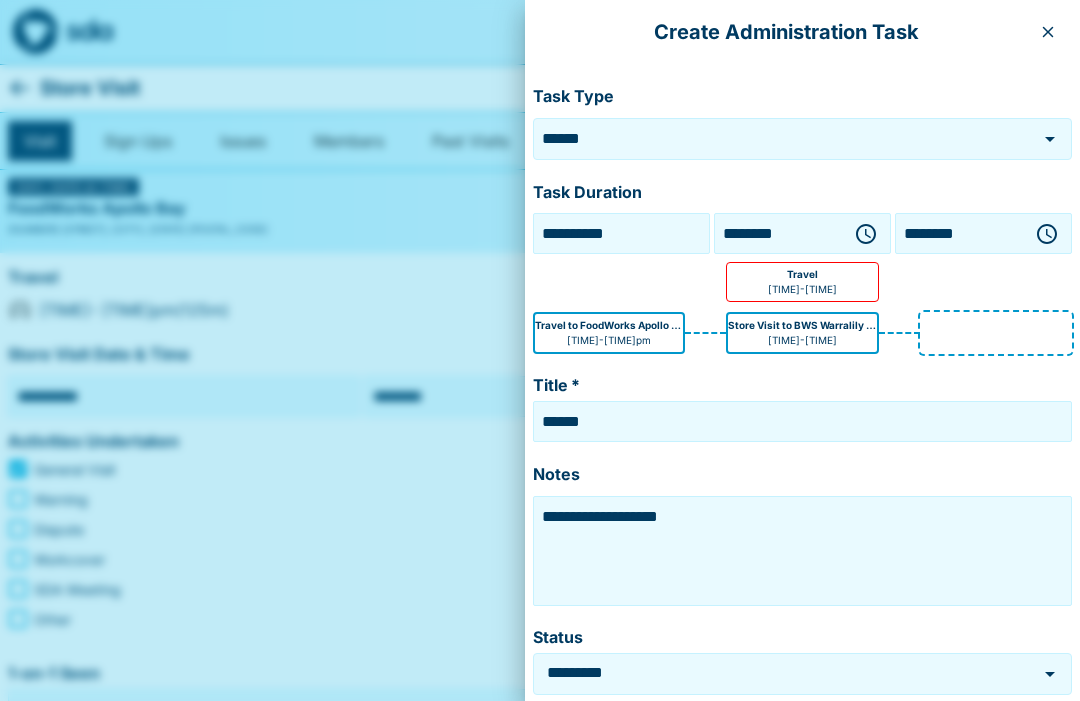 click 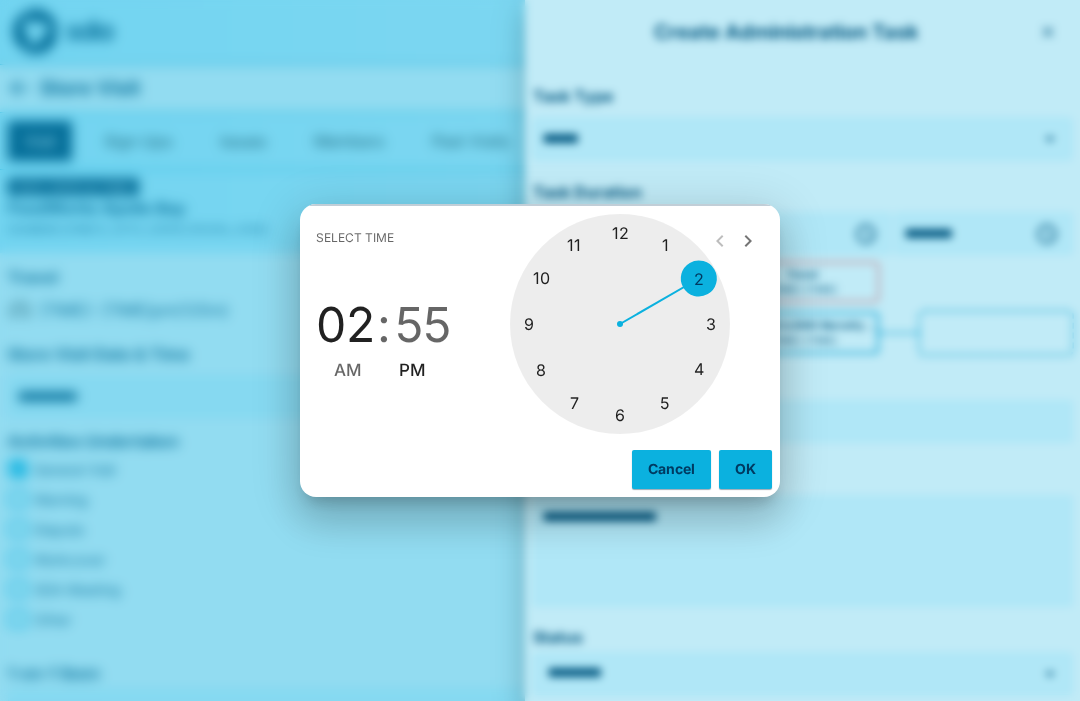 click at bounding box center (620, 324) 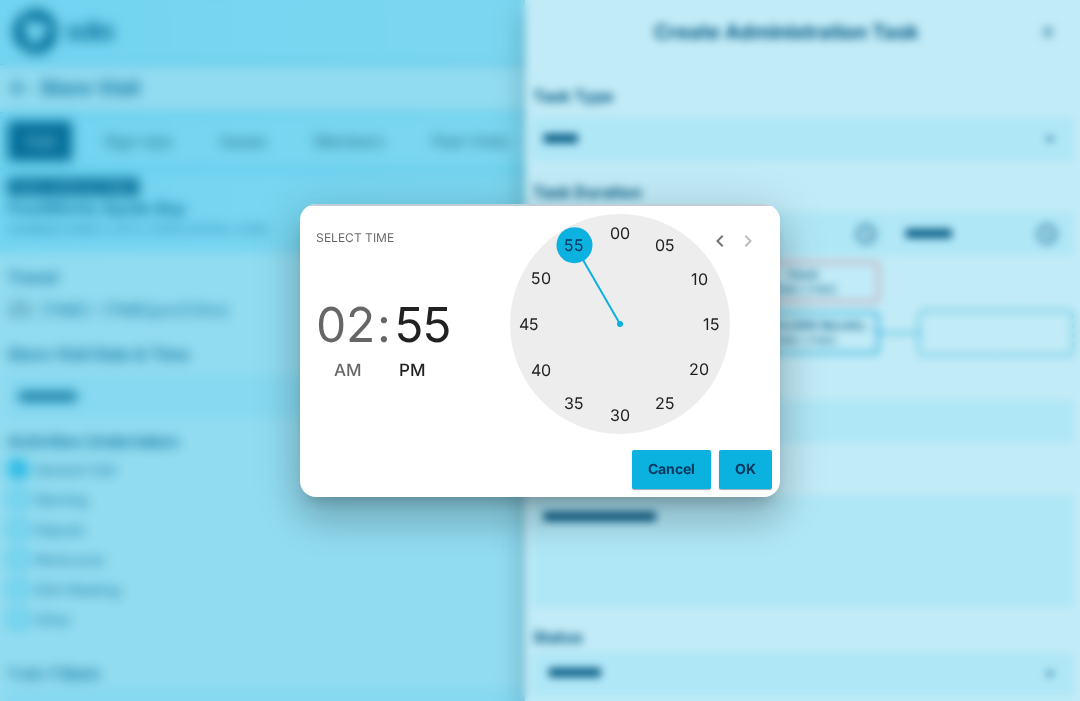 click at bounding box center [620, 324] 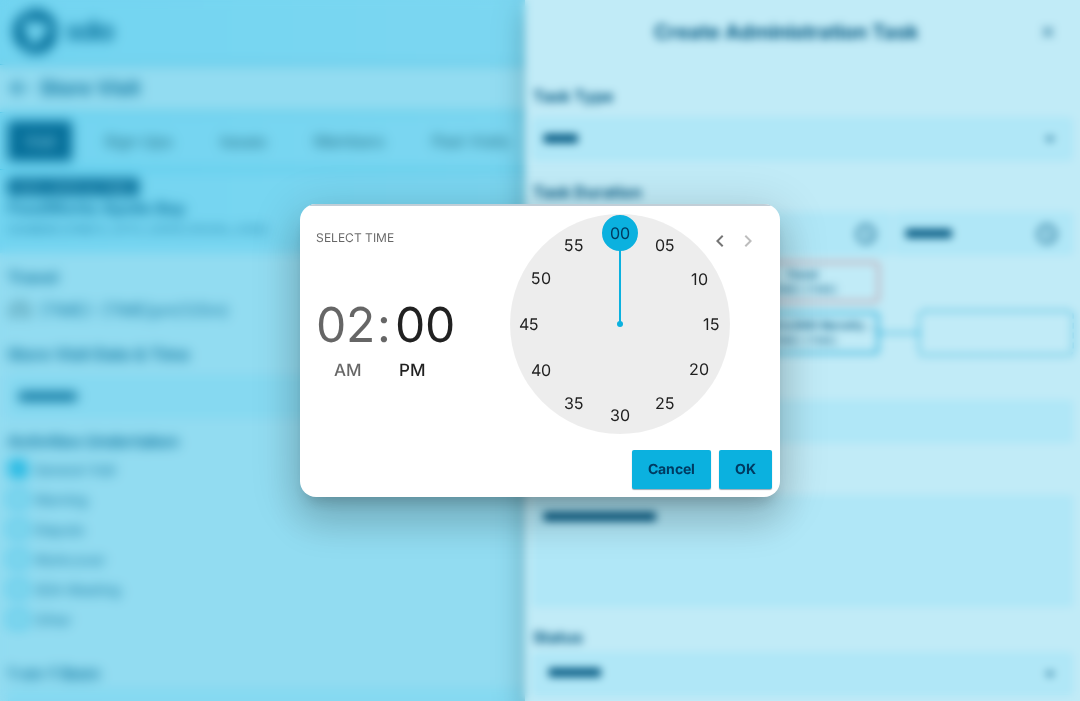 click on "OK" at bounding box center [745, 469] 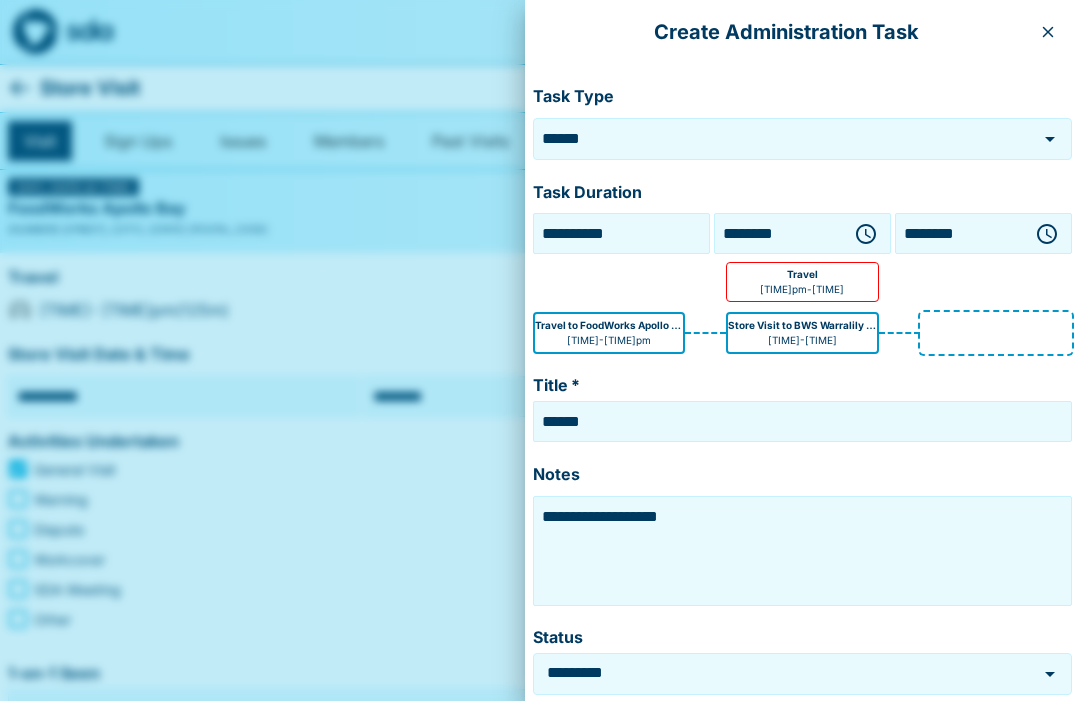 click 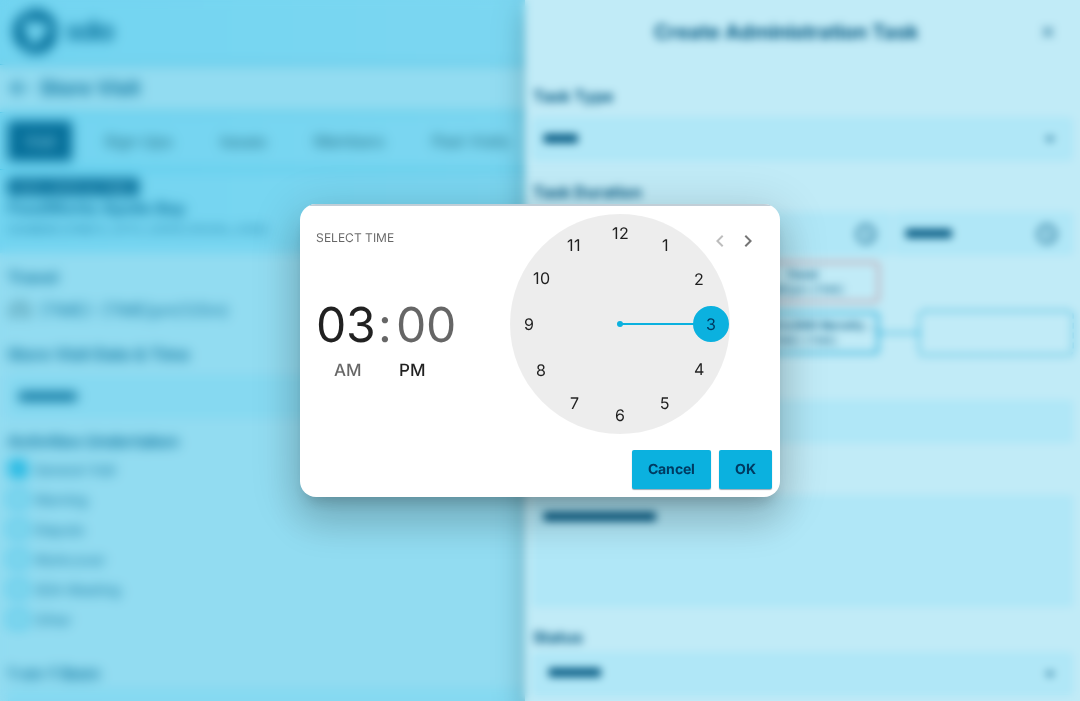 click at bounding box center [620, 324] 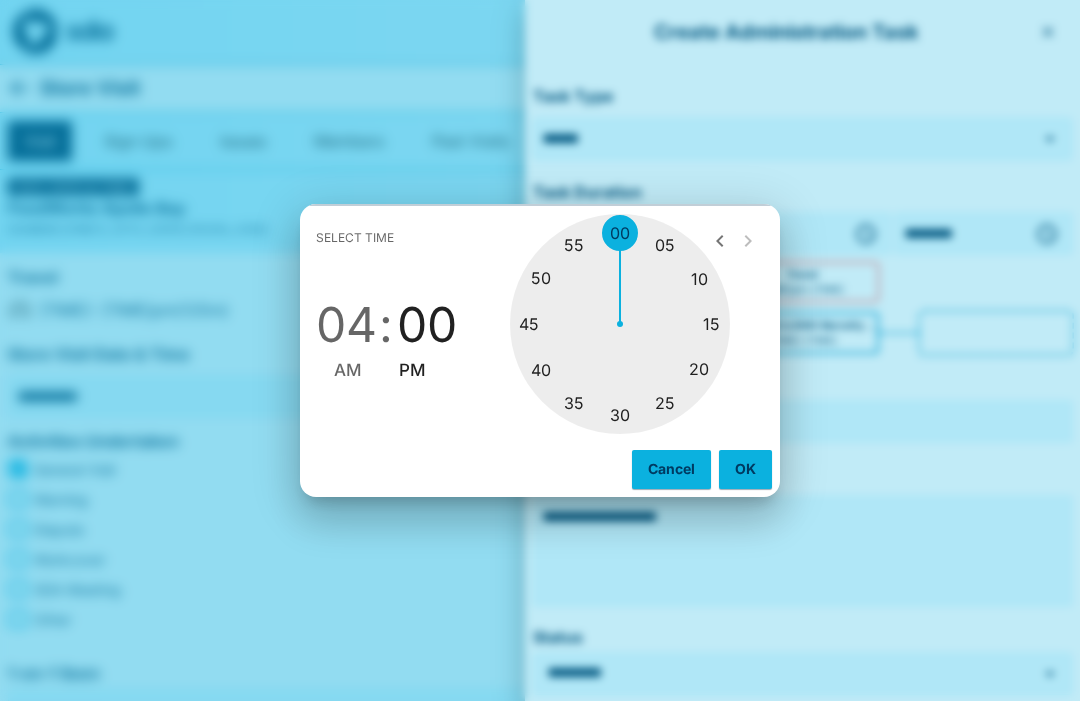 click at bounding box center (620, 324) 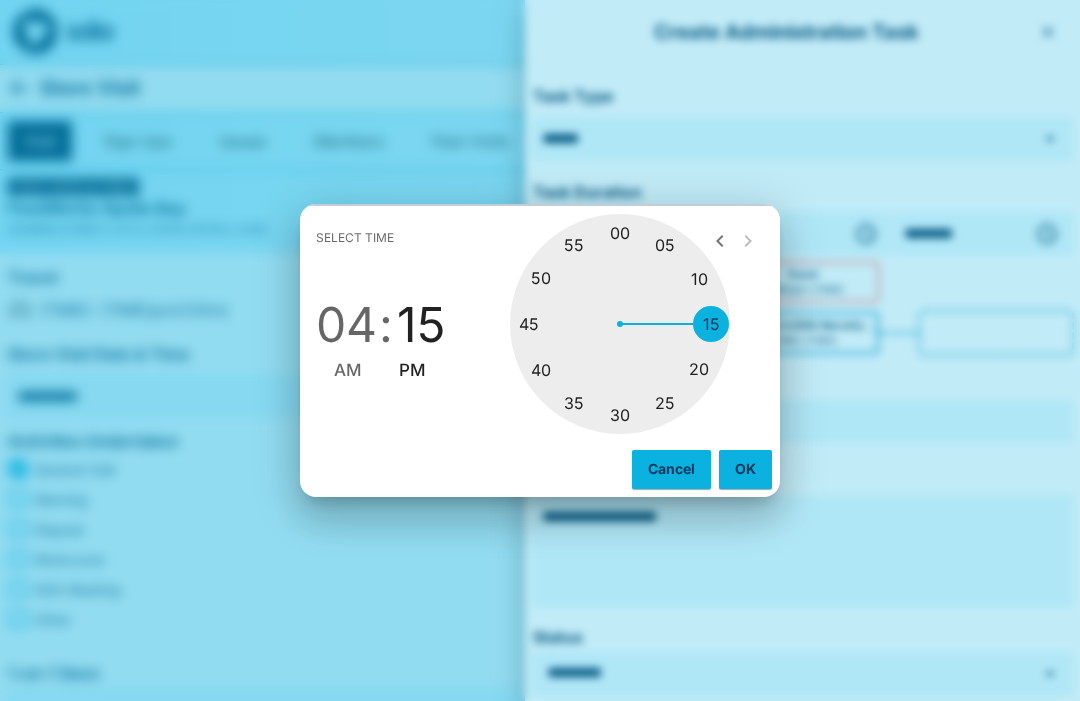 click on "OK" at bounding box center (745, 469) 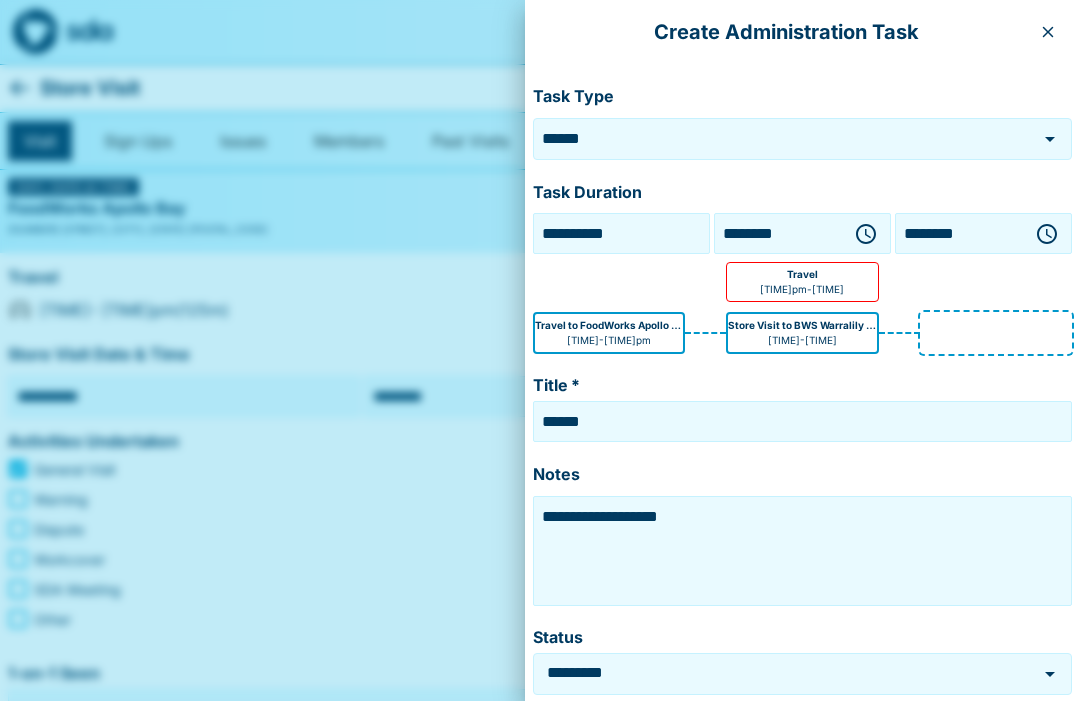 click on "**********" at bounding box center (802, 551) 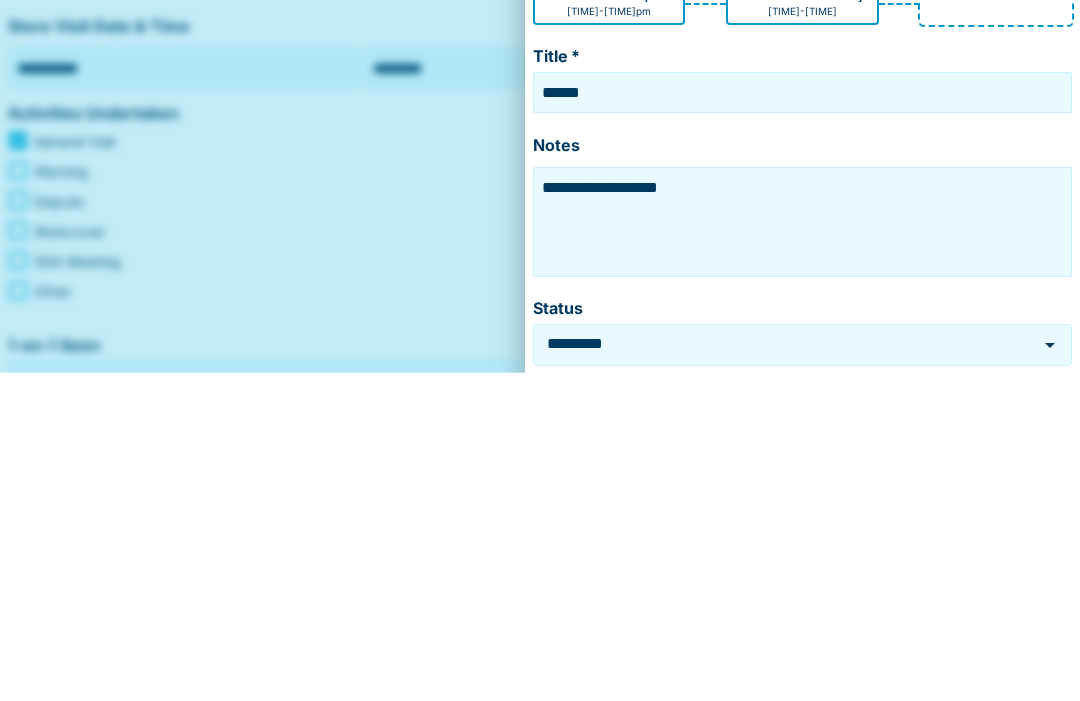 scroll, scrollTop: 0, scrollLeft: 0, axis: both 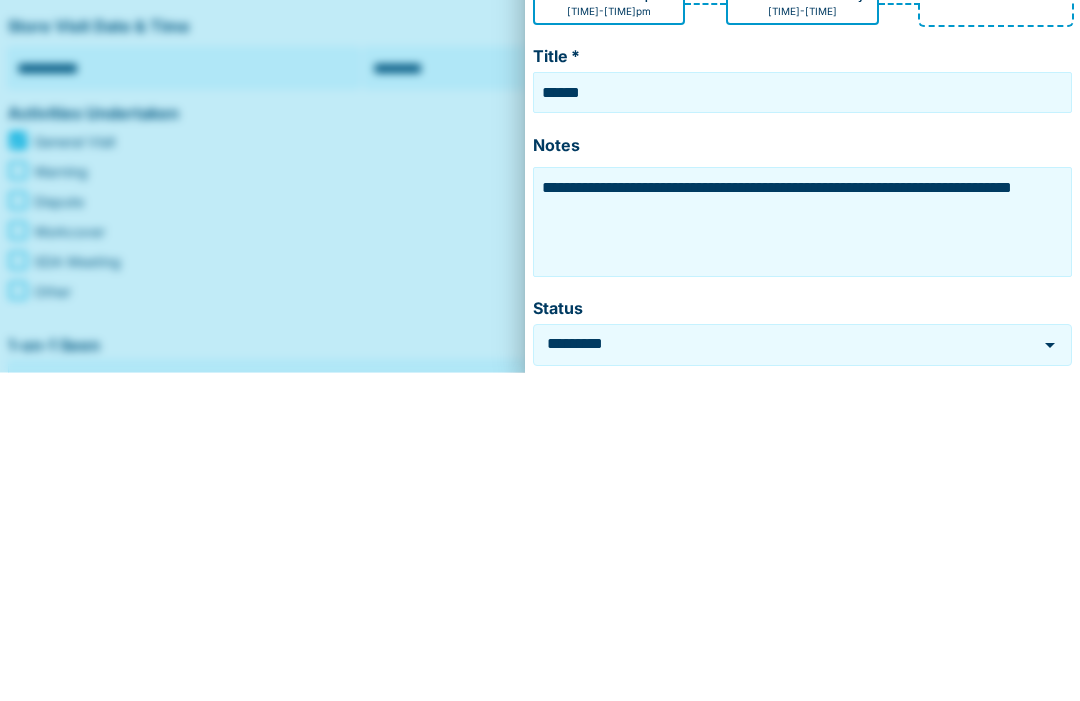 click on "**********" at bounding box center (802, 551) 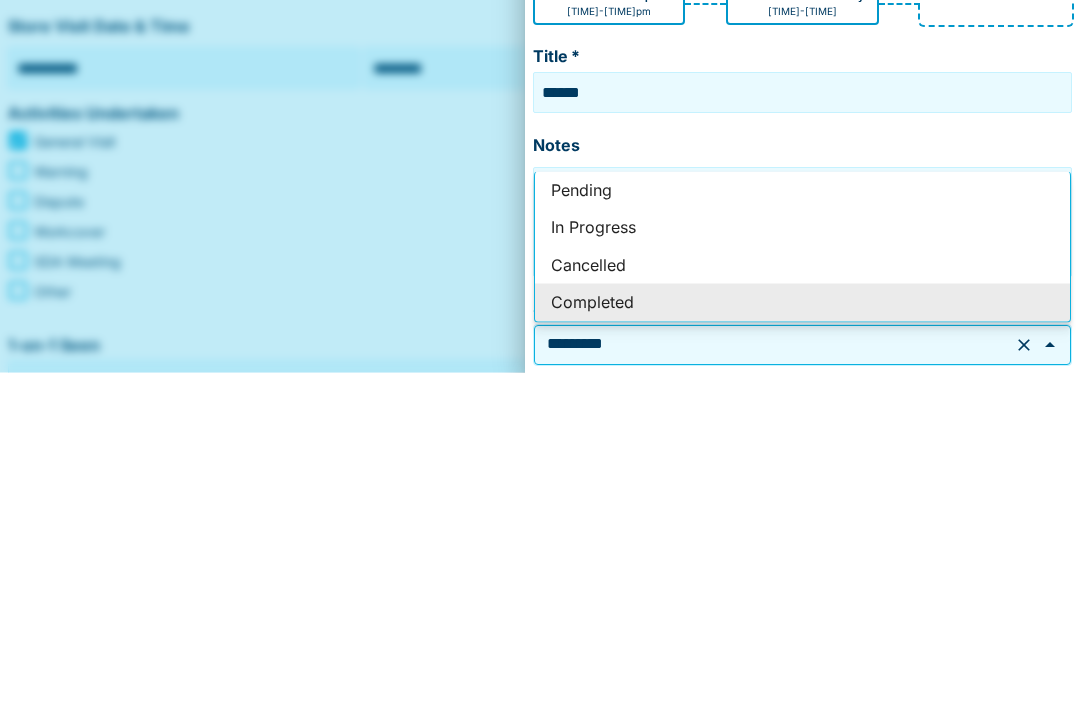 scroll, scrollTop: 117, scrollLeft: 0, axis: vertical 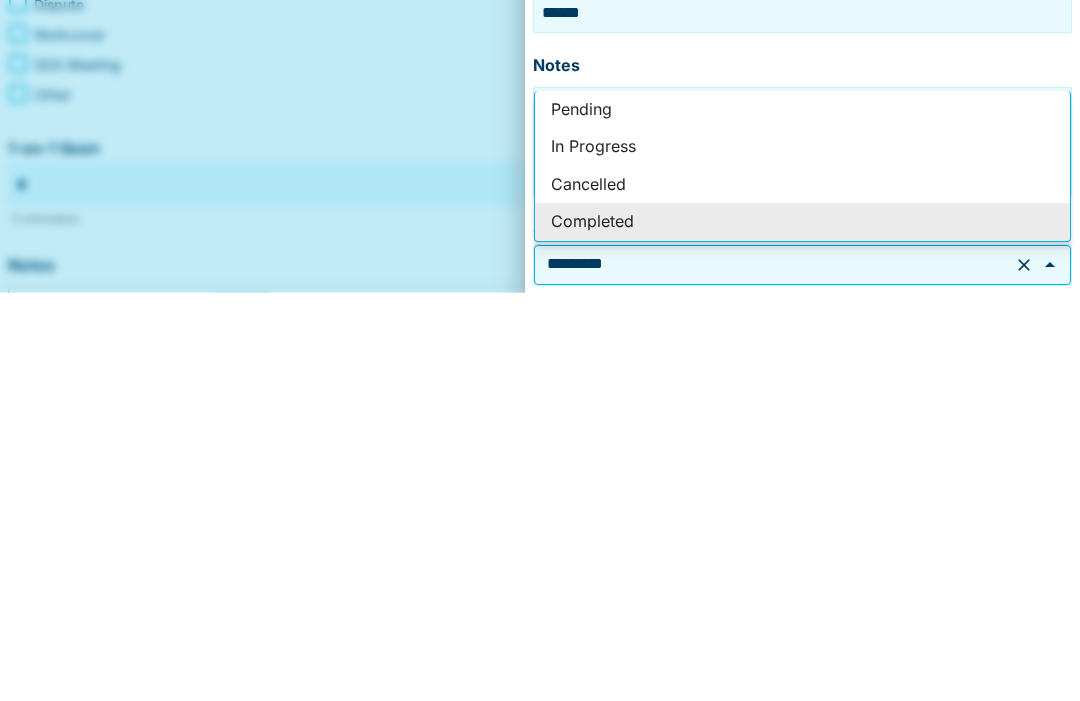 click on "Completed" at bounding box center [802, 631] 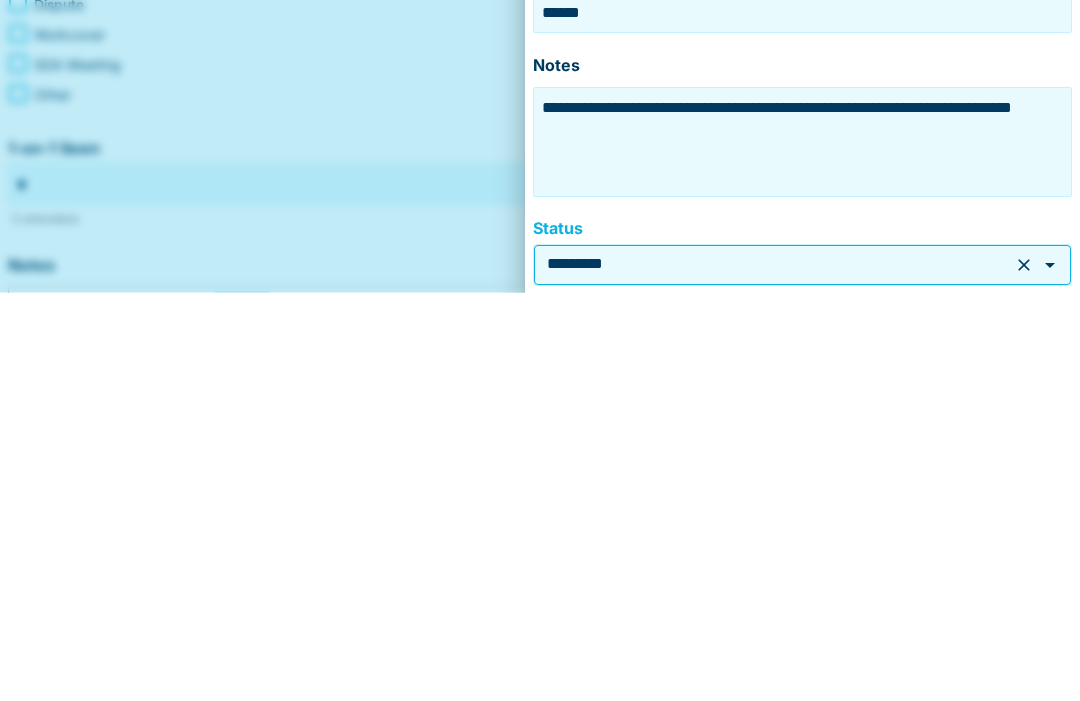 click on "Status ********* Status" at bounding box center (802, 654) 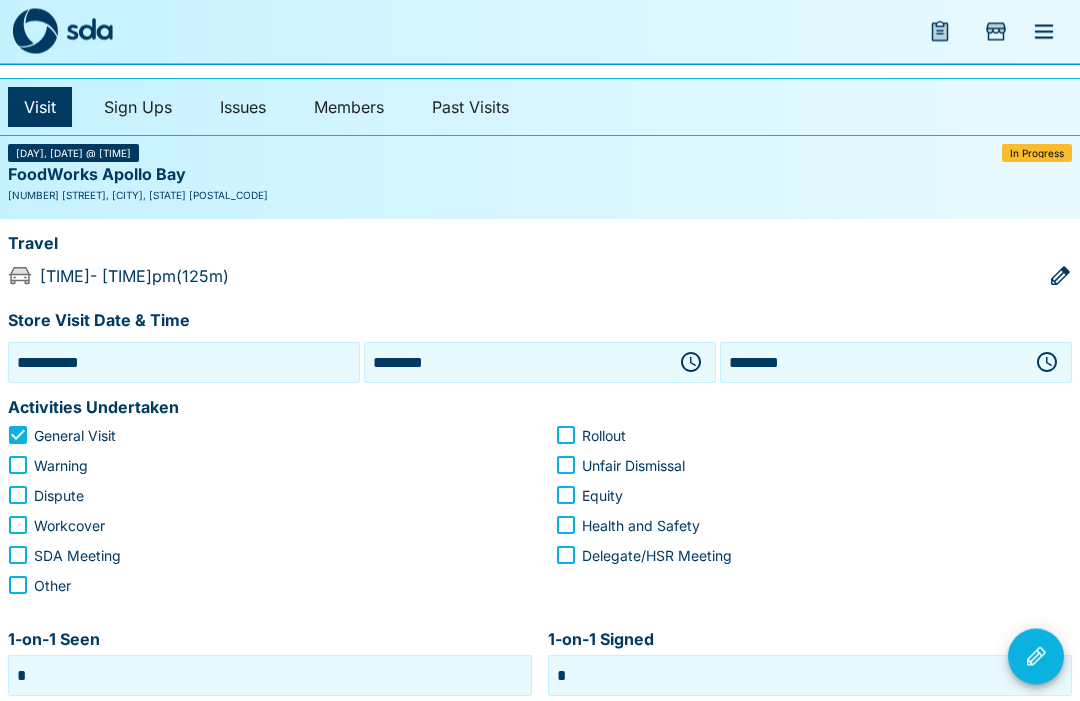 scroll, scrollTop: 0, scrollLeft: 0, axis: both 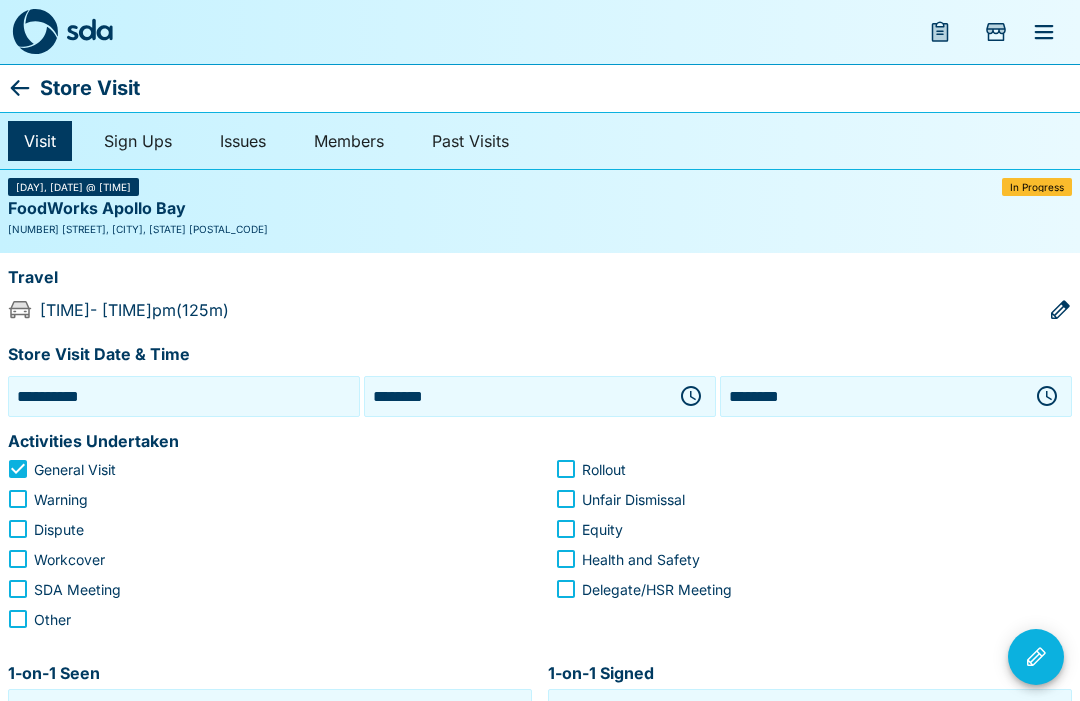 click 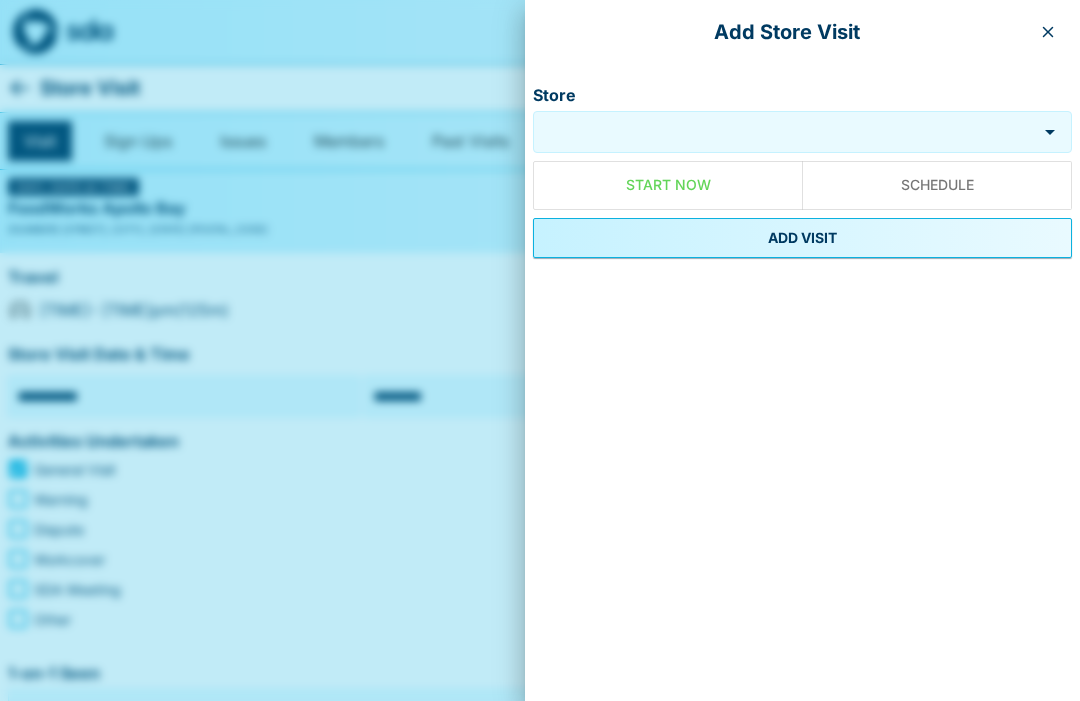 click on "Add Store Visit" at bounding box center (802, 32) 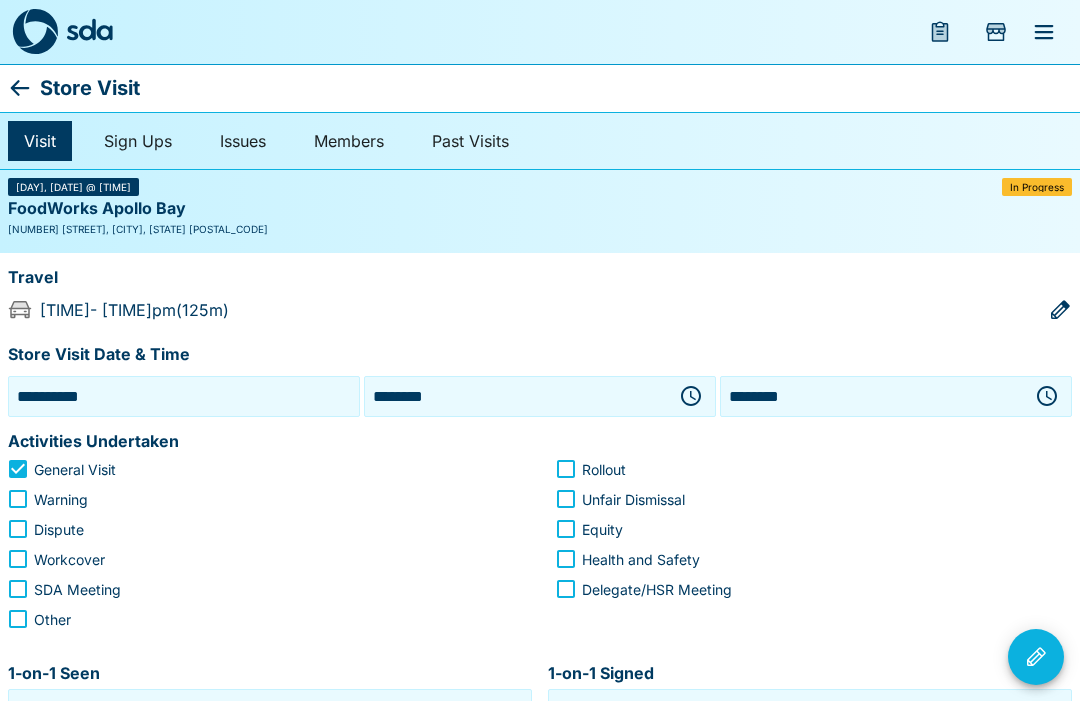 click at bounding box center (940, 32) 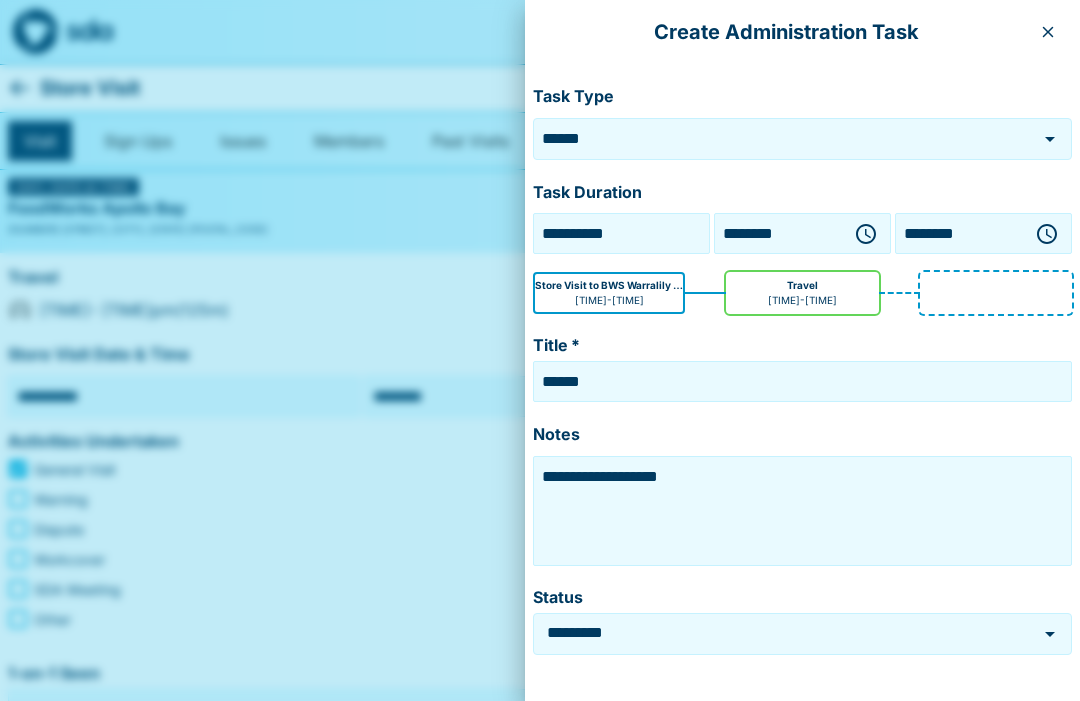 click 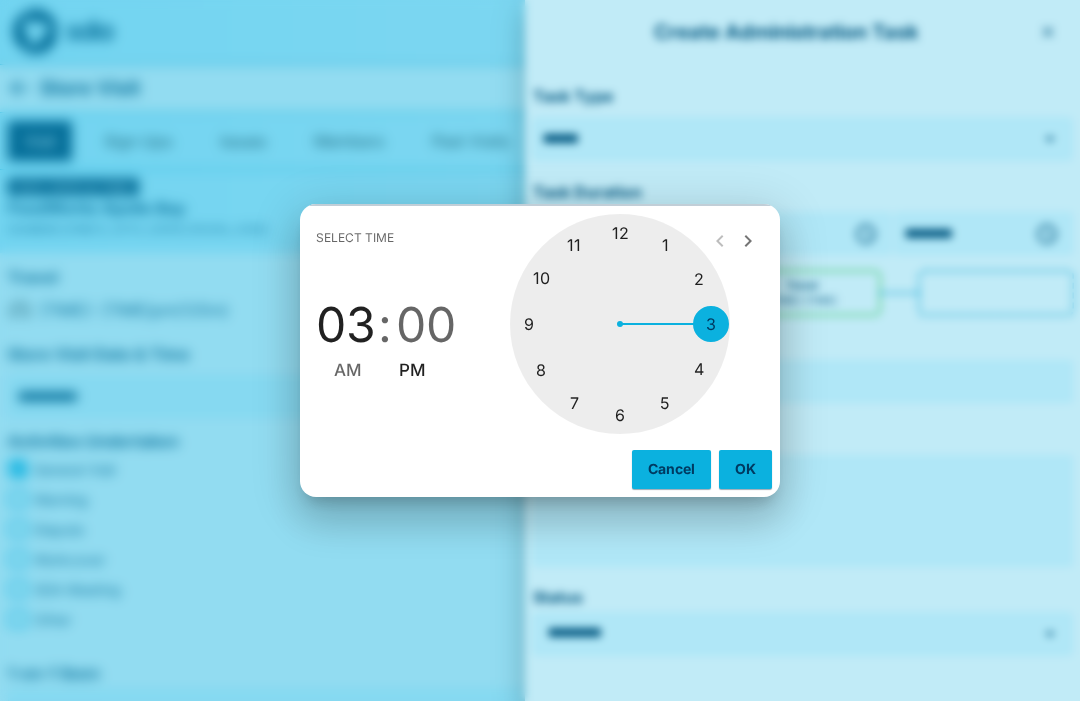 click at bounding box center [620, 324] 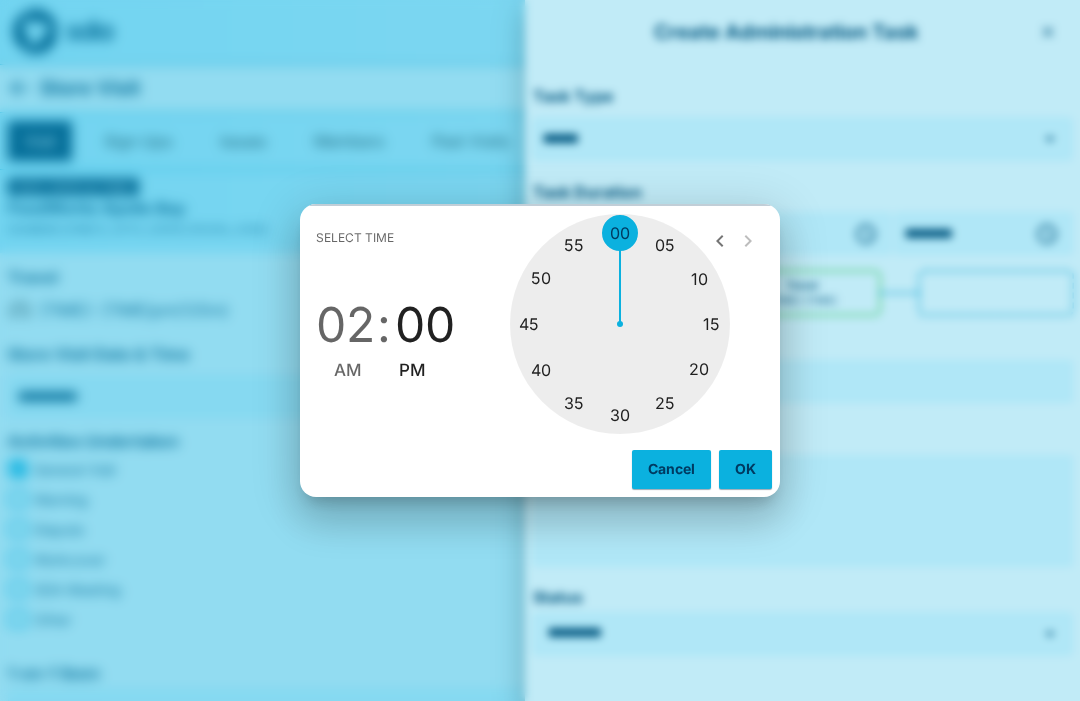 click on "OK" at bounding box center (745, 469) 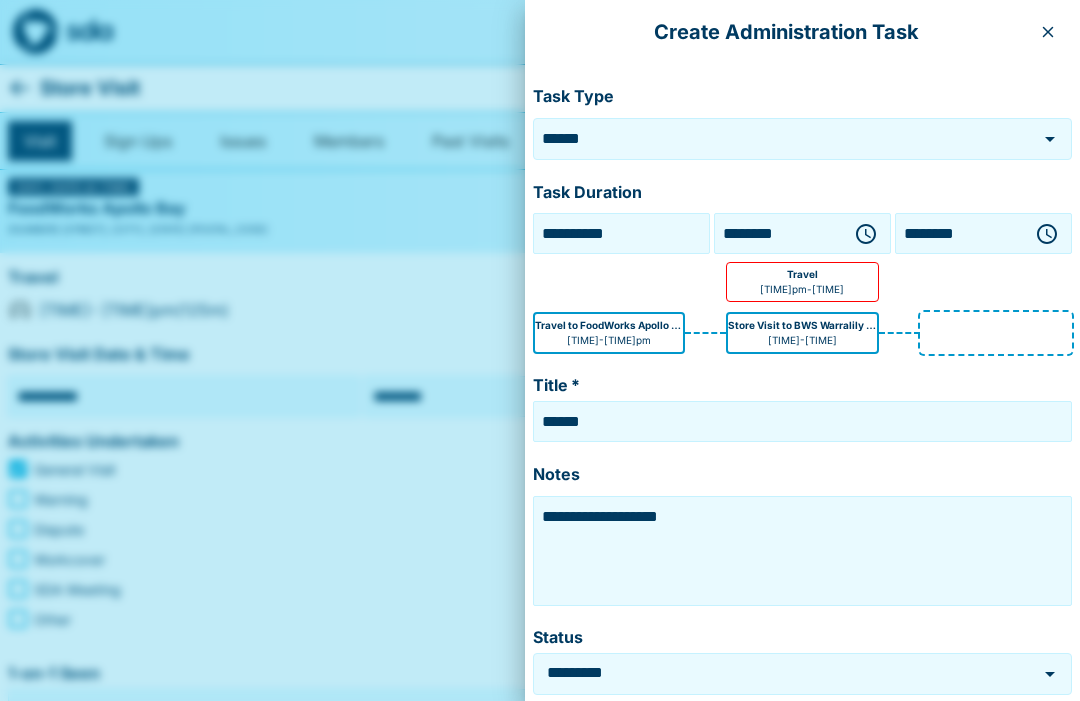 click 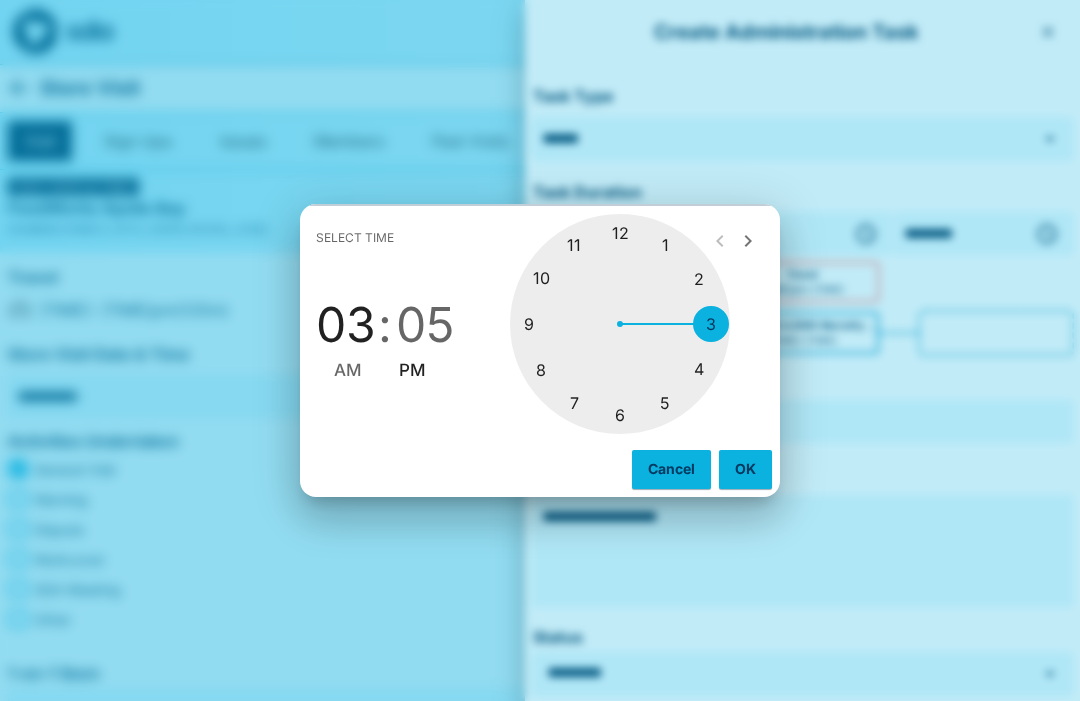 click at bounding box center (620, 324) 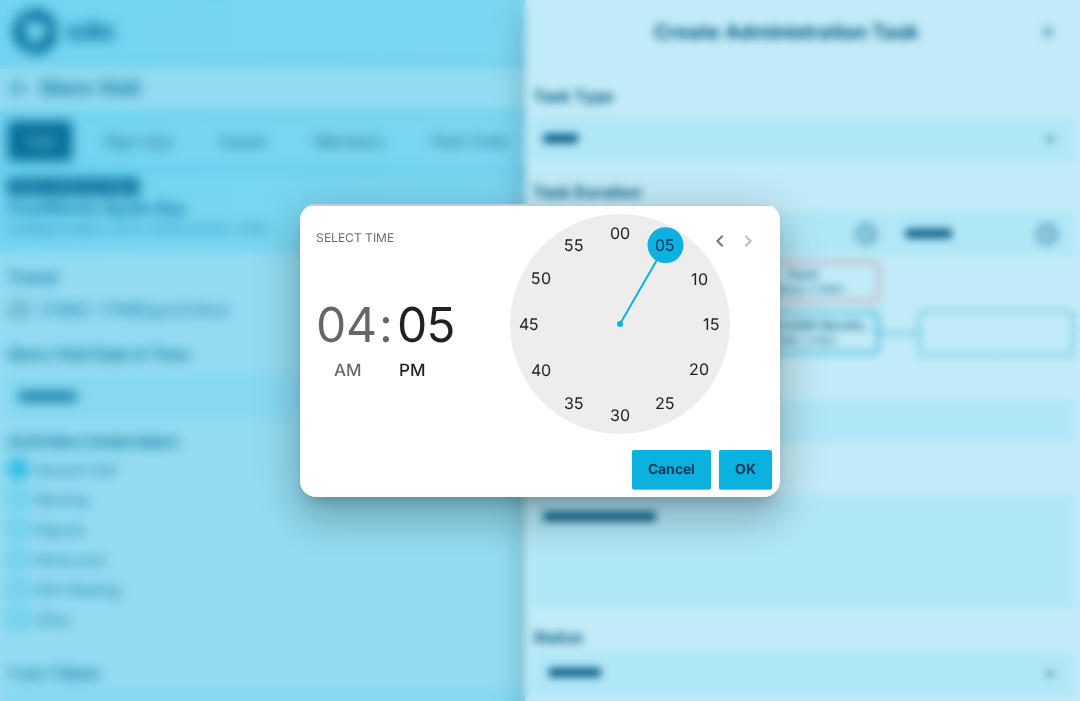 click at bounding box center (620, 324) 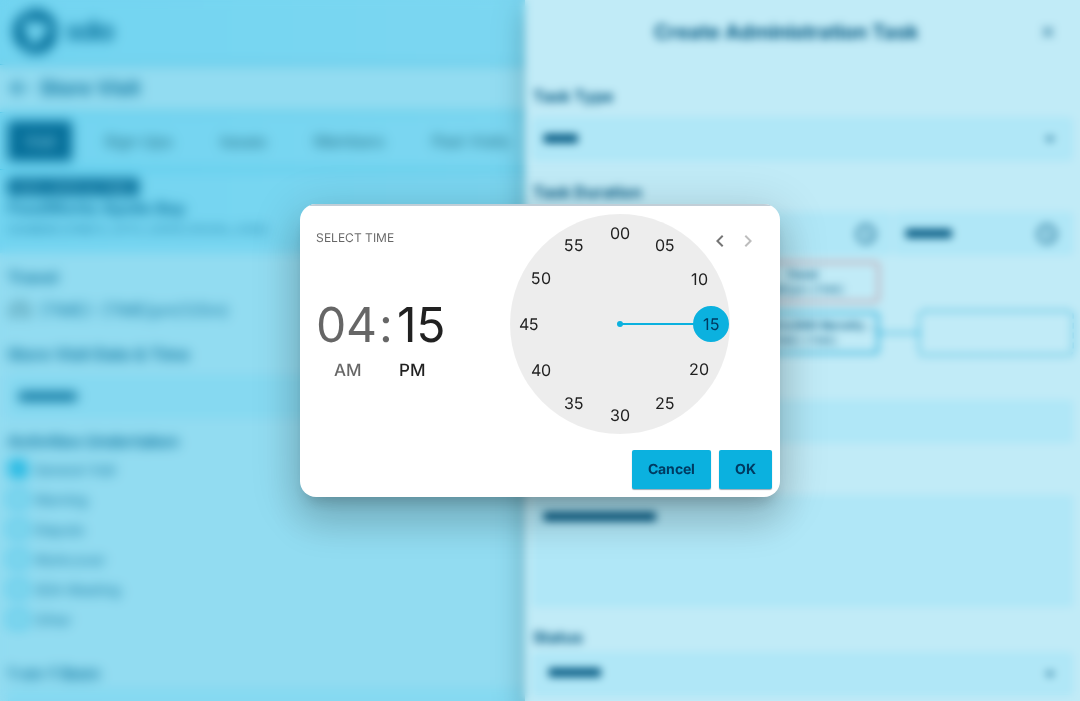click on "OK" at bounding box center [745, 469] 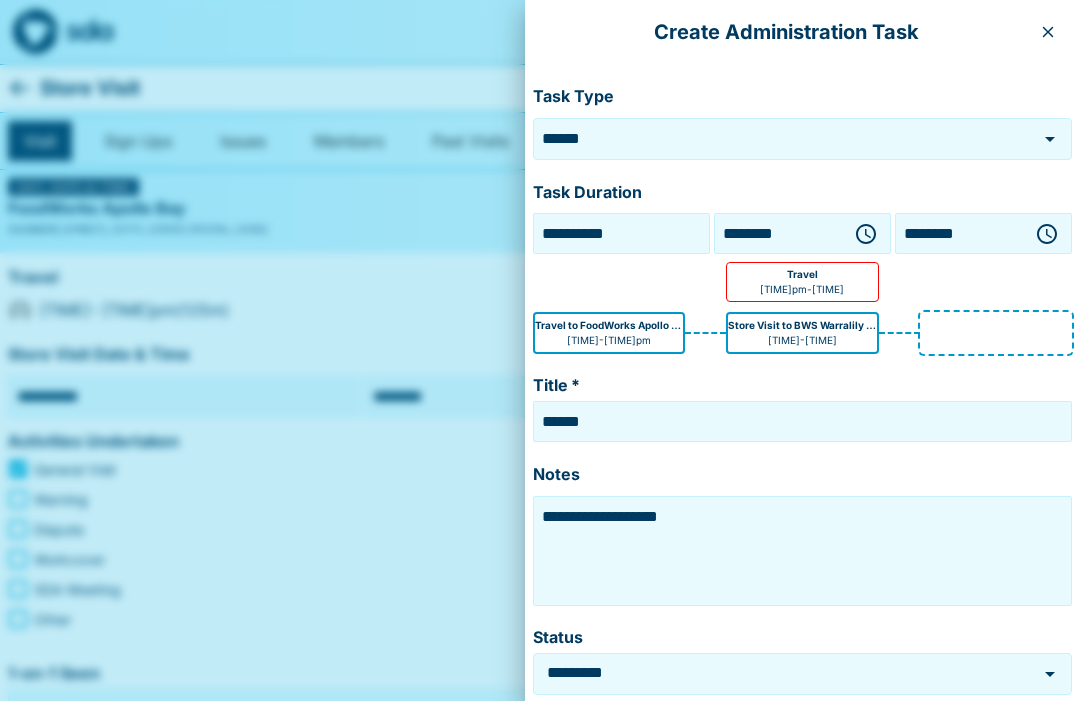 click on "**********" at bounding box center [802, 551] 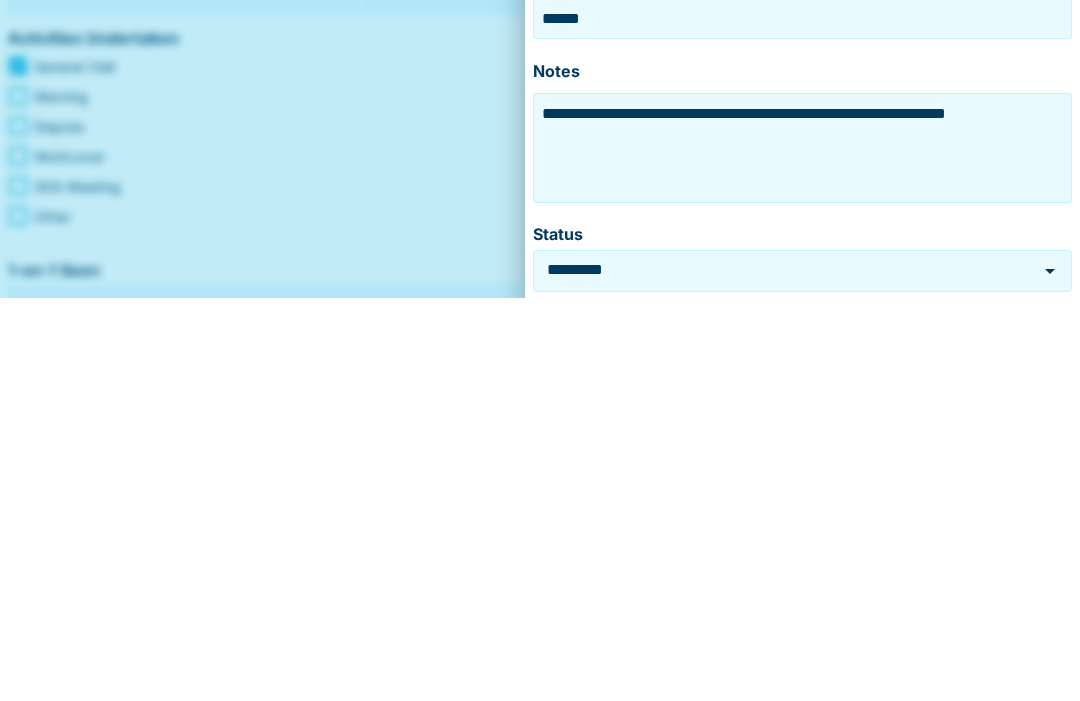 type on "**********" 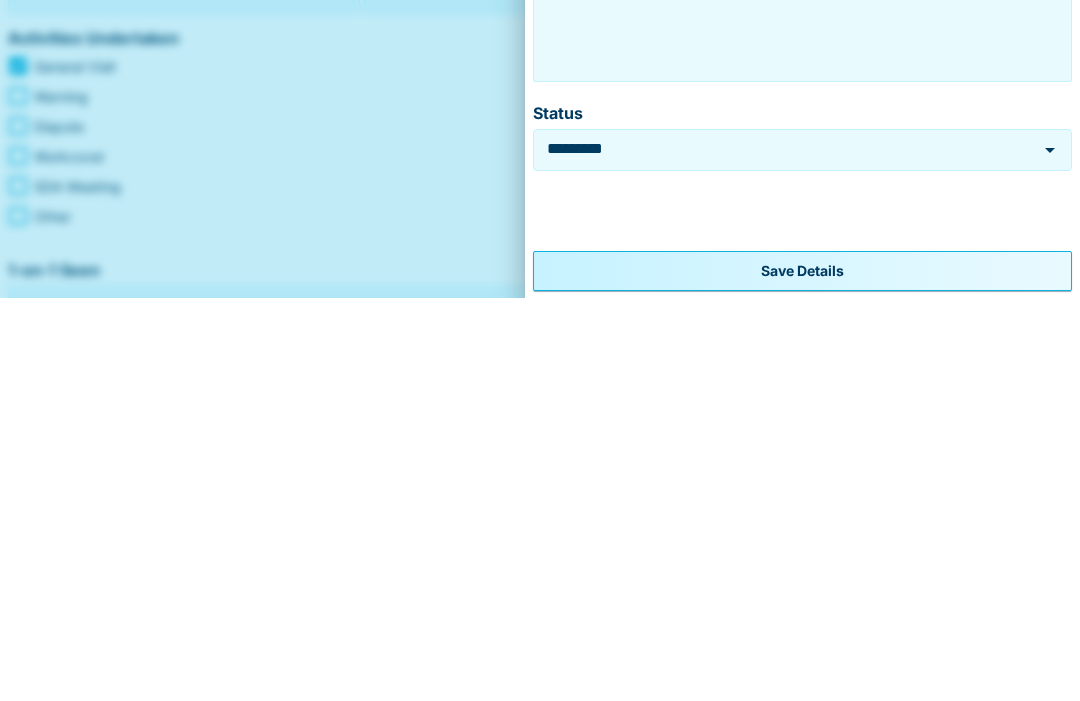 scroll, scrollTop: 120, scrollLeft: 0, axis: vertical 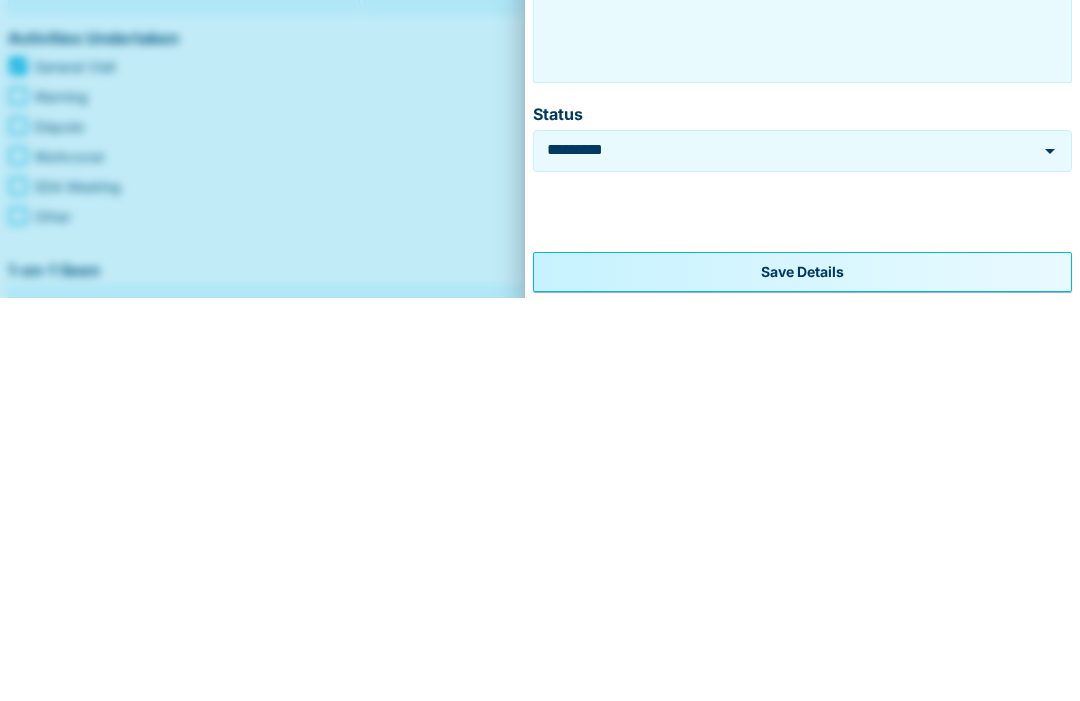 click on "Save Details" at bounding box center [802, 675] 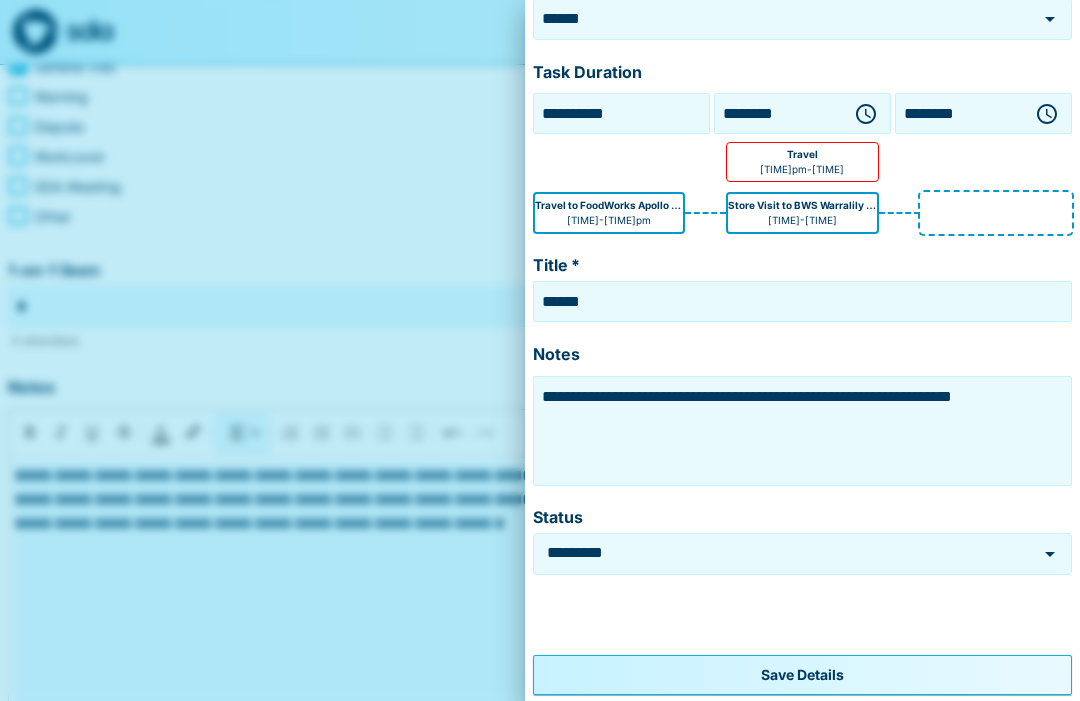 scroll, scrollTop: 0, scrollLeft: 0, axis: both 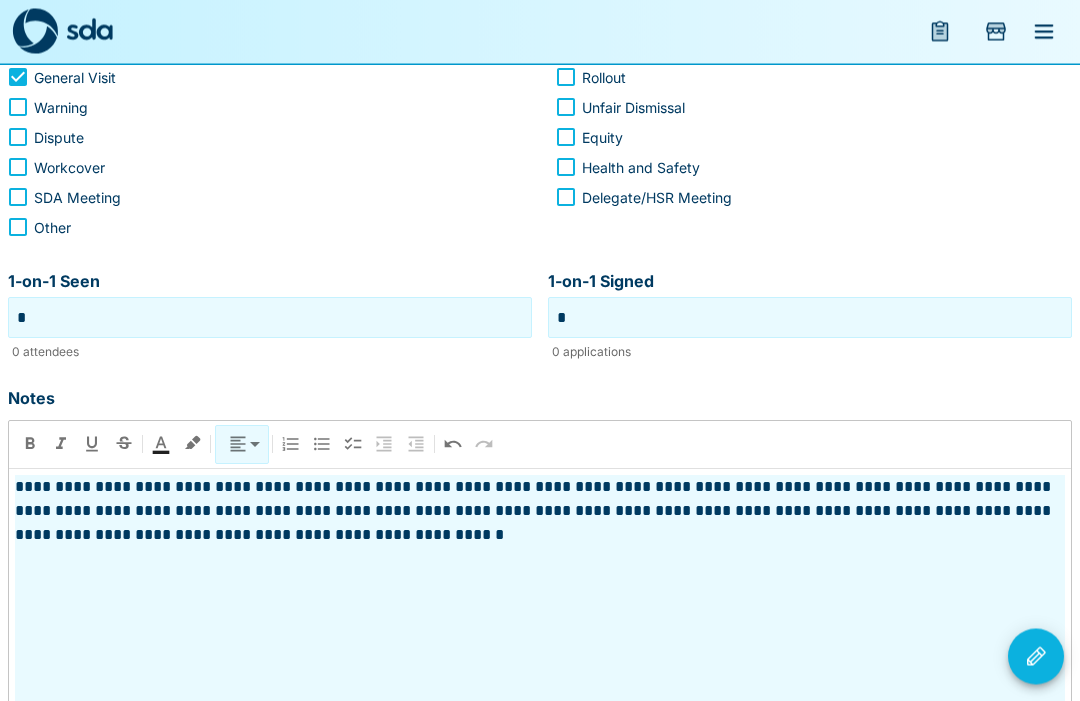 click on "**********" at bounding box center (540, 651) 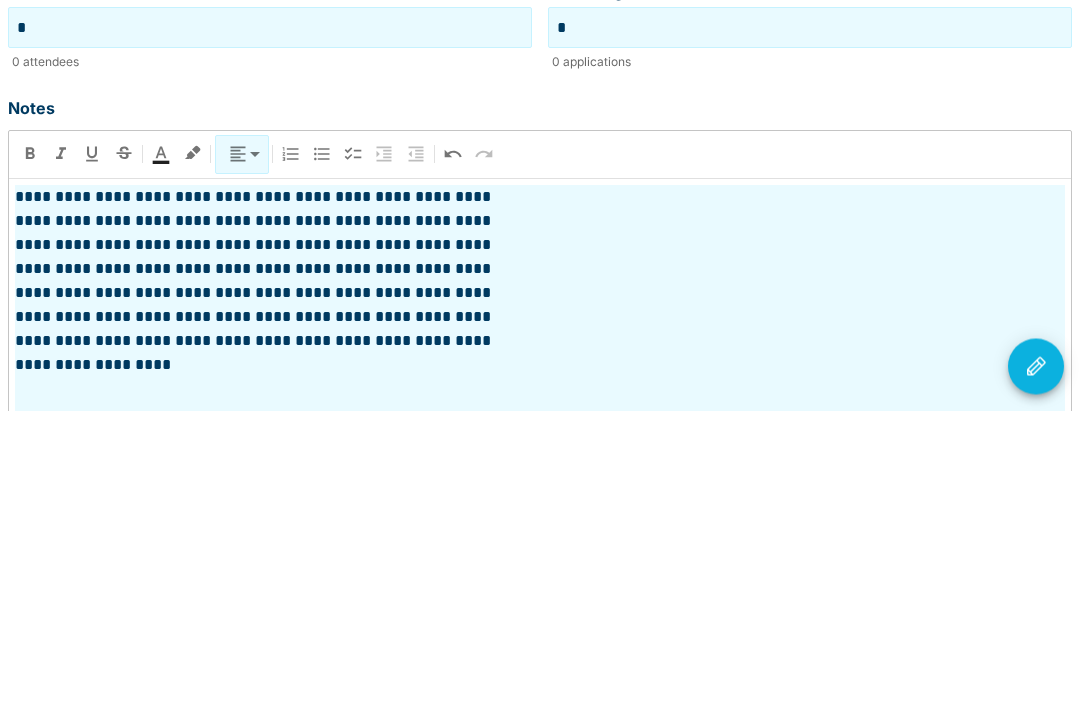 scroll, scrollTop: 568, scrollLeft: 0, axis: vertical 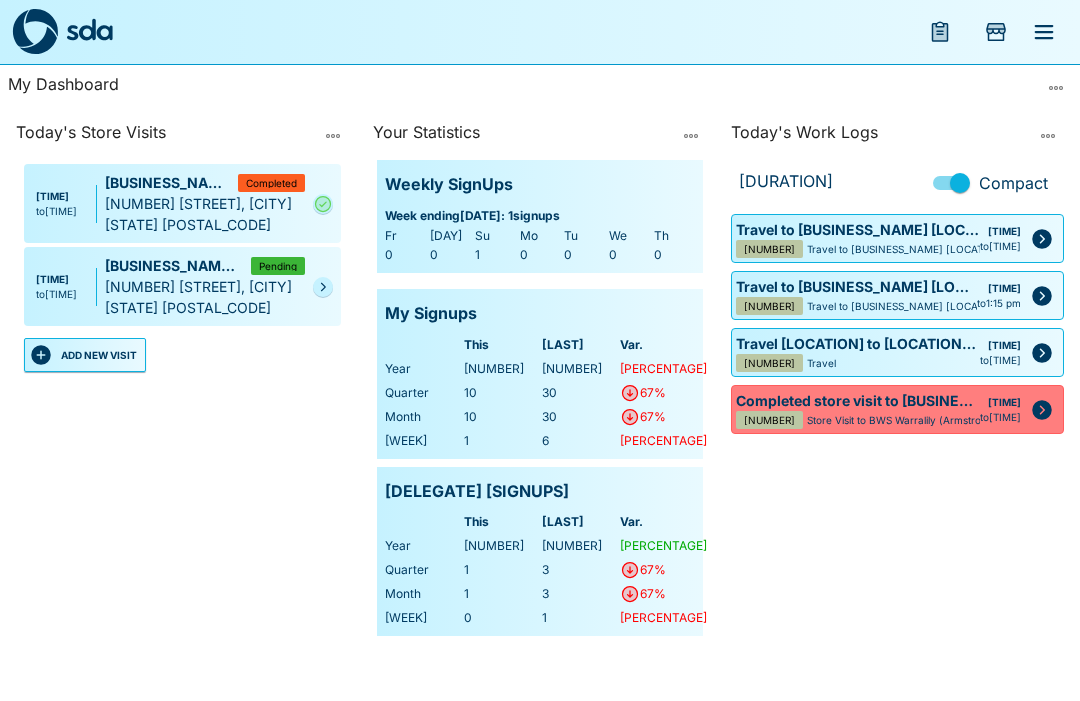 click 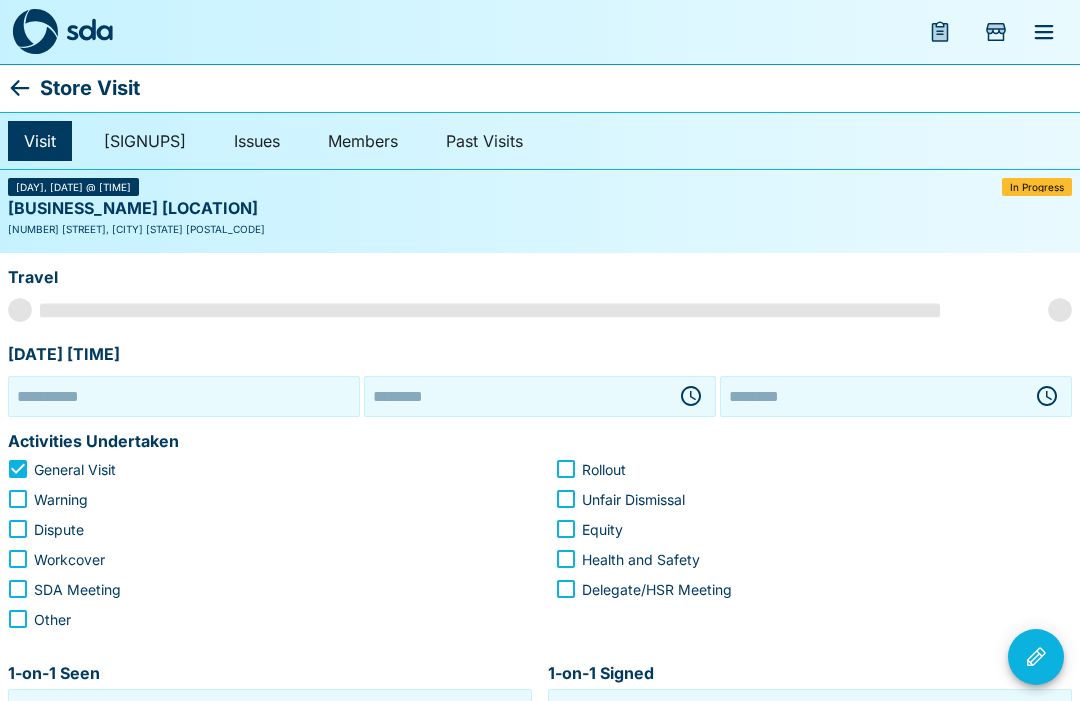 type on "[MASKED_DATA]" 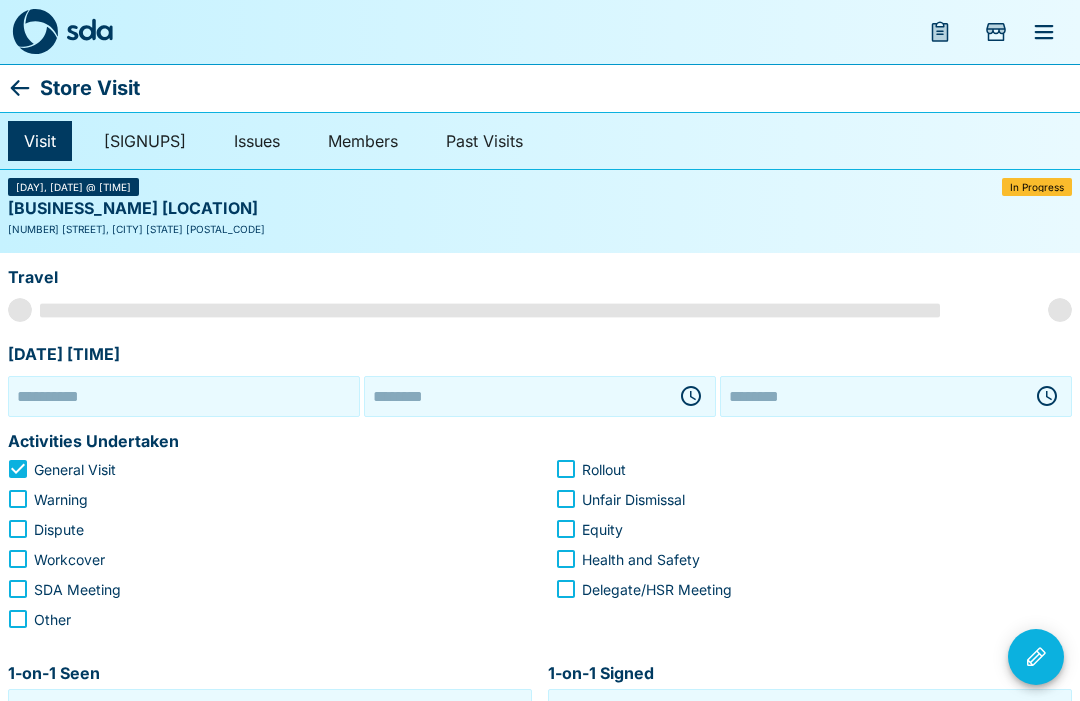 type on "[MASKED_DATA]" 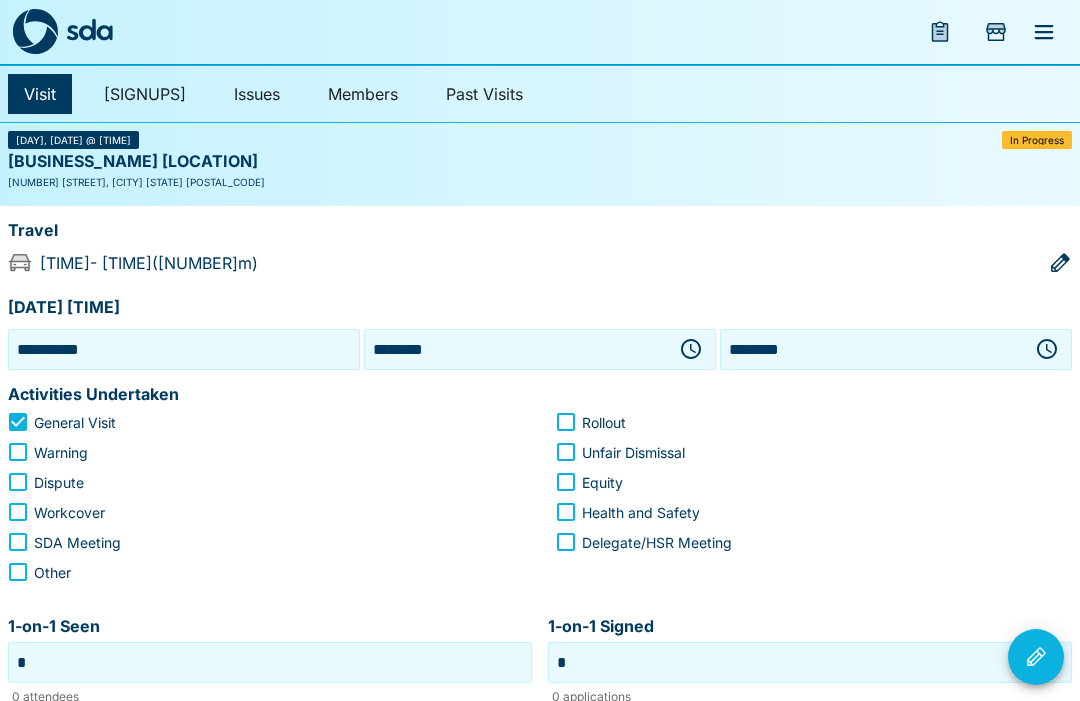 scroll, scrollTop: 0, scrollLeft: 0, axis: both 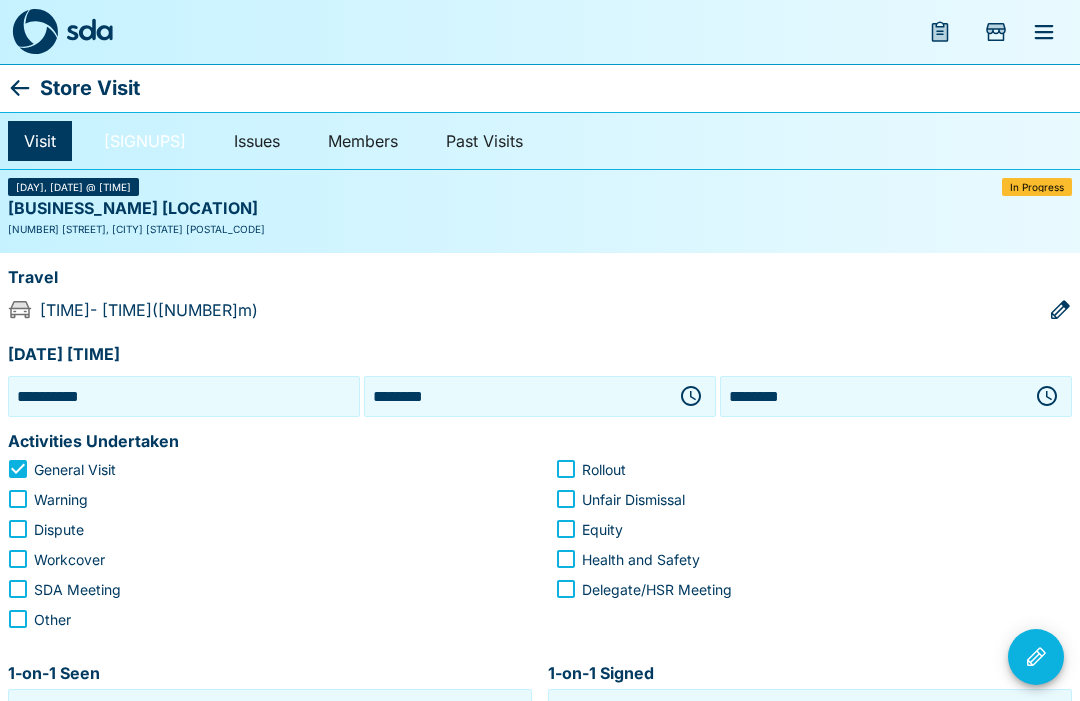 click on "[SIGNUPS]" at bounding box center (145, 141) 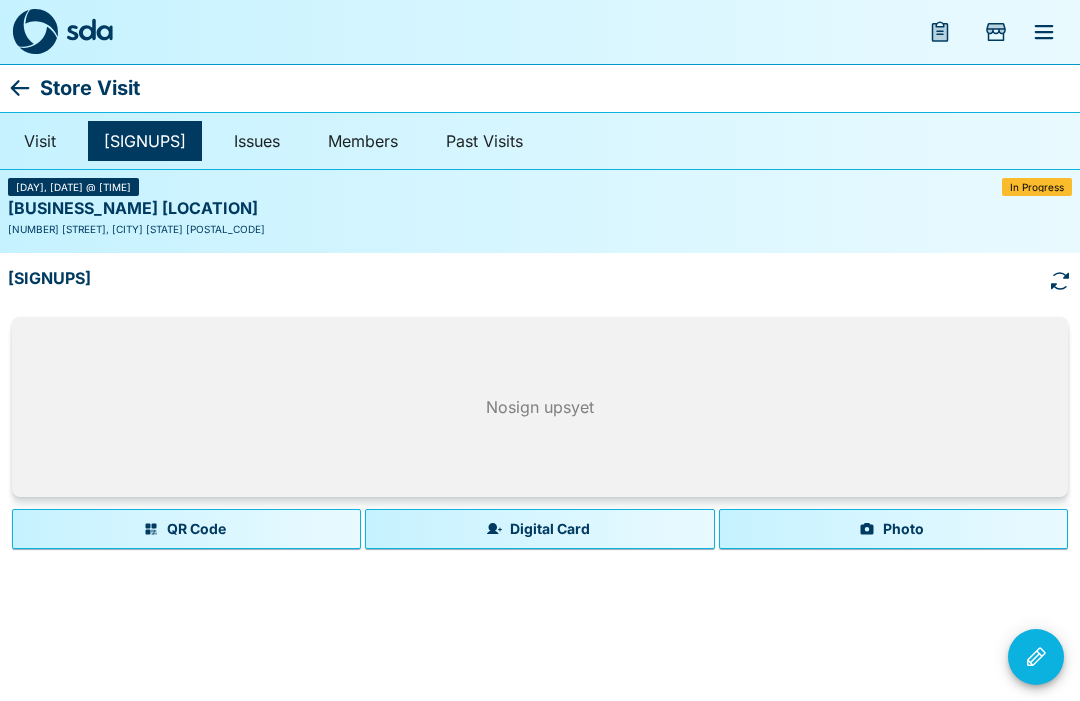 click on "Digital Card" at bounding box center [539, 529] 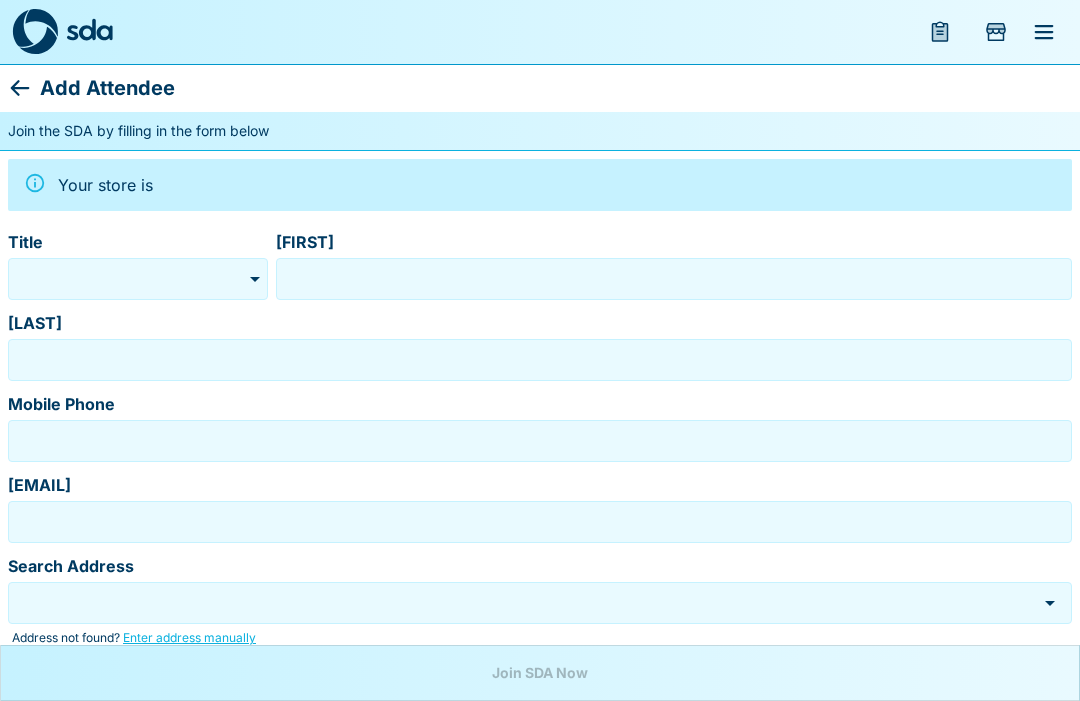 type on "[MASKED_DATA]" 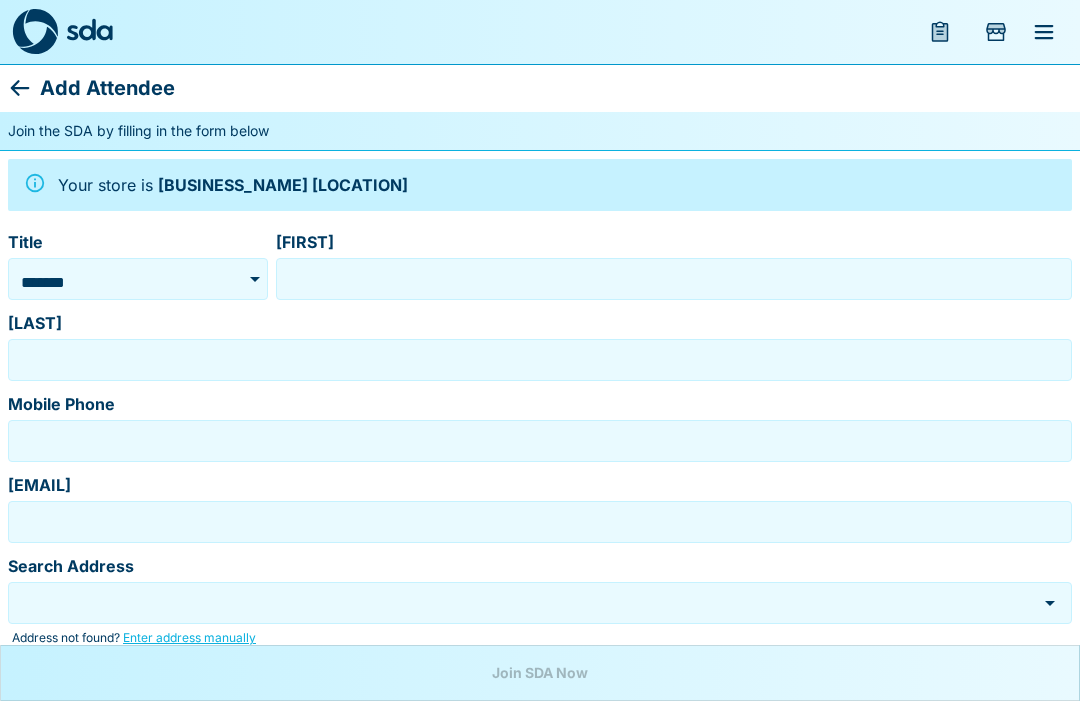 click 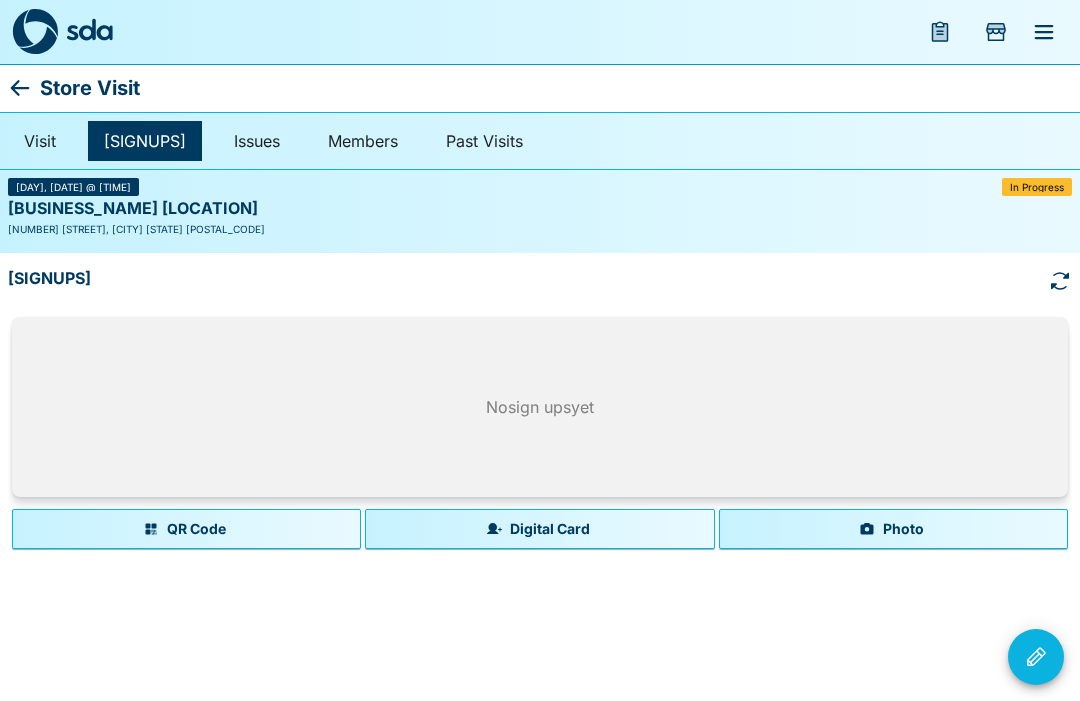 click on "Store Visit" at bounding box center (540, 88) 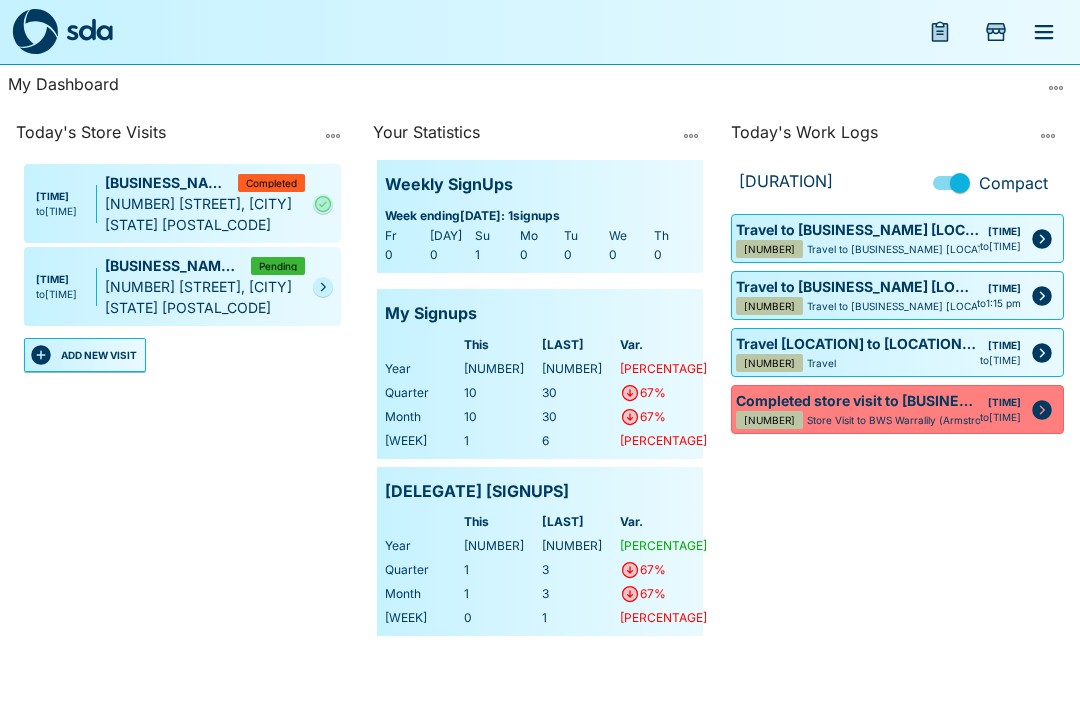 click 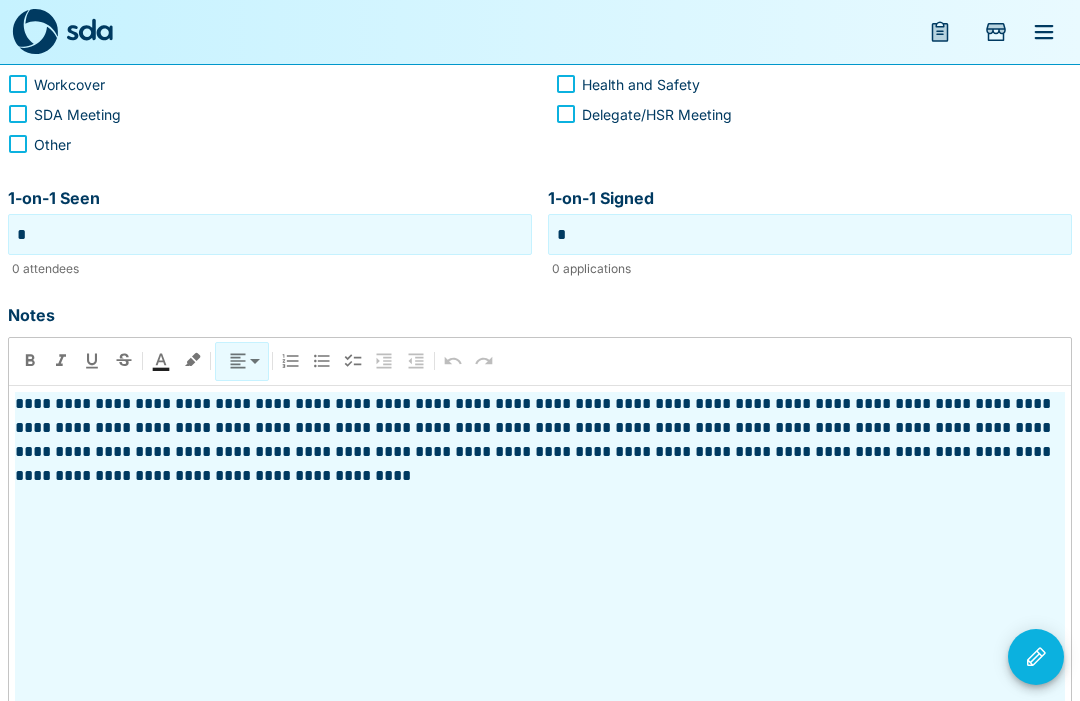 scroll, scrollTop: 501, scrollLeft: 0, axis: vertical 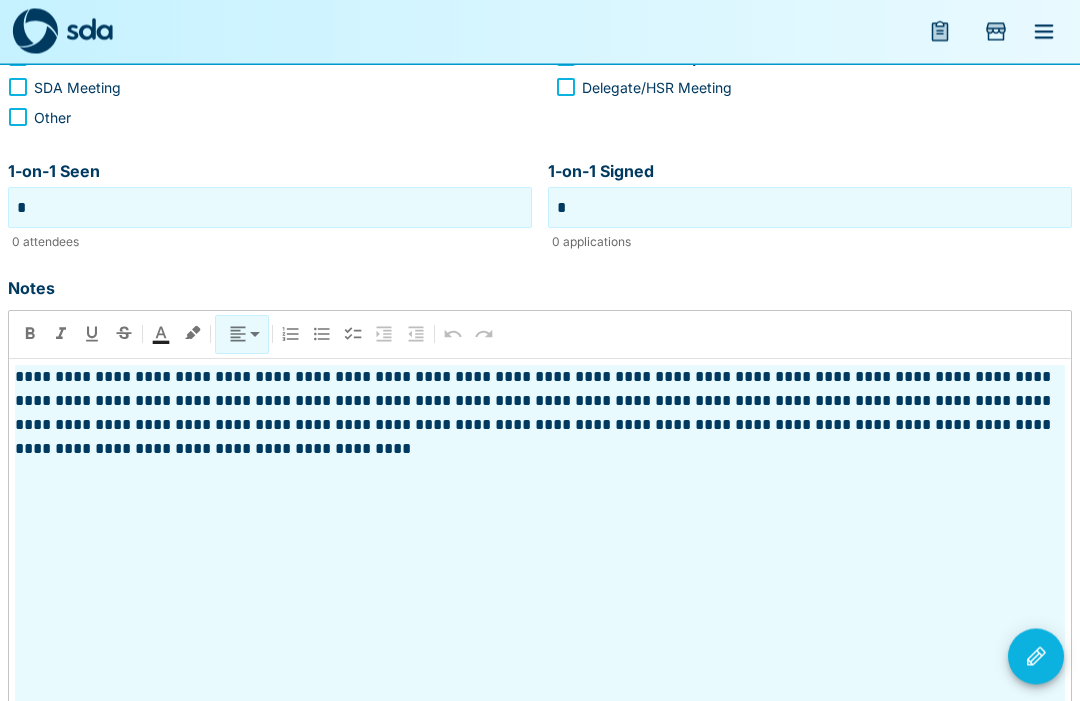 click 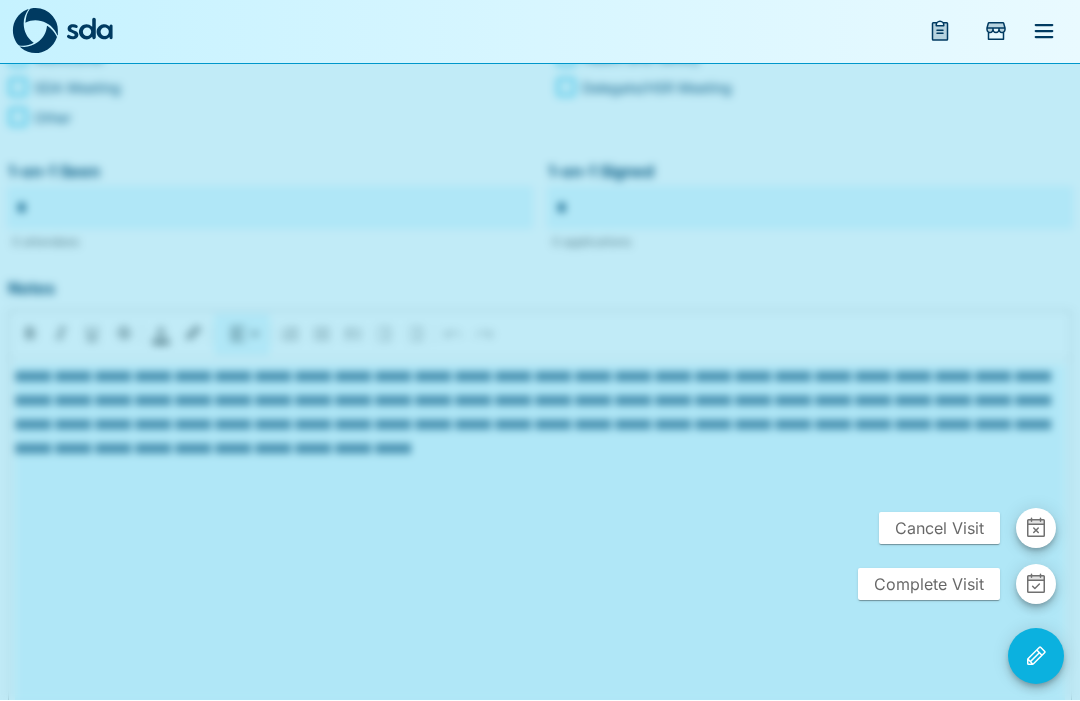 click on "Complete Visit" at bounding box center (929, 585) 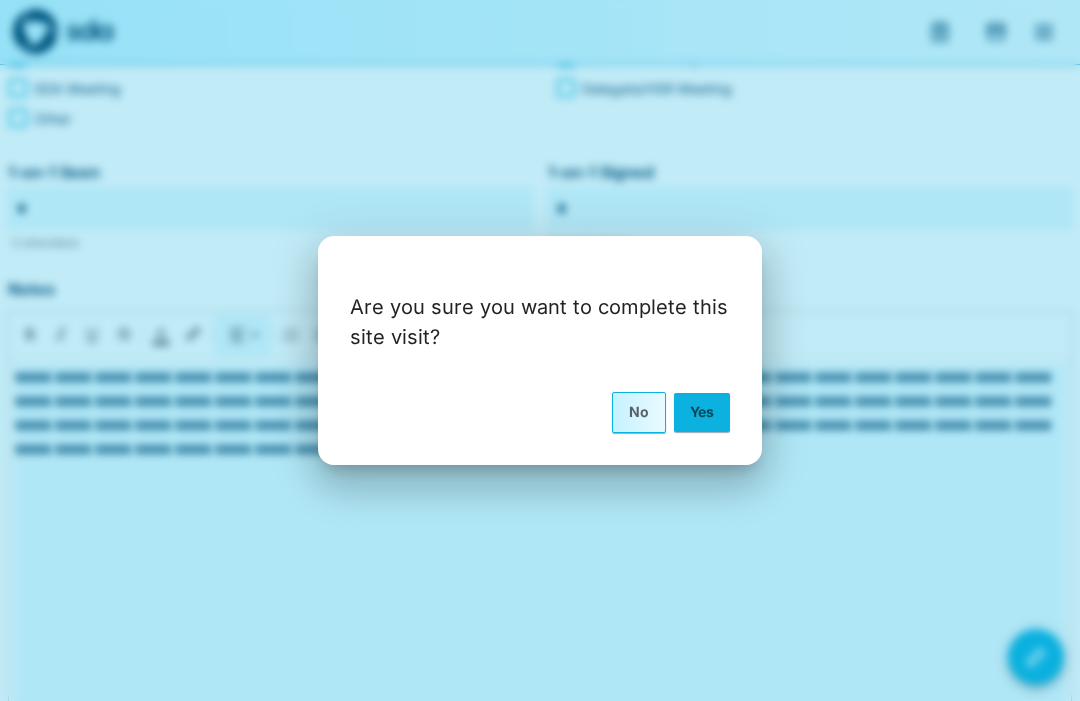 click on "Yes" at bounding box center (702, 412) 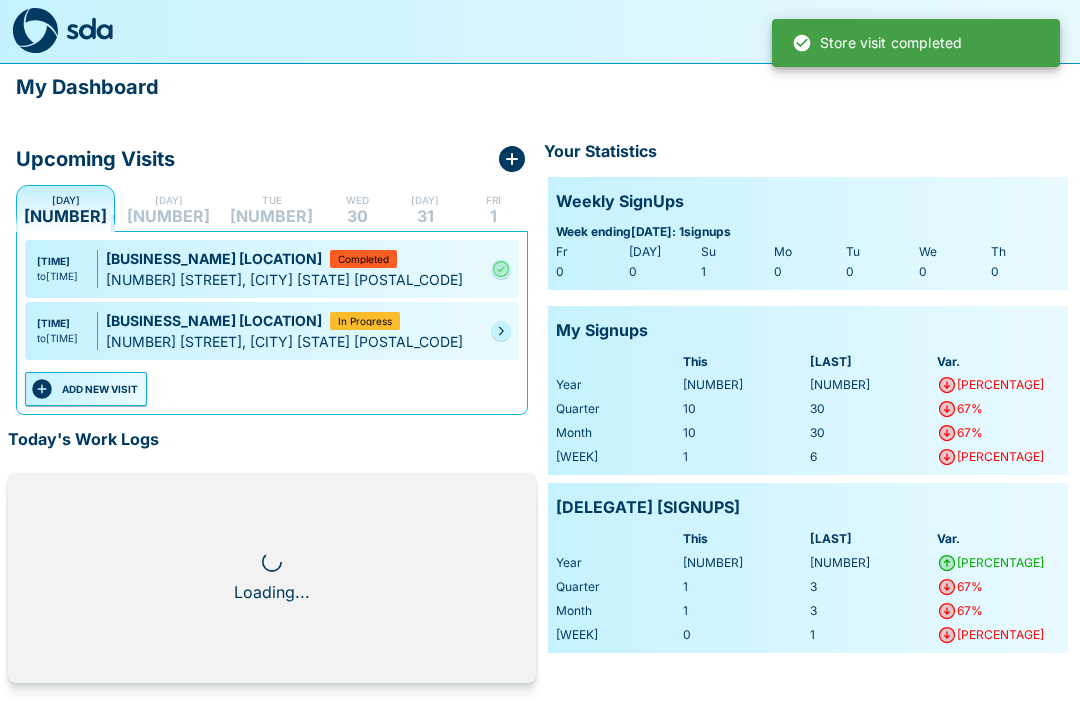 scroll, scrollTop: 1, scrollLeft: 0, axis: vertical 